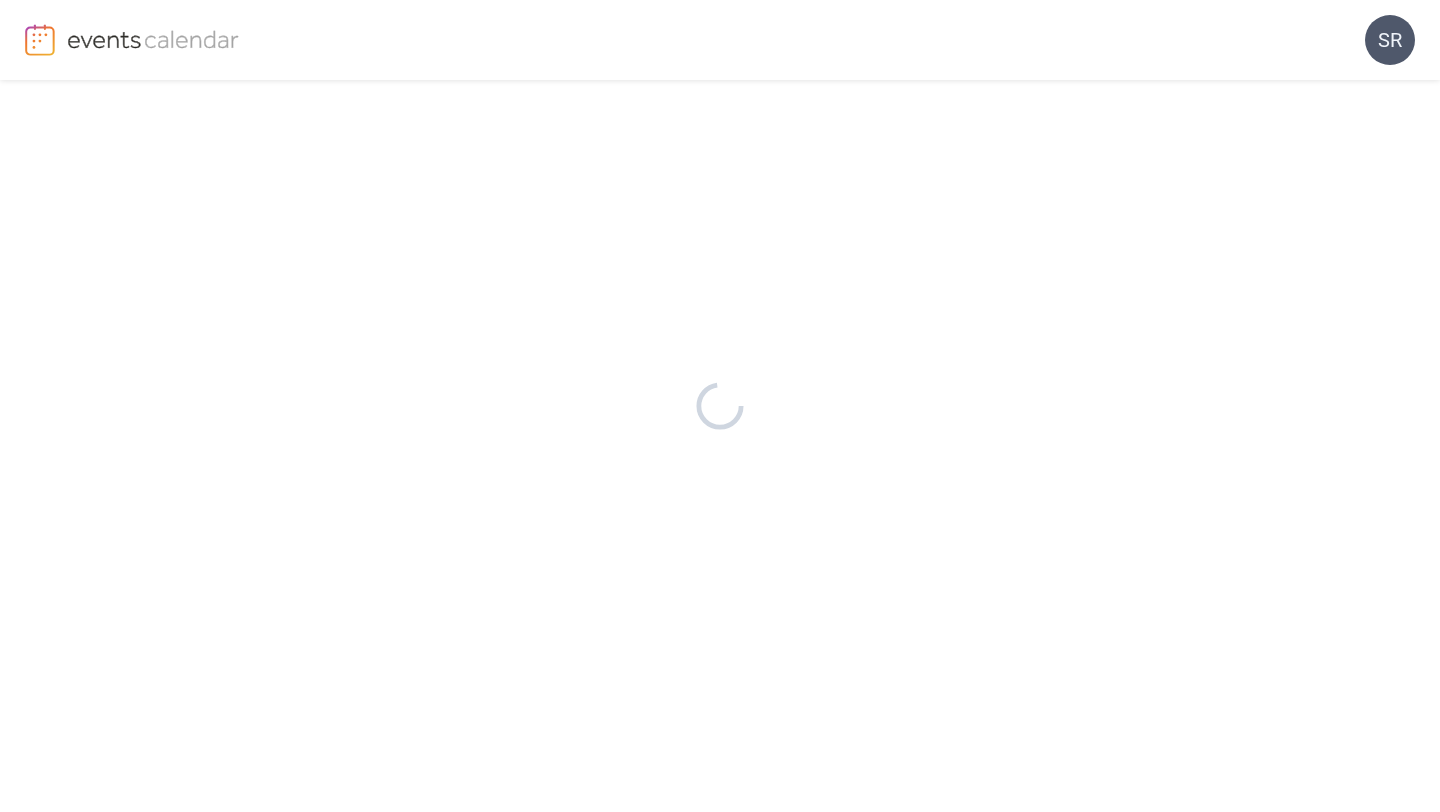 scroll, scrollTop: 0, scrollLeft: 0, axis: both 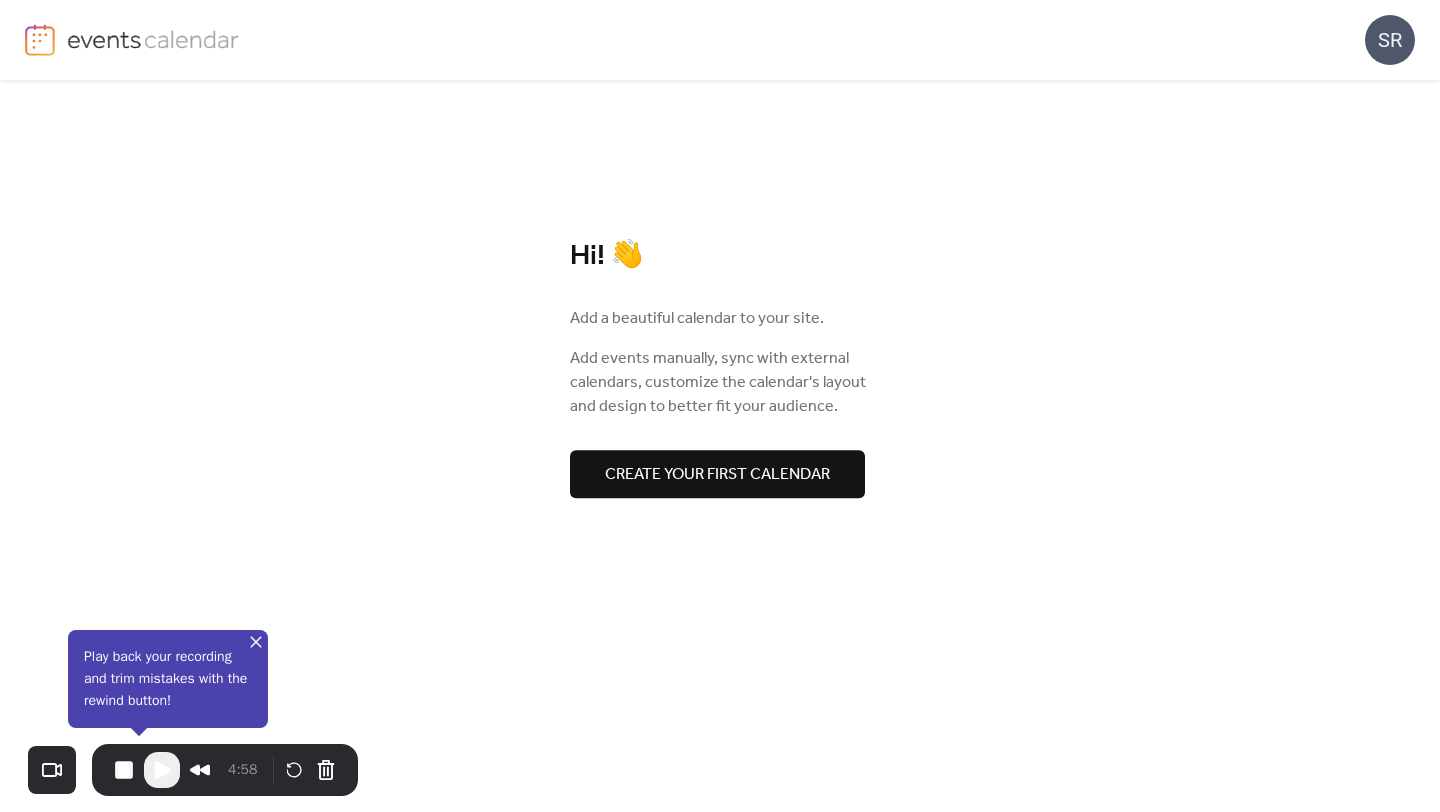 click on "Create your first calendar" at bounding box center (717, 475) 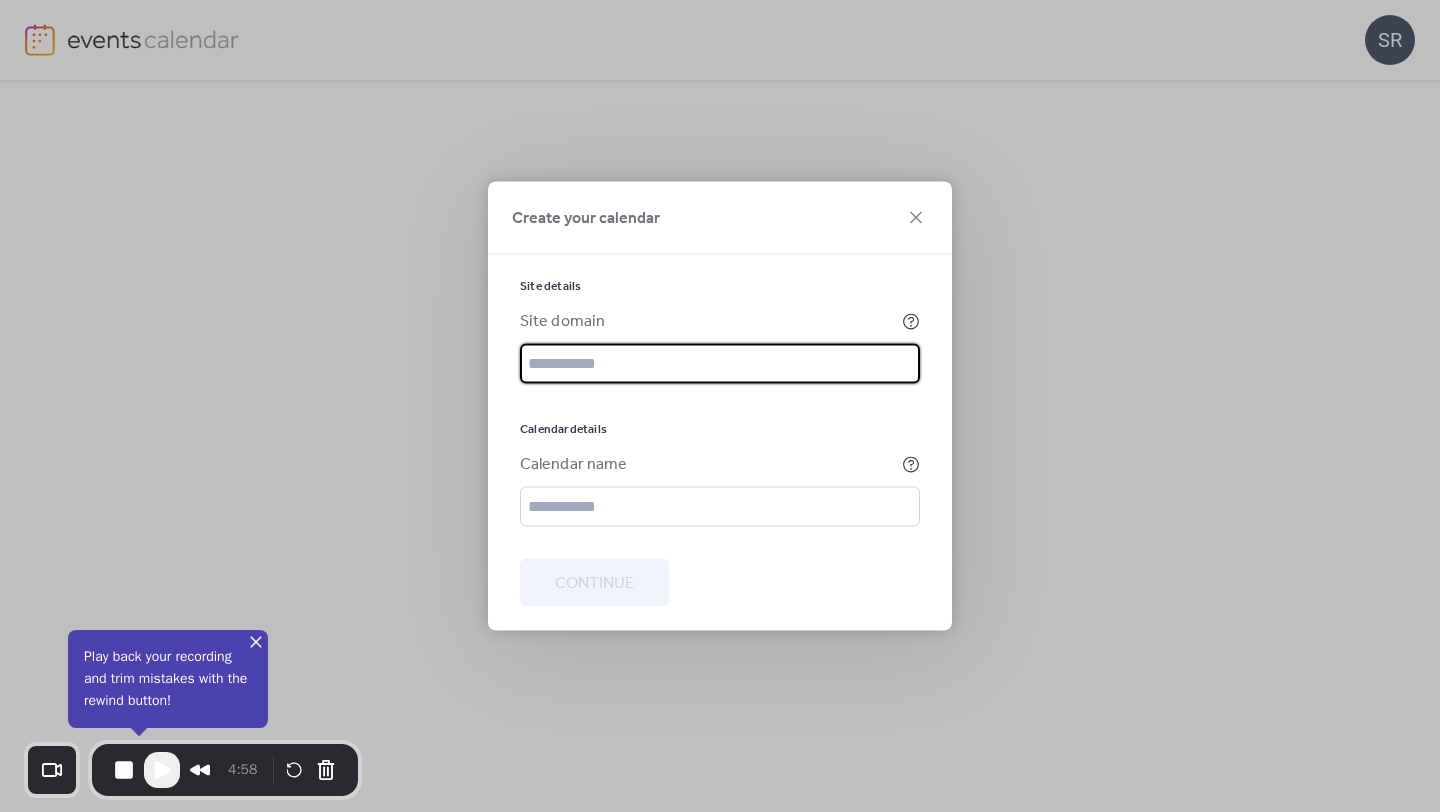 click at bounding box center (720, 364) 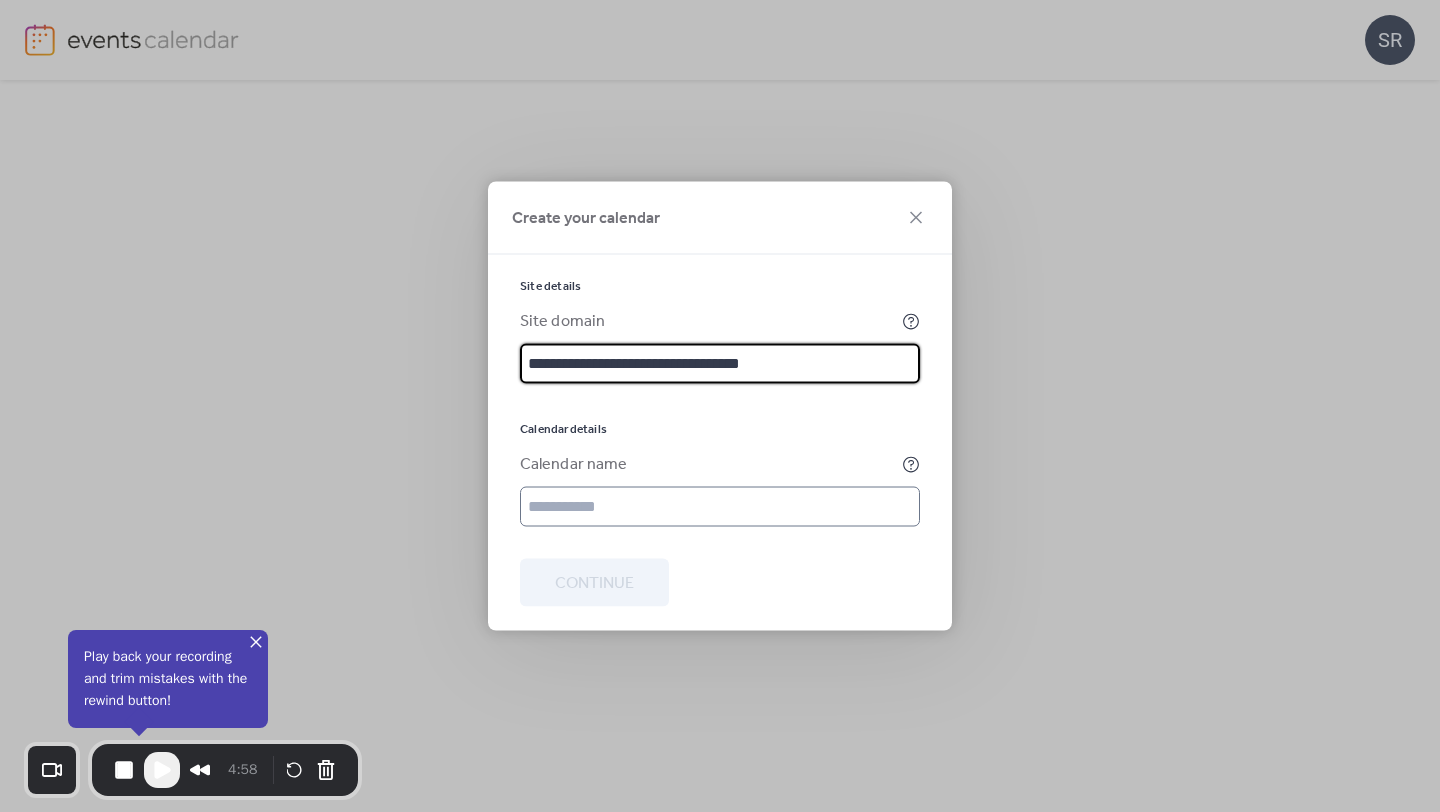 type on "**********" 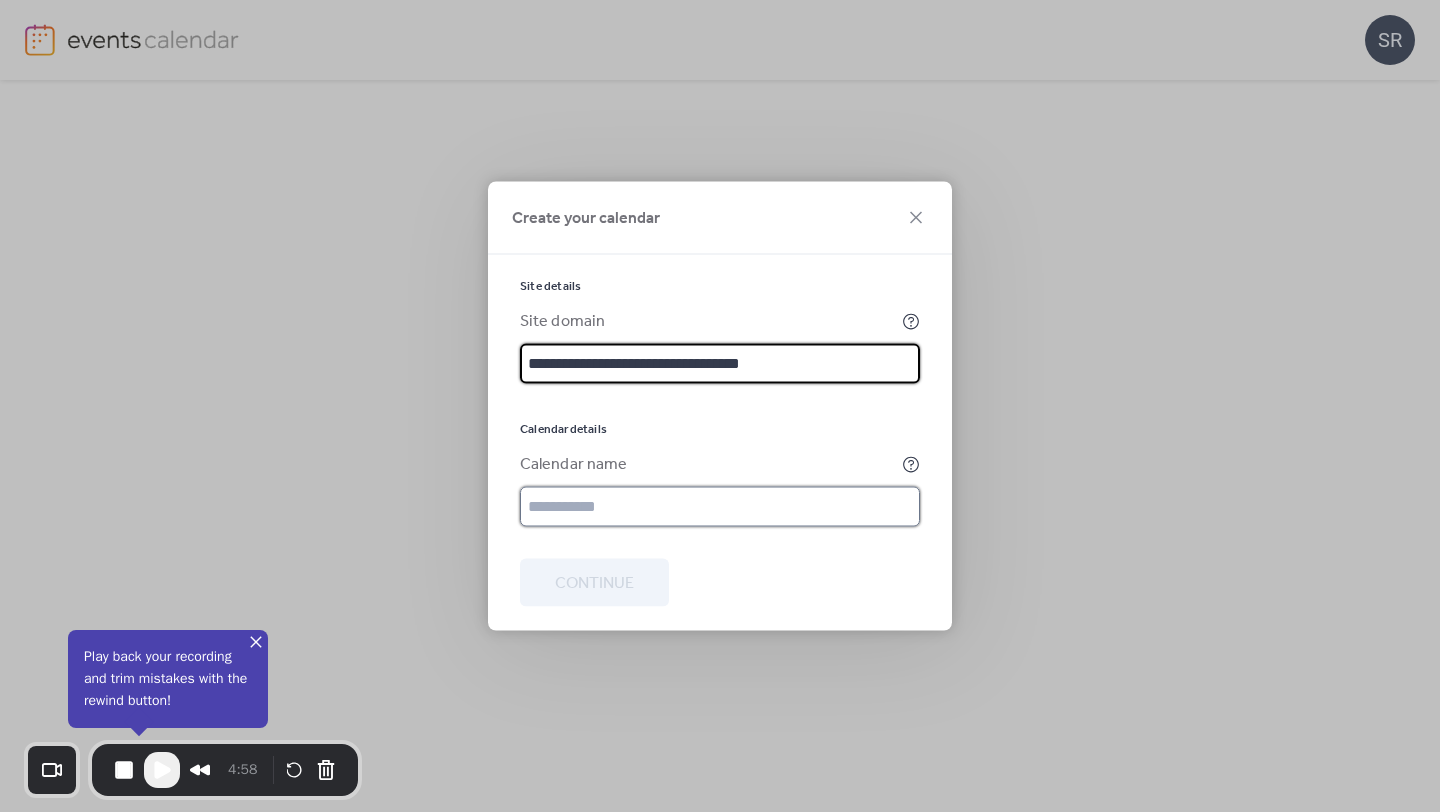 click at bounding box center [720, 507] 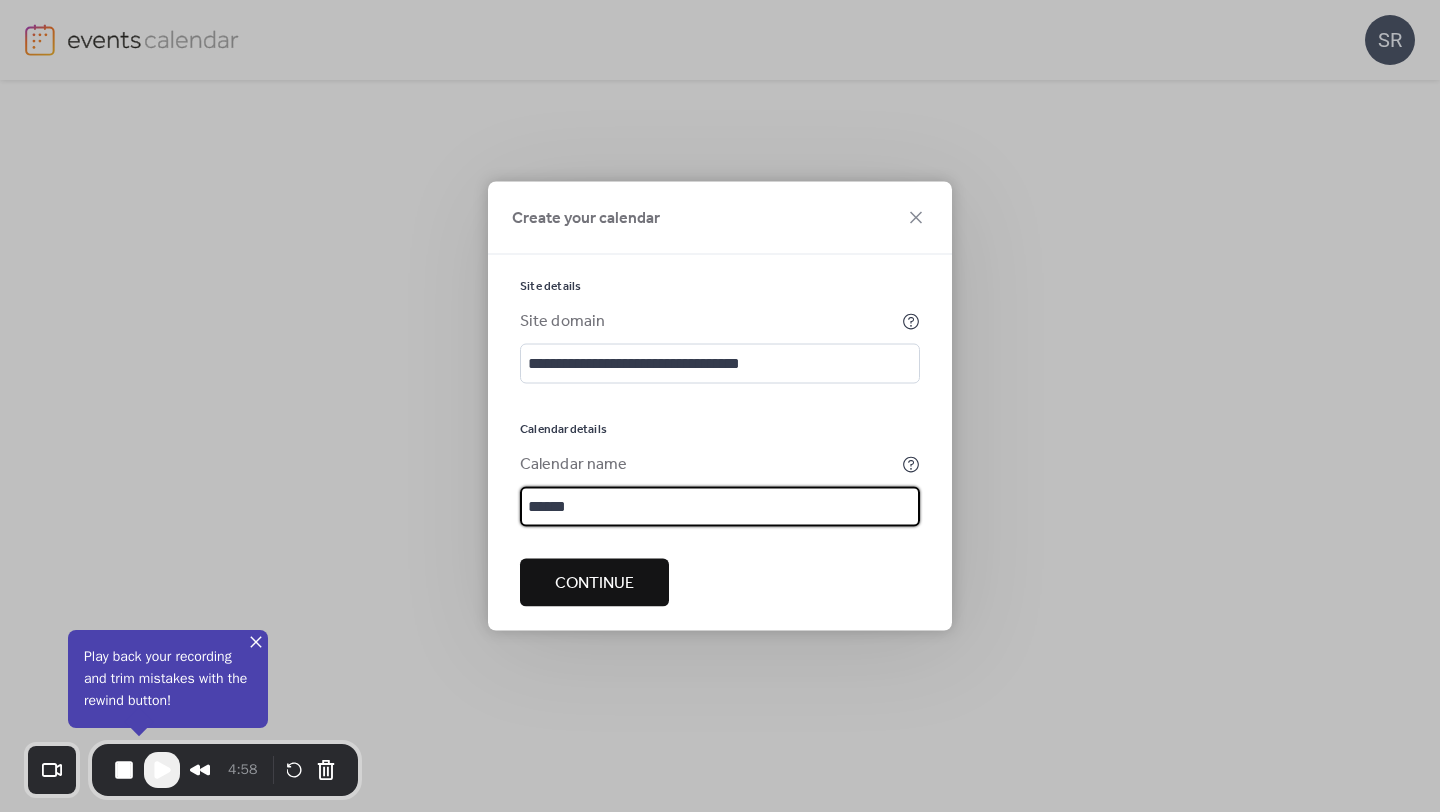 type on "******" 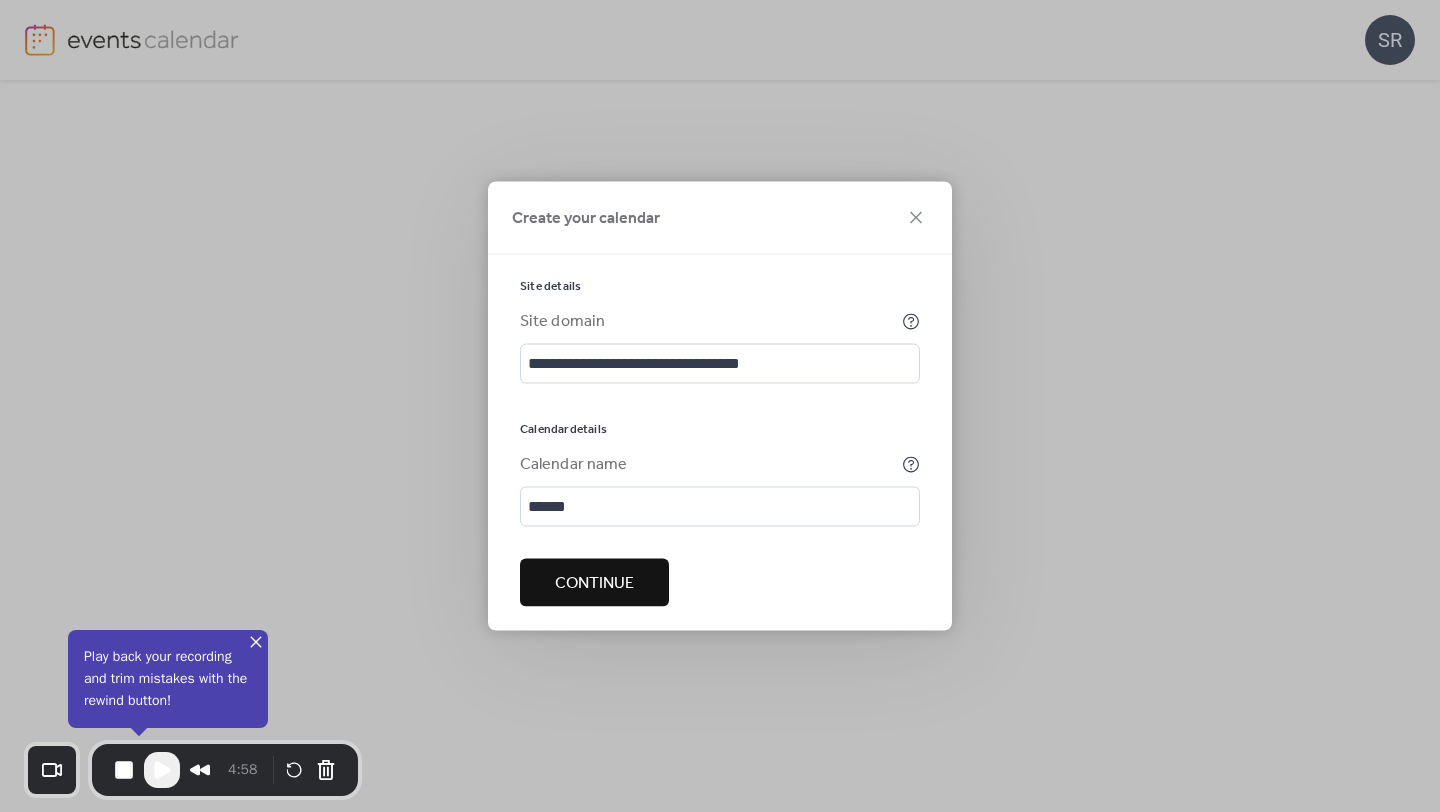 click on "Continue" at bounding box center (594, 584) 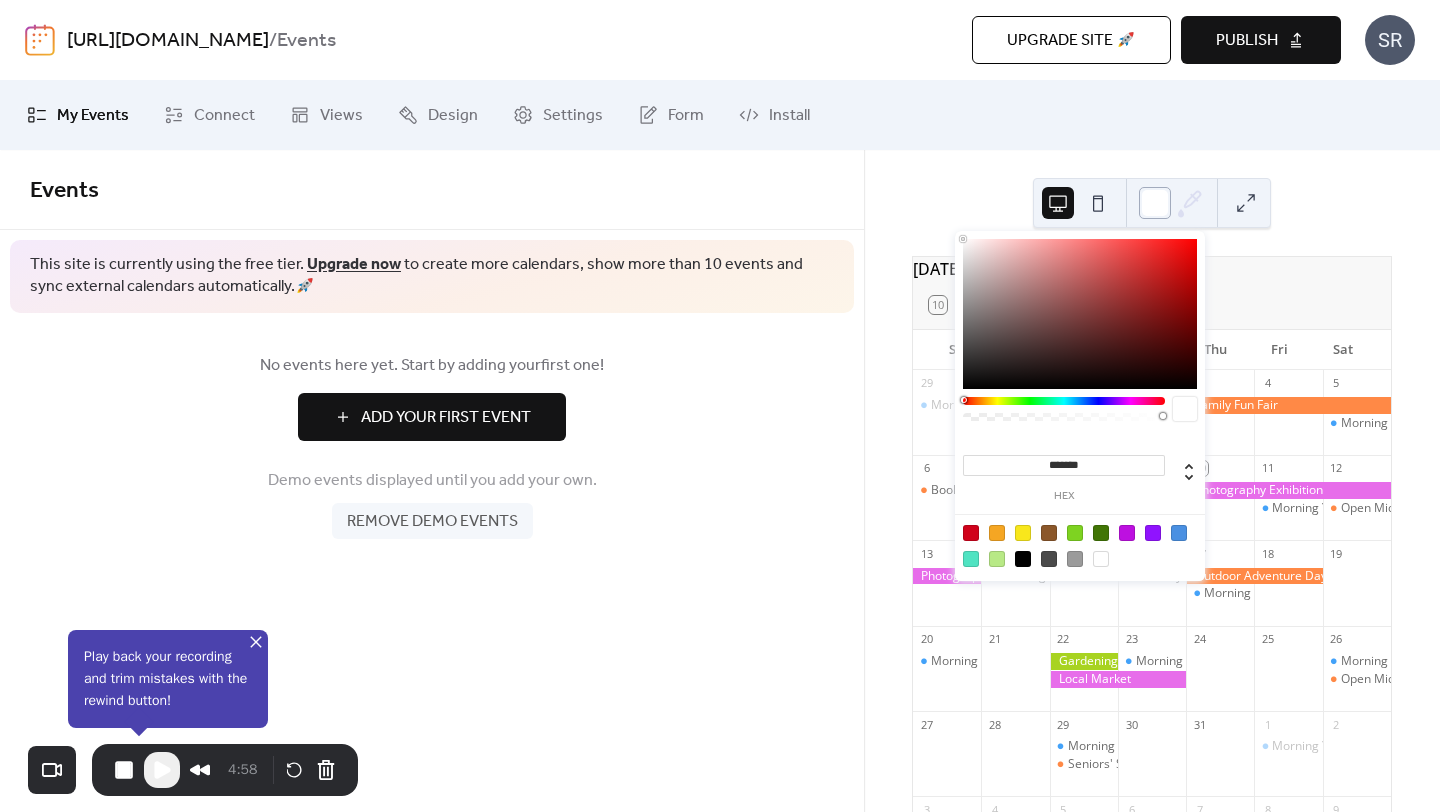 click at bounding box center (1155, 203) 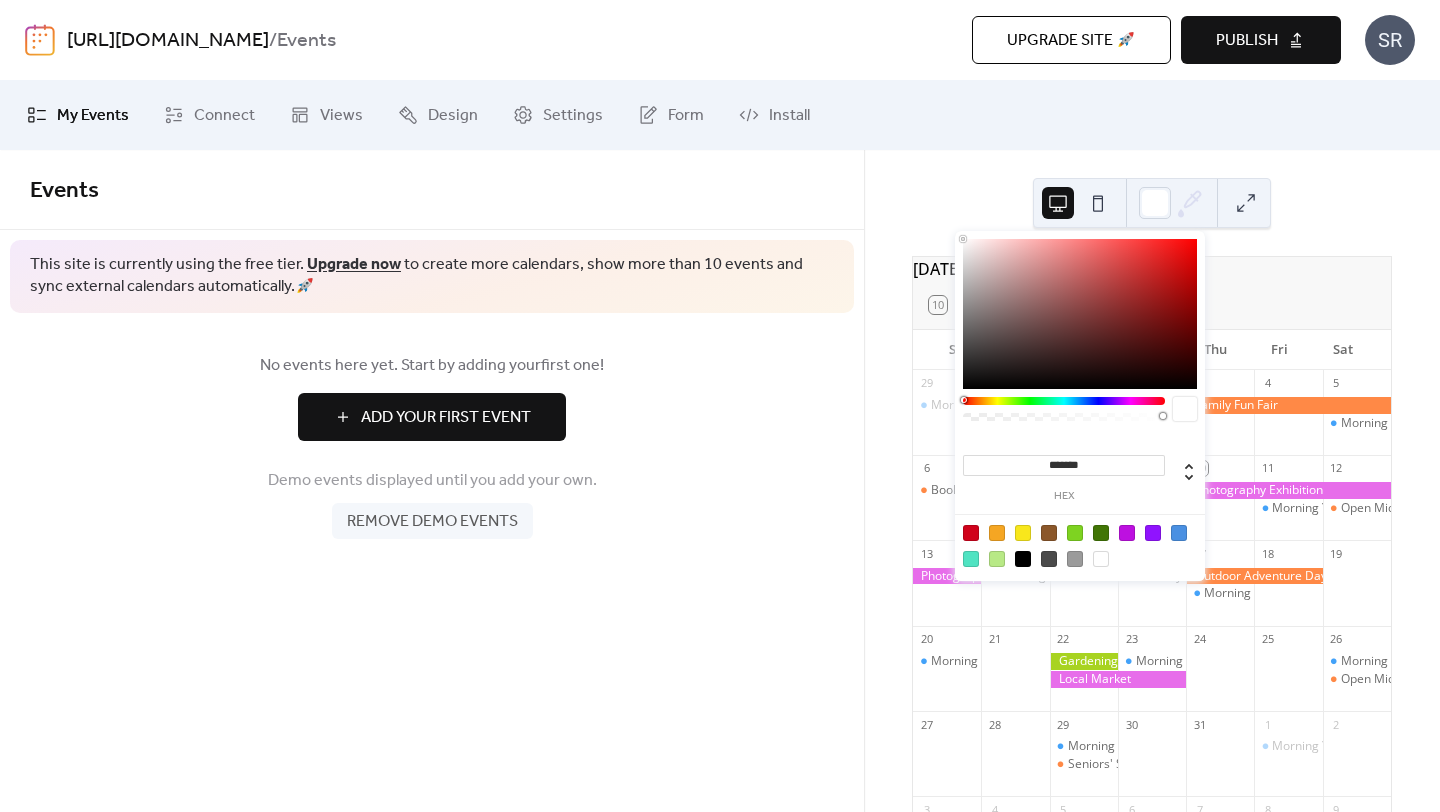 click on "*******" at bounding box center (1064, 465) 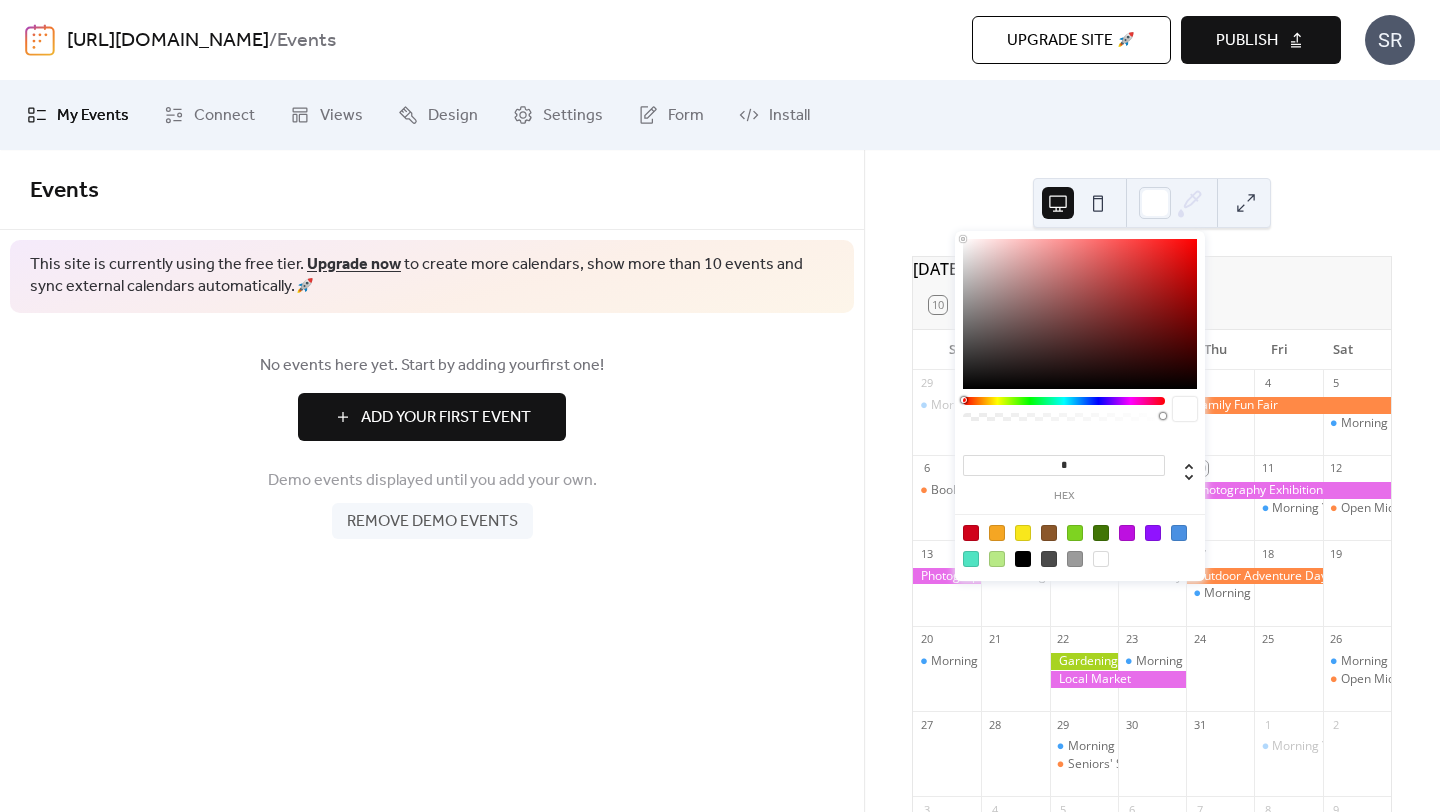 paste on "******" 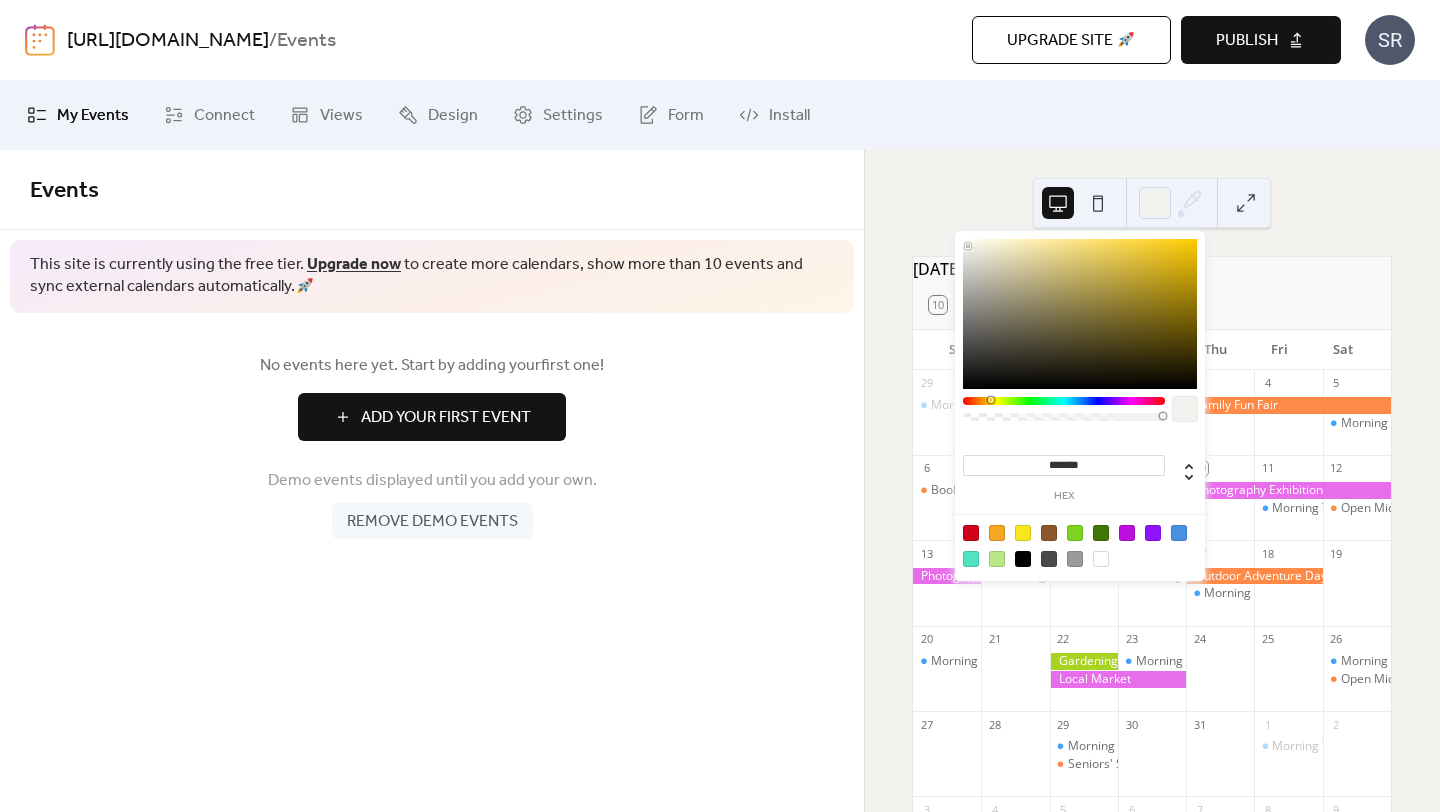 click on "[DATE] 10 [DATE] [PERSON_NAME] Tue Wed Thu Fri Sat 29 Morning Yoga Bliss 30 1 Seniors' Social Tea 2 Morning Yoga Bliss 3 4 5 Morning Yoga Bliss 6 Book Club Gathering 7 Fitness Bootcamp 8 Morning Yoga Bliss 9 10 11 Morning Yoga Bliss 12 Open Mic Night 13 14 Morning Yoga Bliss 15 Seniors' Social Tea 16 Culinary Cooking Class 17 Morning Yoga Bliss 18 19 20 Morning Yoga Bliss 21 22 23 Morning Yoga Bliss 24 25 26 Morning Yoga Bliss Open Mic Night 27 28 29 Morning Yoga Bliss Seniors' Social Tea 30 31 1 Morning Yoga Bliss 2 3 Book Club Gathering 4 Fitness Bootcamp Morning Yoga Bliss 5 6 7 Morning Yoga Bliss 8 9 Open Mic Night Powered by   [DOMAIN_NAME]" at bounding box center (1152, 481) 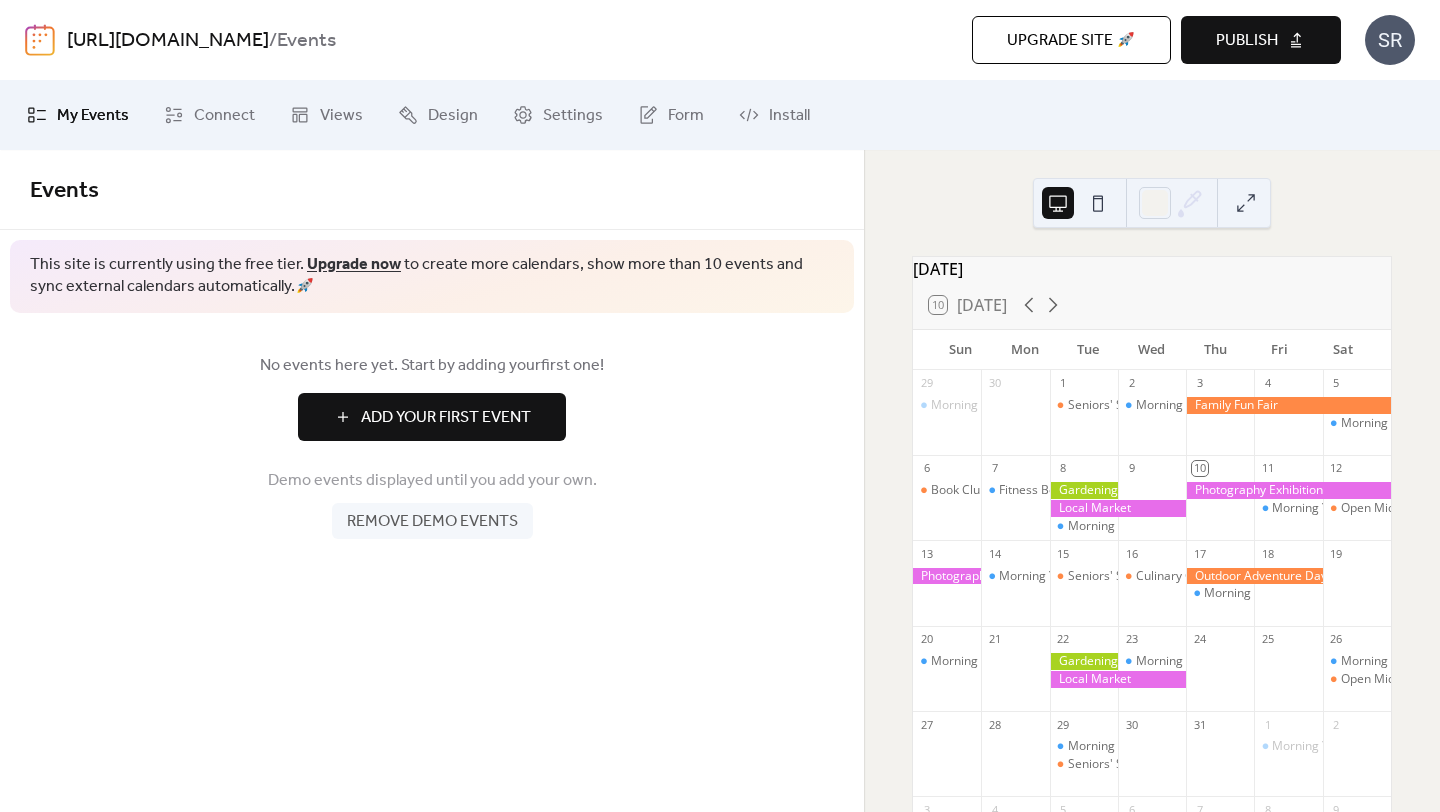 click on "[DATE]" at bounding box center (1152, 269) 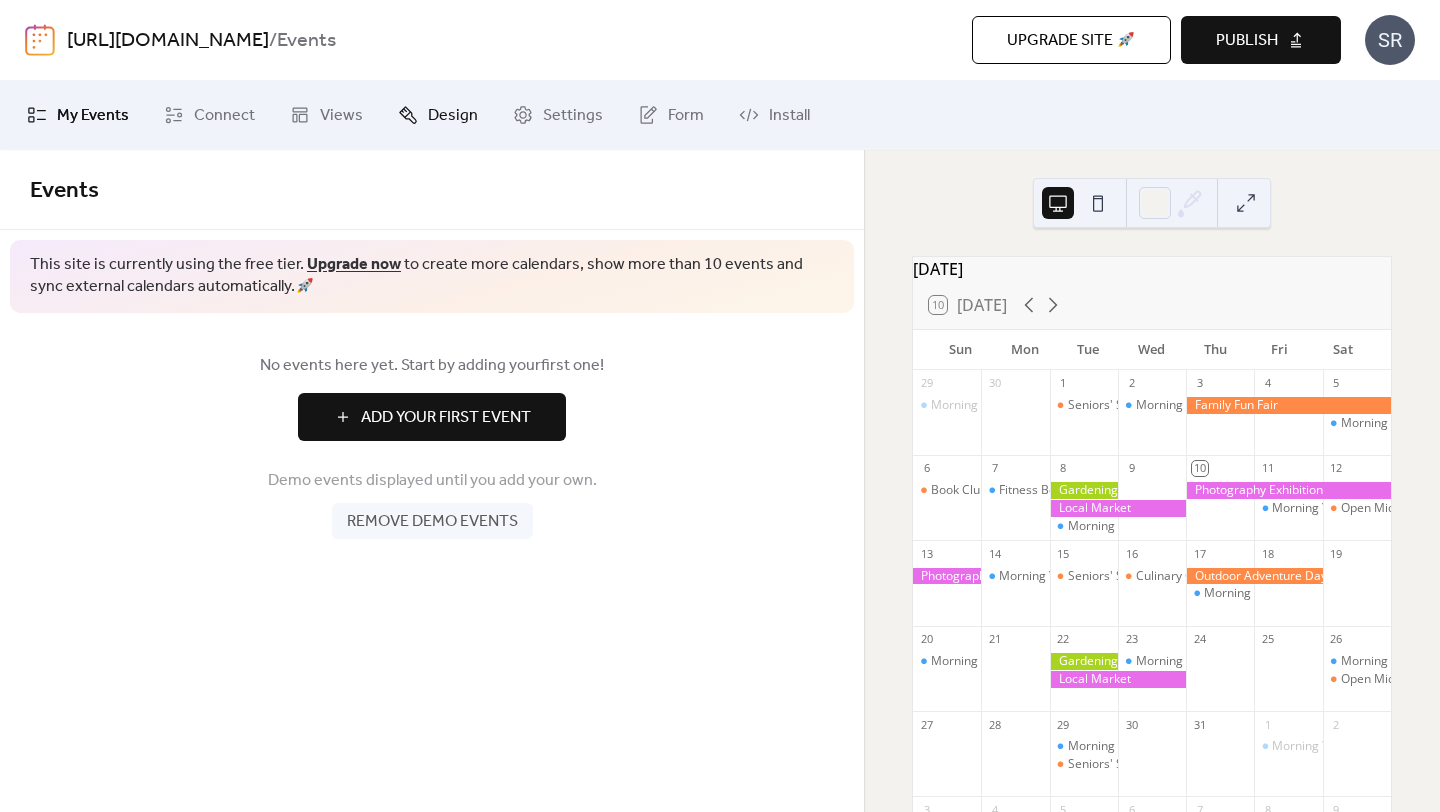 click on "Design" at bounding box center (453, 116) 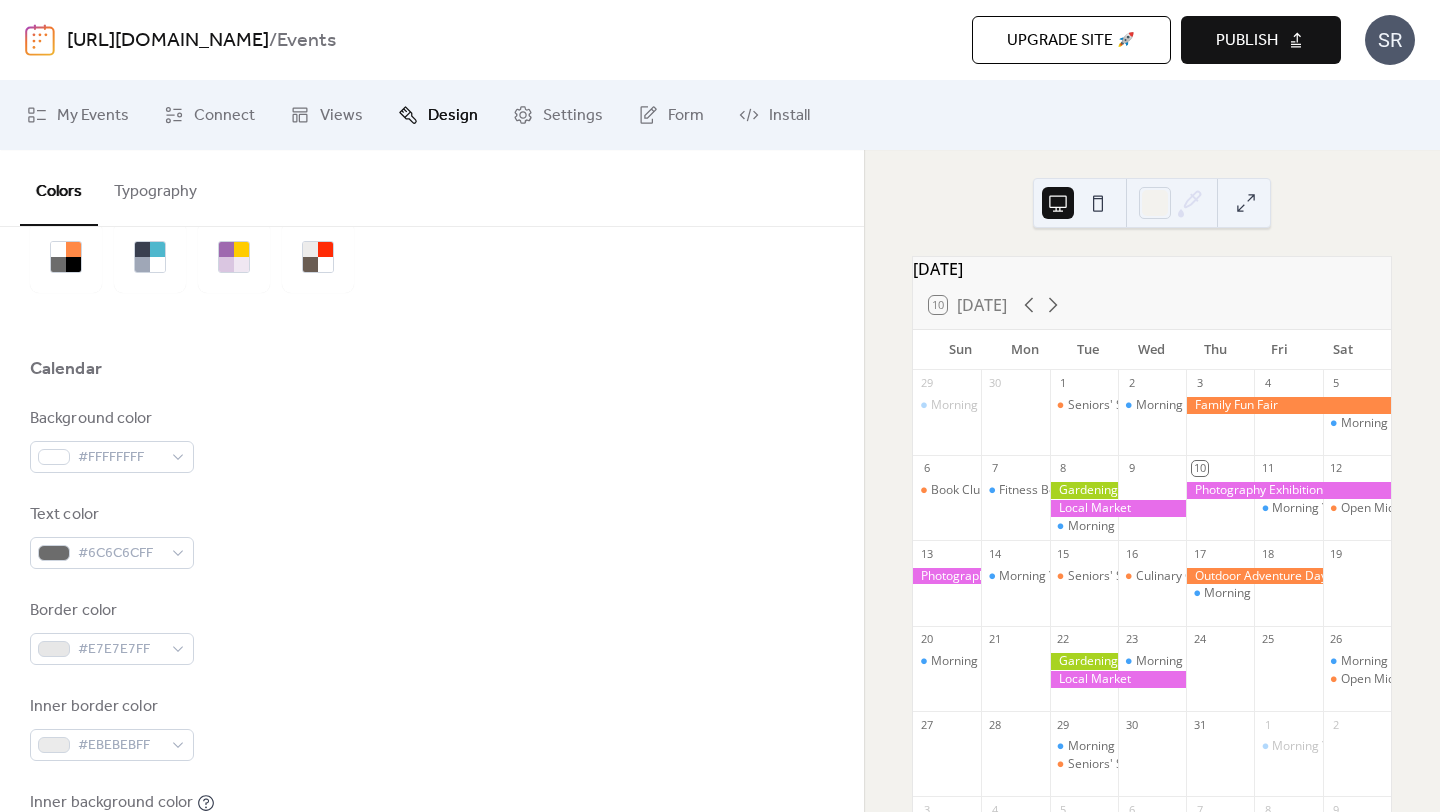 scroll, scrollTop: 112, scrollLeft: 0, axis: vertical 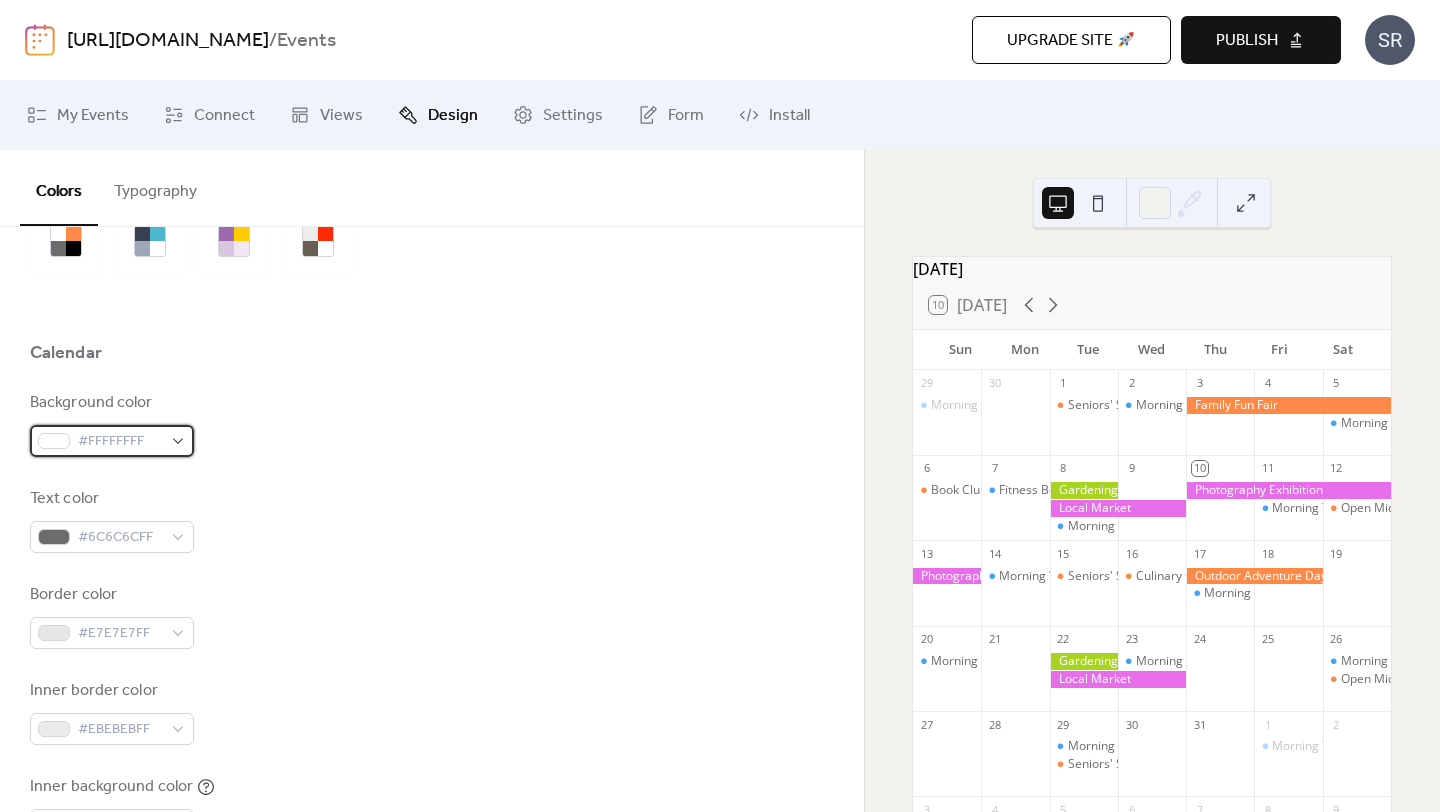 click on "#FFFFFFFF" at bounding box center (120, 442) 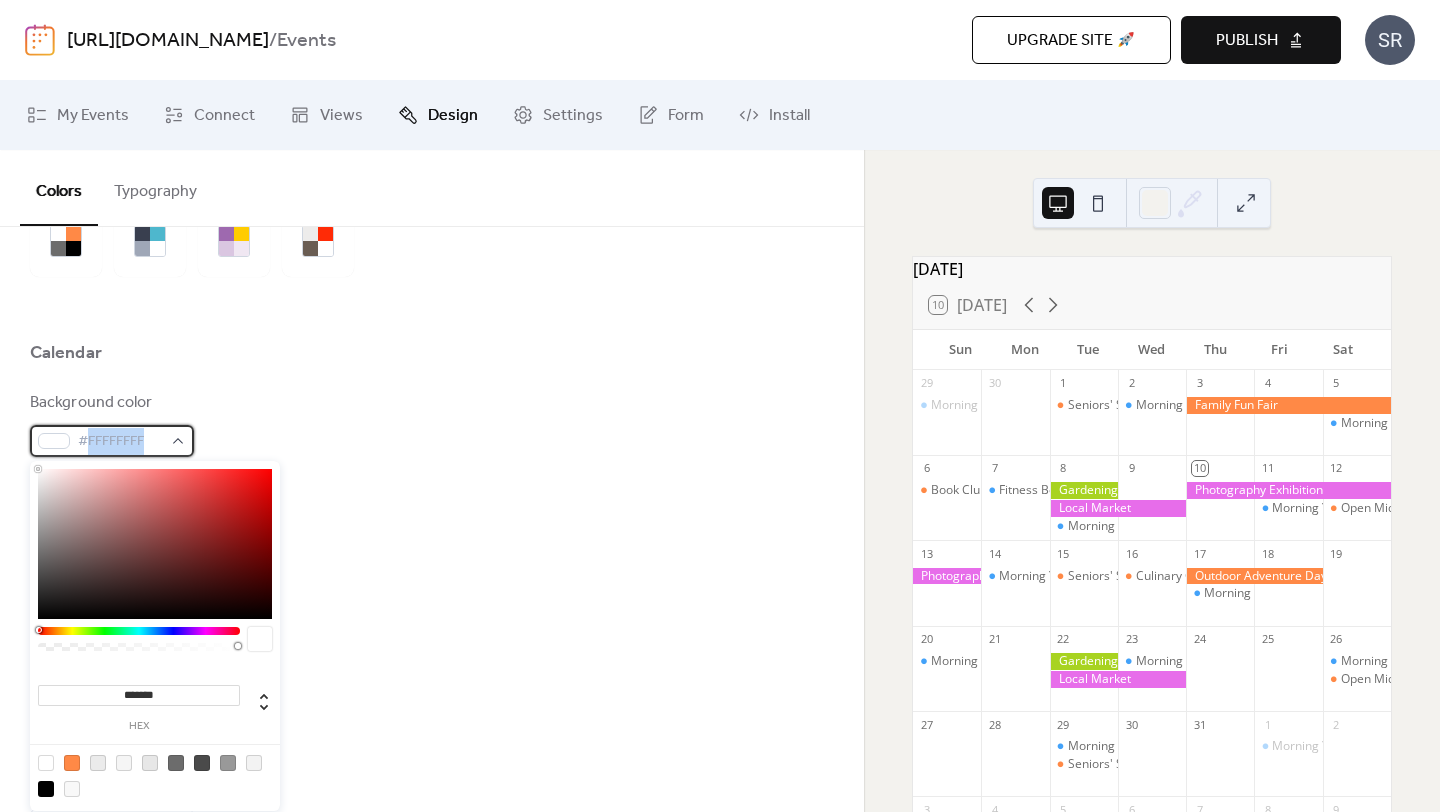 click on "#FFFFFFFF" at bounding box center [120, 442] 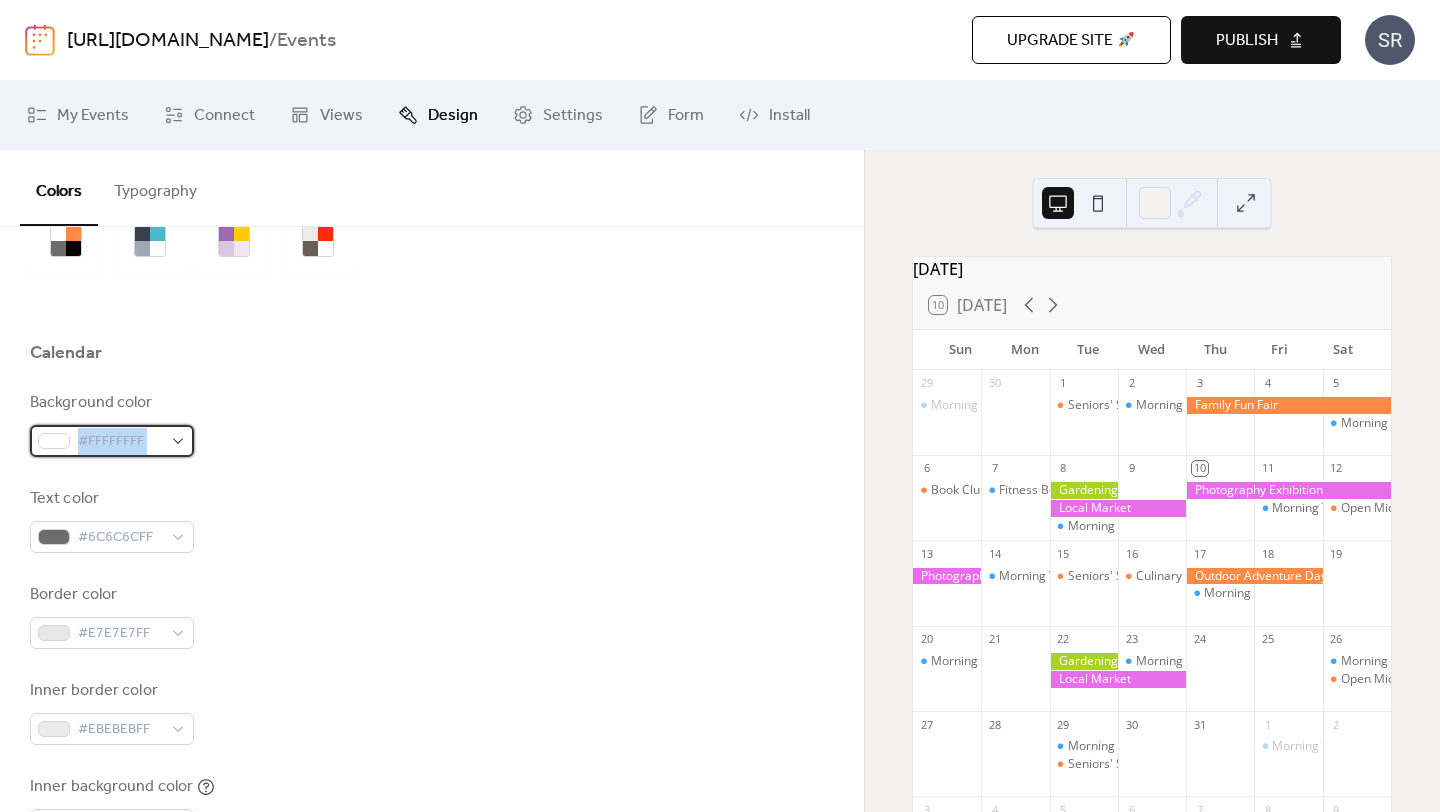 click on "#FFFFFFFF" at bounding box center [120, 442] 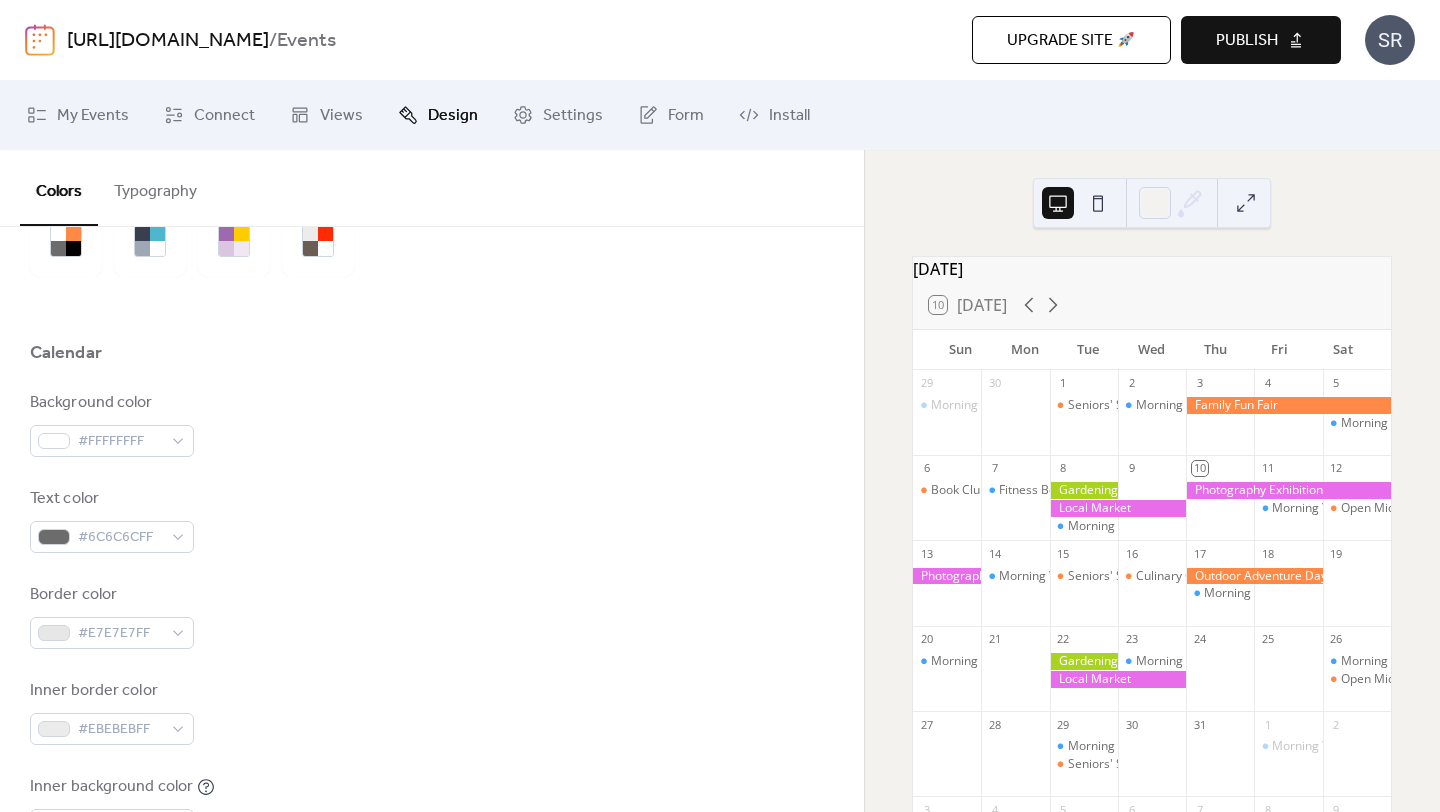 click on "Background color #FFFFFFFF" at bounding box center [432, 424] 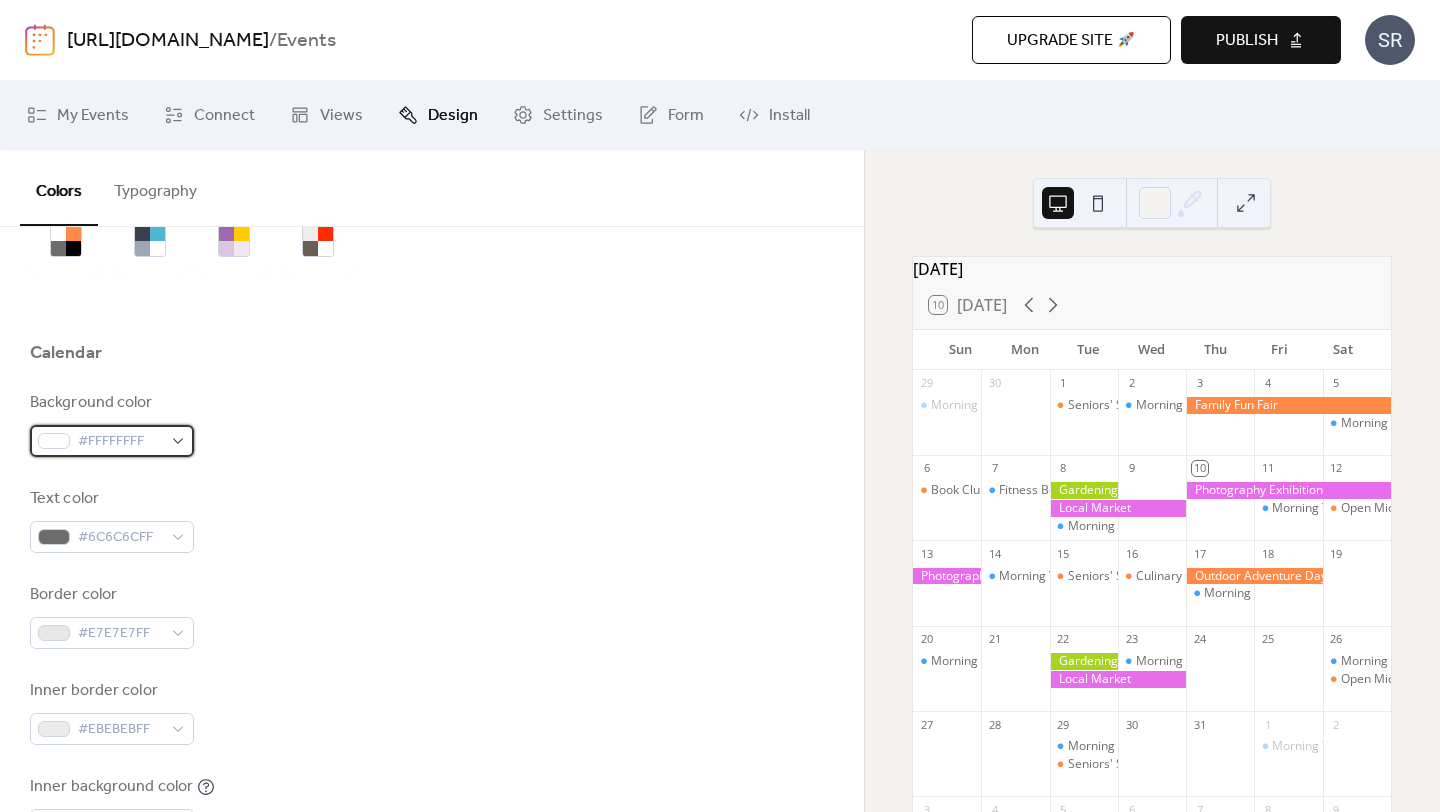 click on "#FFFFFFFF" at bounding box center (120, 442) 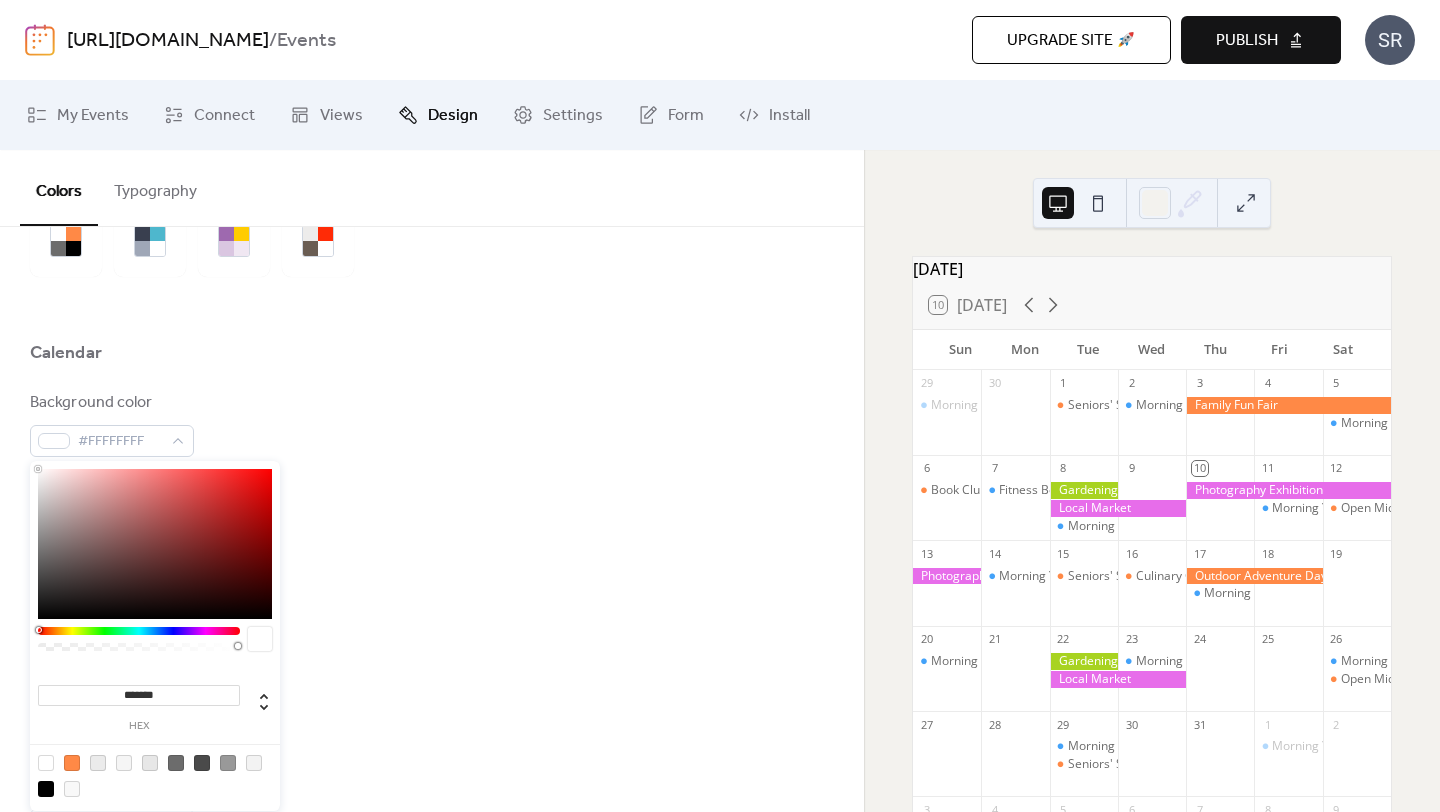 click on "*******" at bounding box center [139, 695] 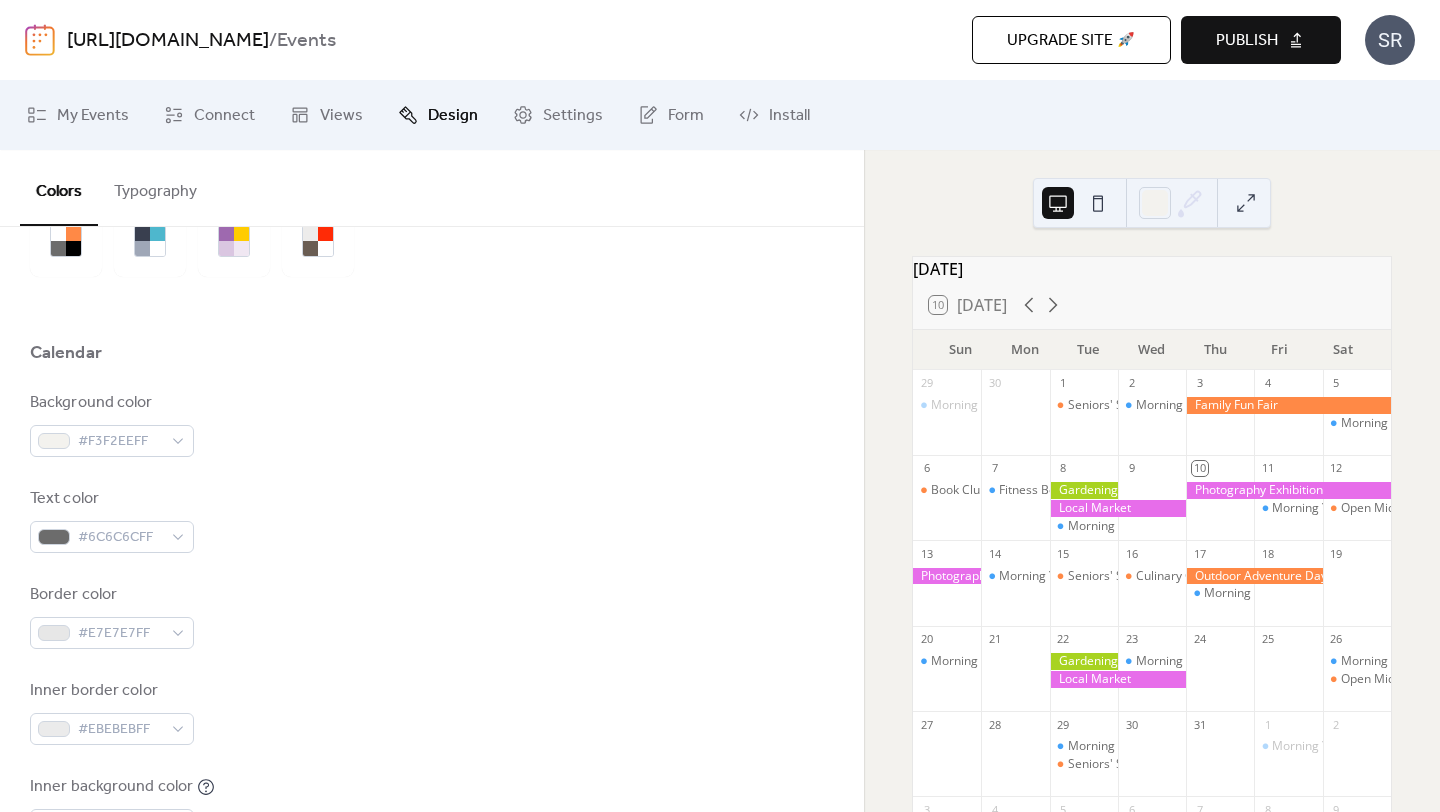 click on "Border color #E7E7E7FF" at bounding box center (432, 616) 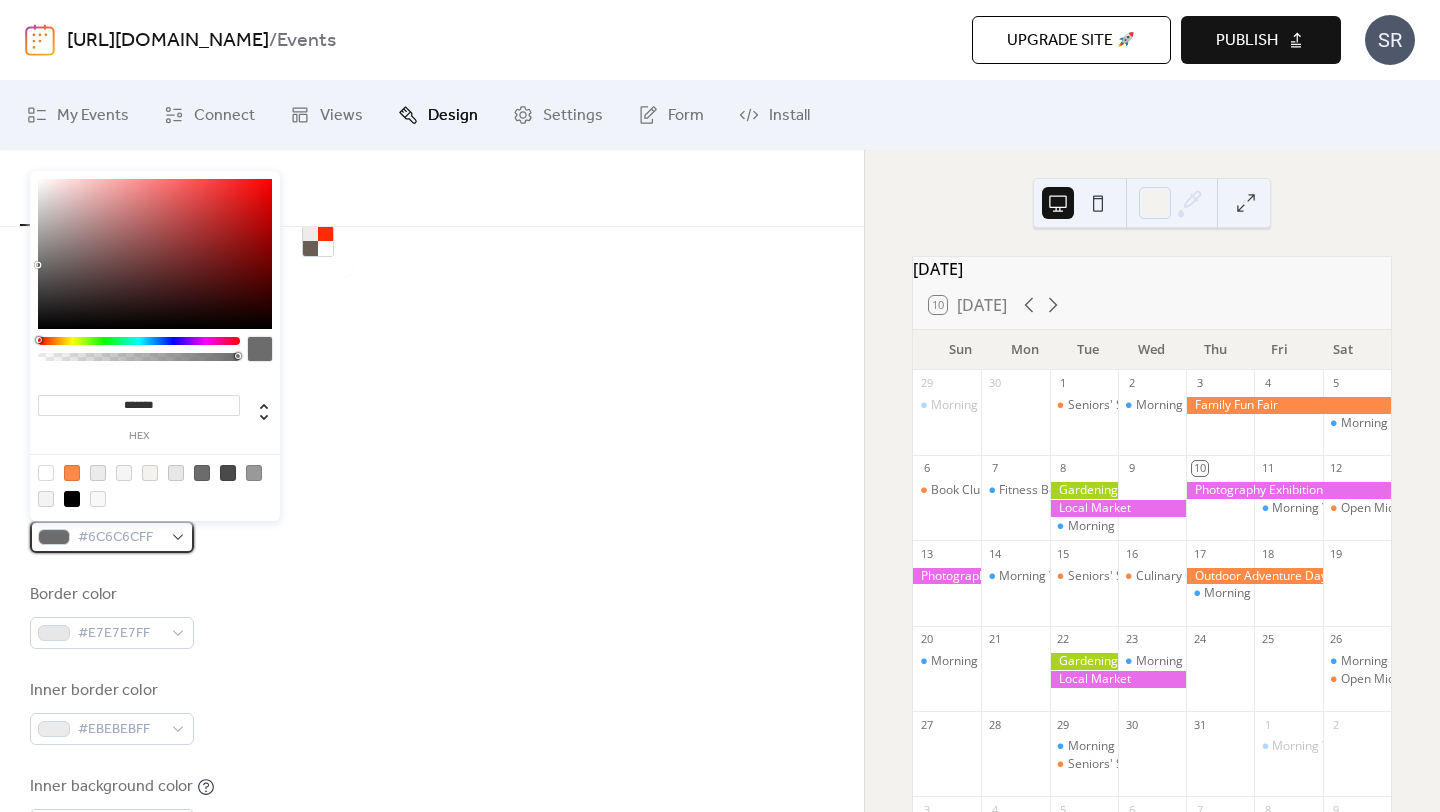 click on "#6C6C6CFF" at bounding box center [120, 538] 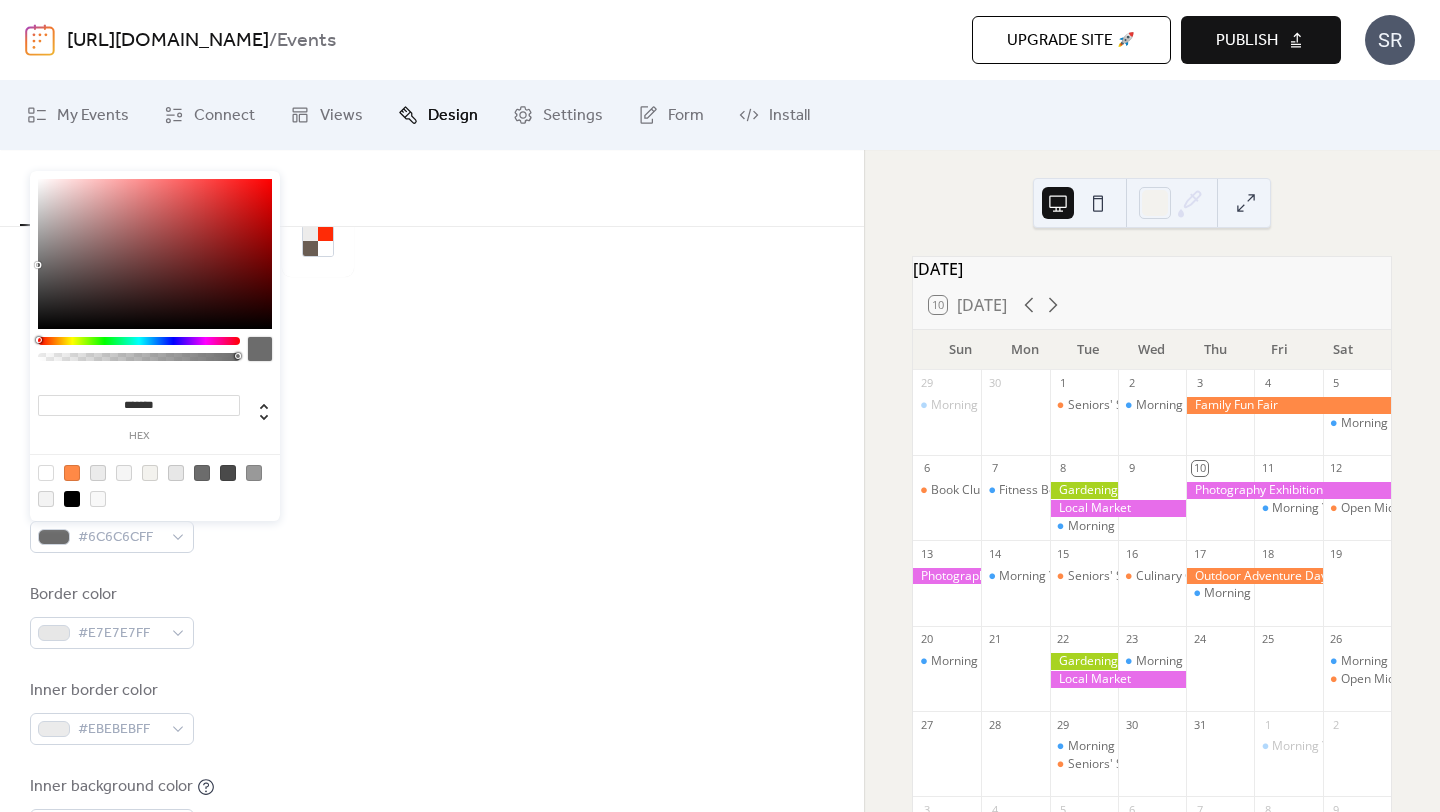 click on "*******" at bounding box center [139, 405] 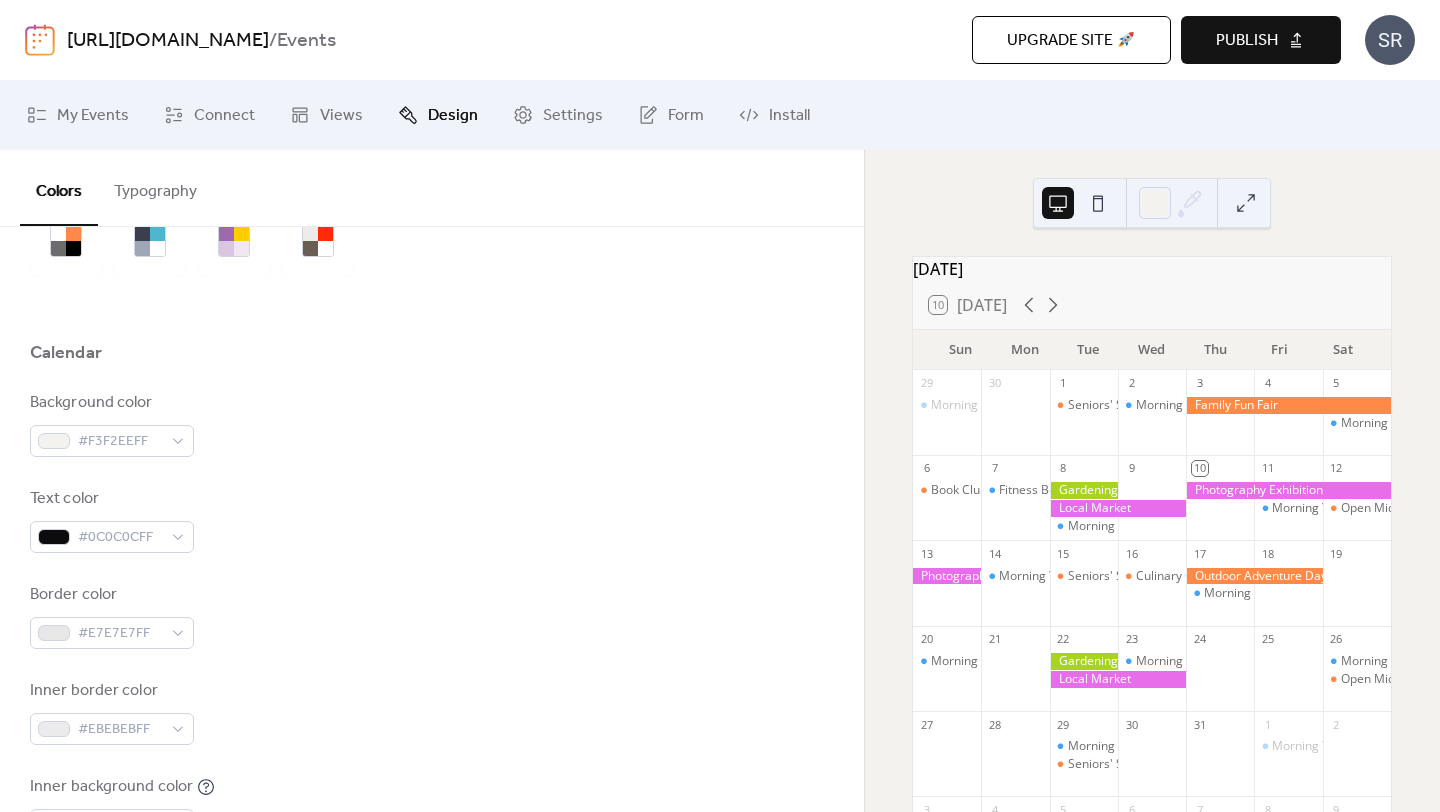 click on "Text color #0C0C0CFF" at bounding box center [432, 520] 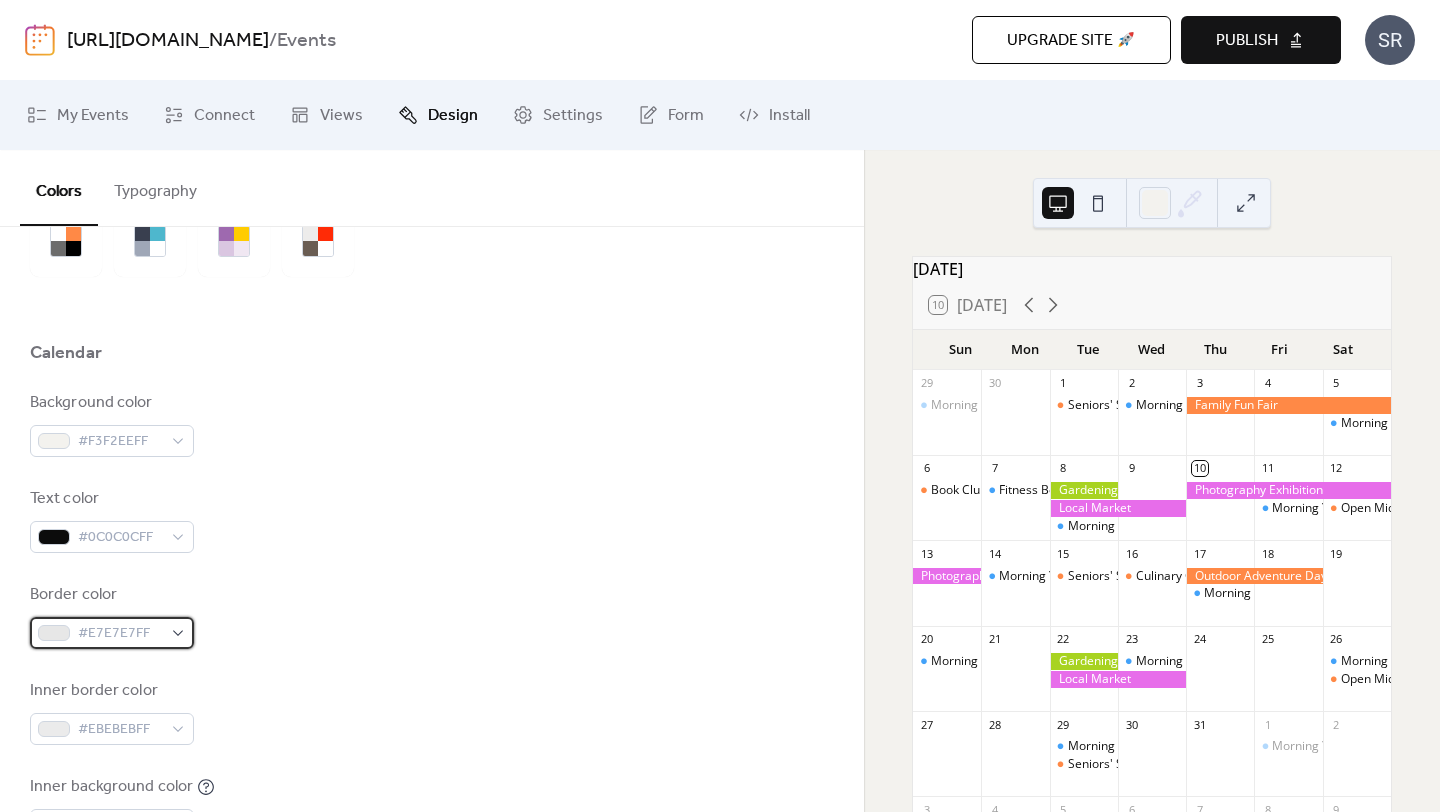 click on "#E7E7E7FF" at bounding box center (120, 634) 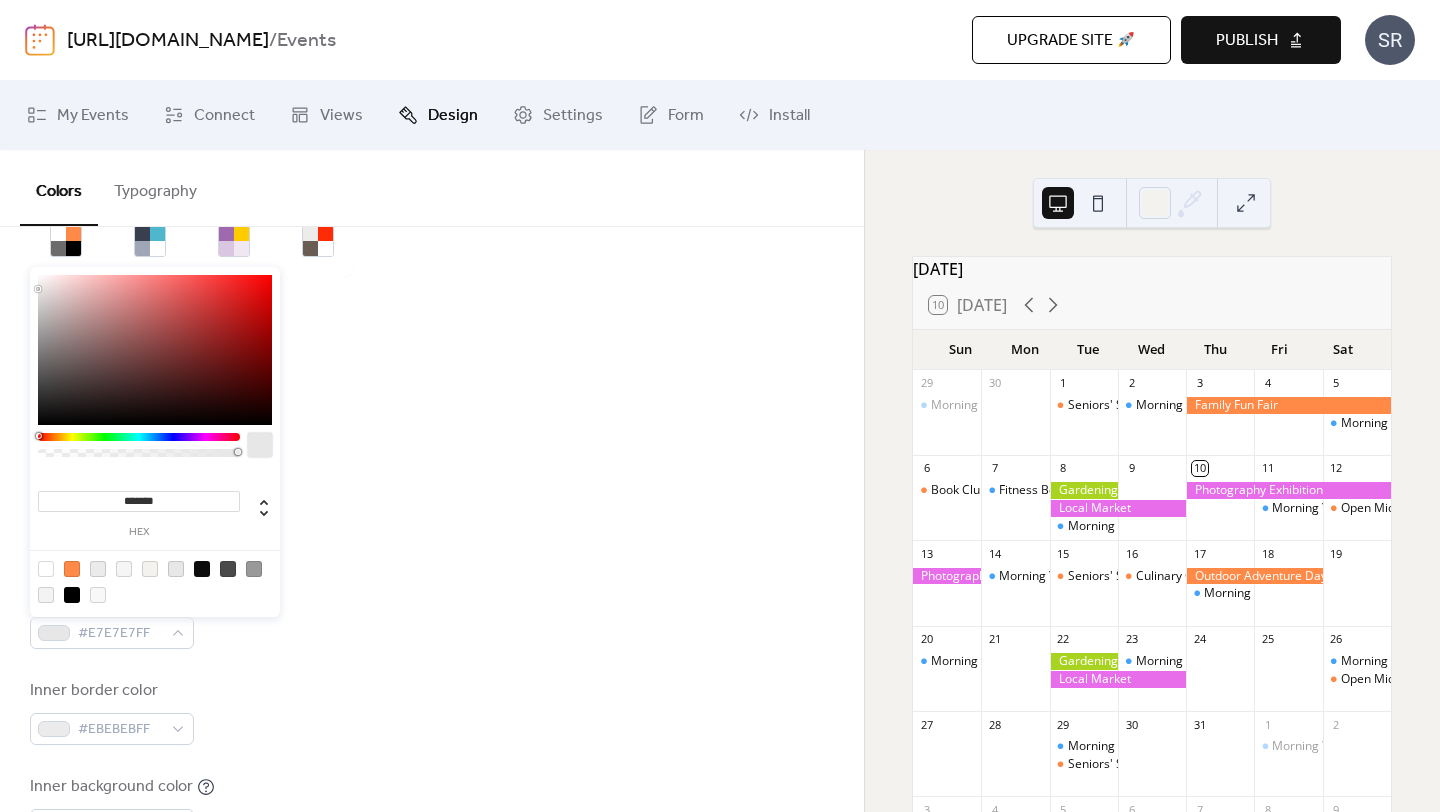 click on "*******" at bounding box center [139, 501] 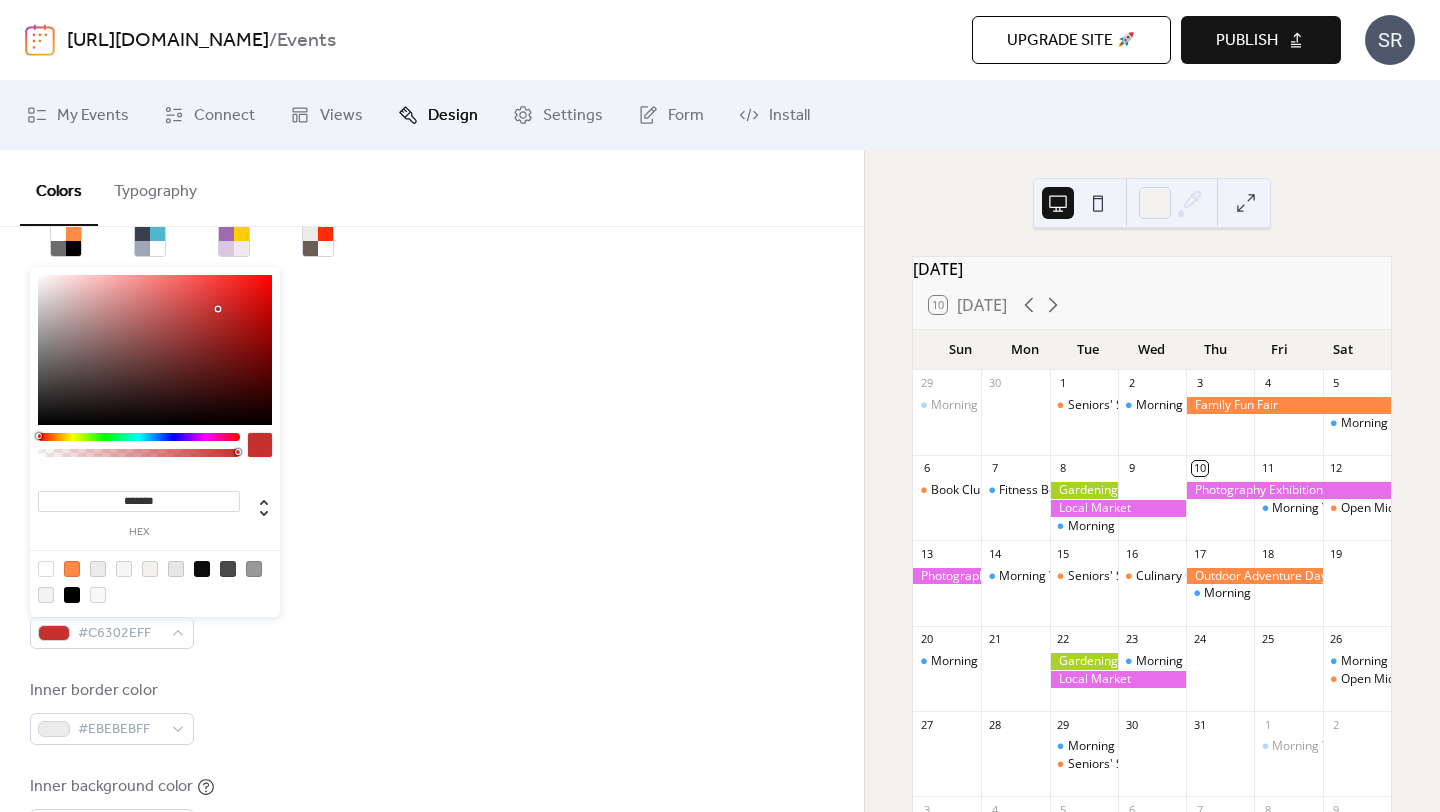 click on "Text color #0C0C0CFF" at bounding box center [432, 520] 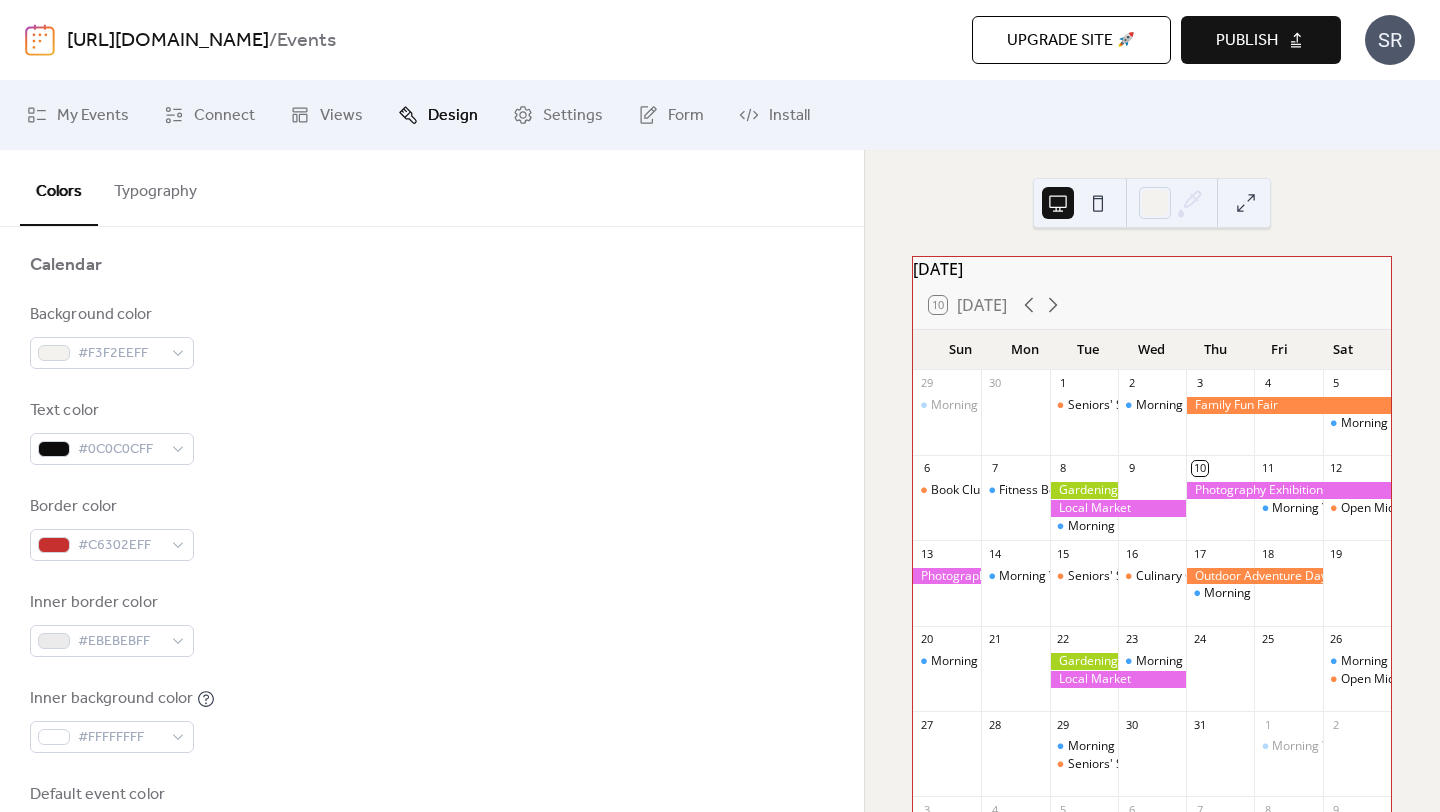 scroll, scrollTop: 204, scrollLeft: 0, axis: vertical 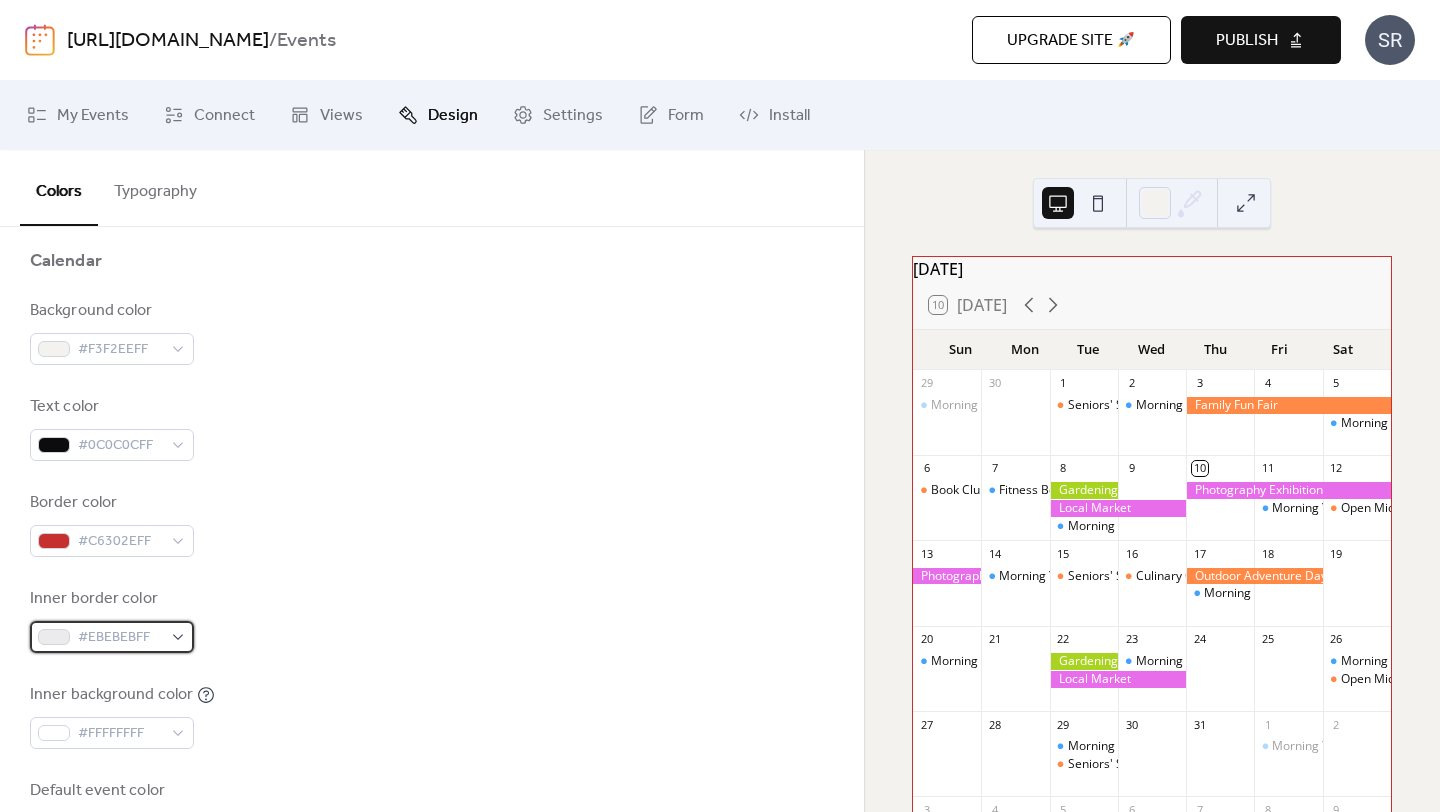 click on "#EBEBEBFF" at bounding box center (120, 638) 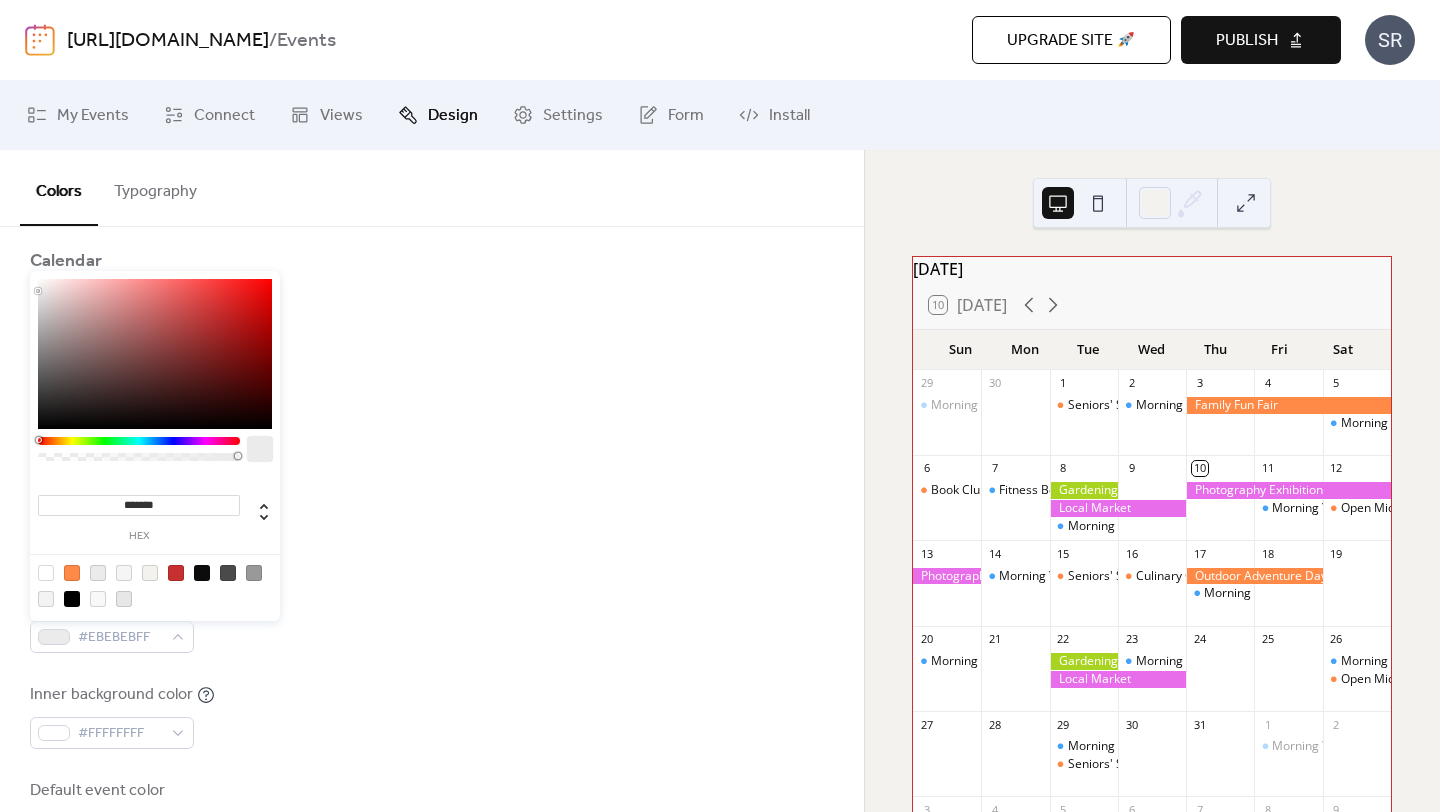 click on "*******" at bounding box center (139, 505) 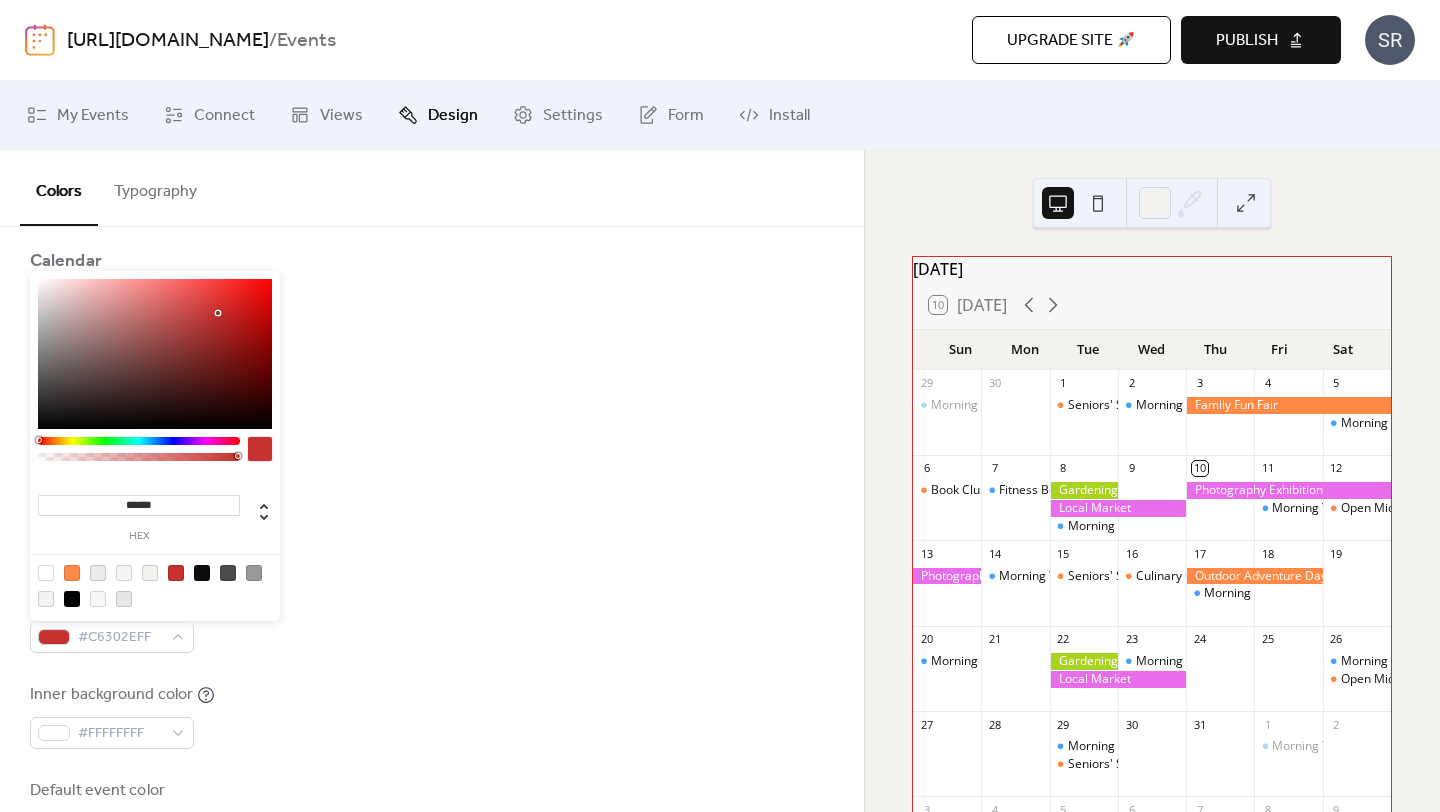 click on "Background color #F3F2EEFF Text color #0C0C0CFF Border color #C6302EFF Inner border color #C6302EFF Inner background color #FFFFFFFF Default event color #FF8946FF" at bounding box center [432, 572] 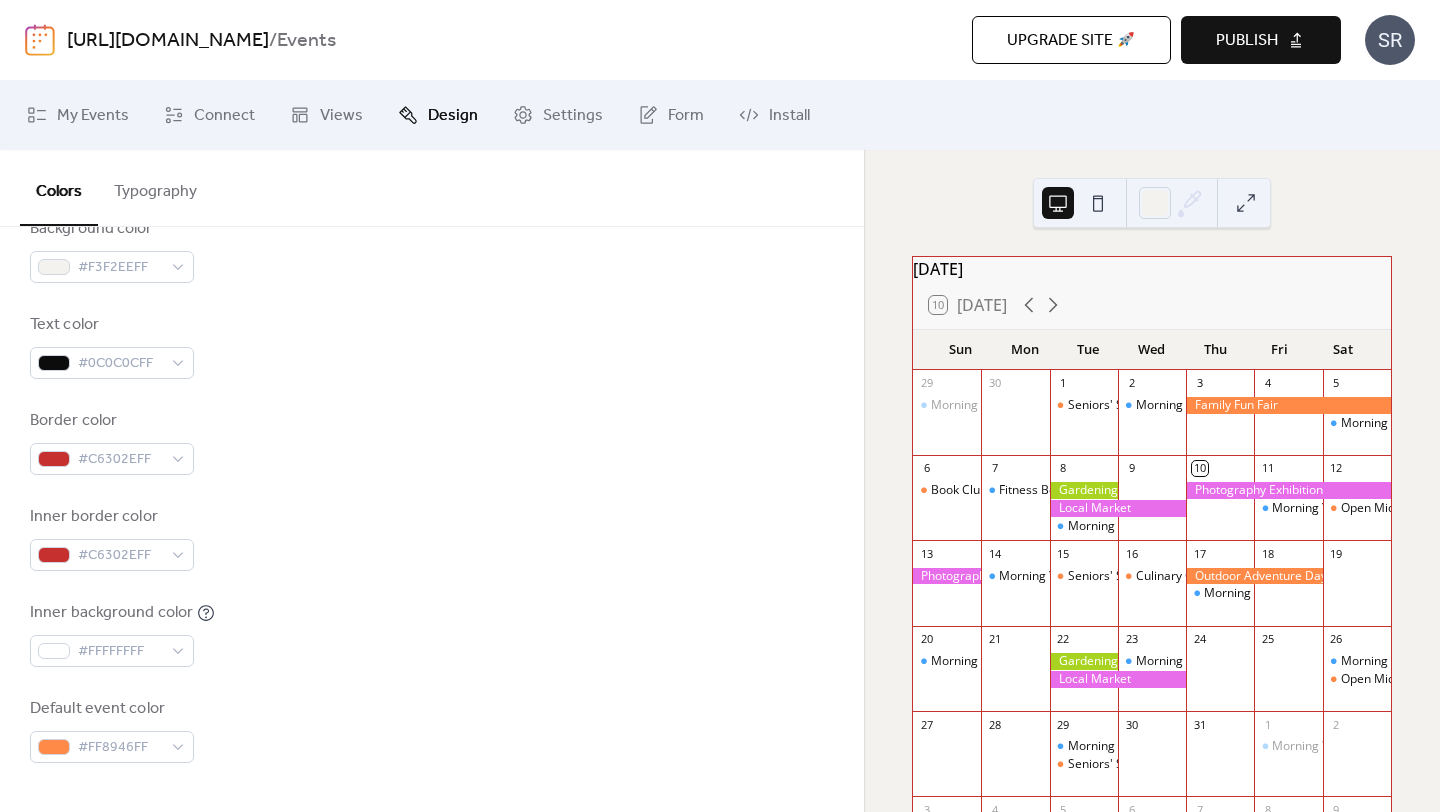 scroll, scrollTop: 294, scrollLeft: 0, axis: vertical 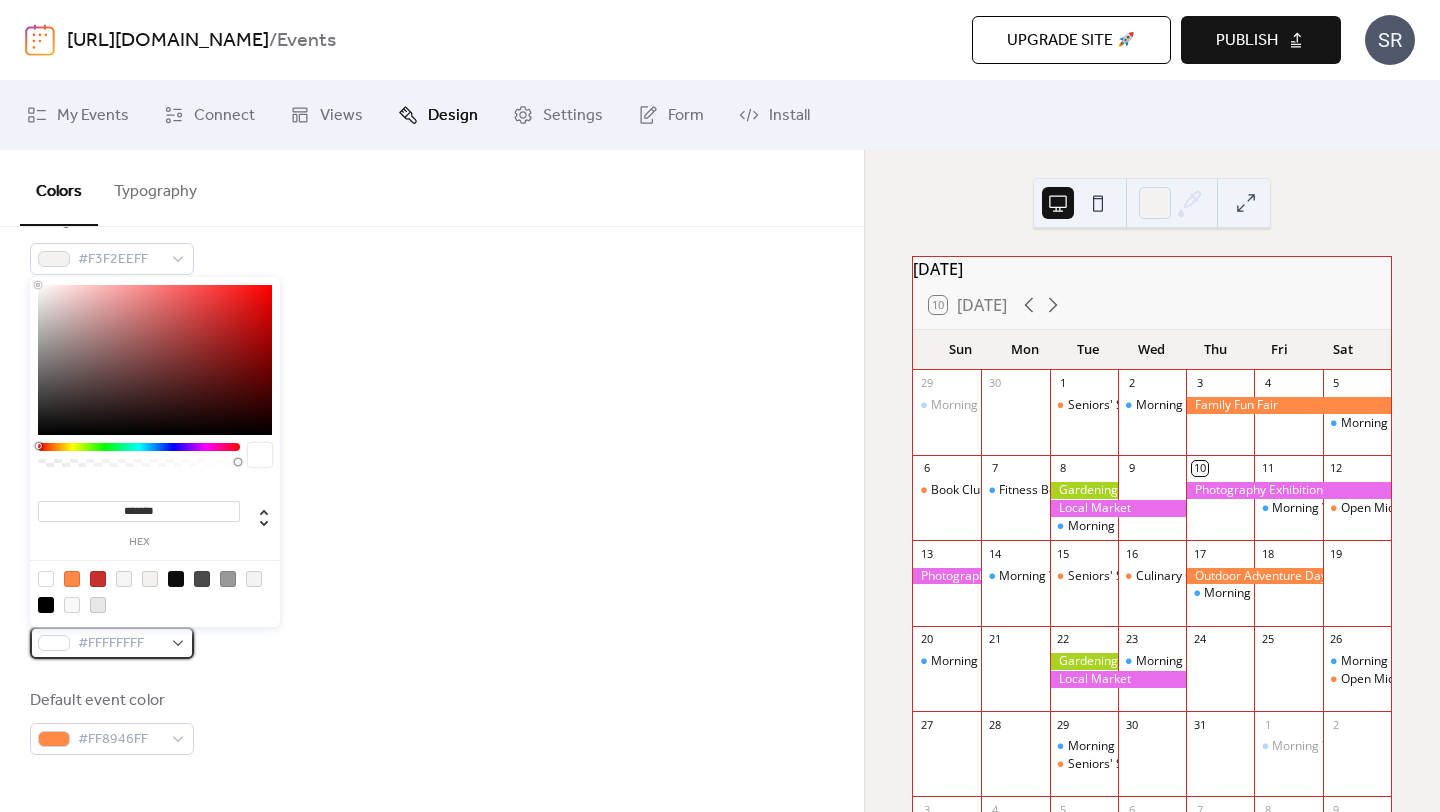 click on "#FFFFFFFF" at bounding box center (120, 644) 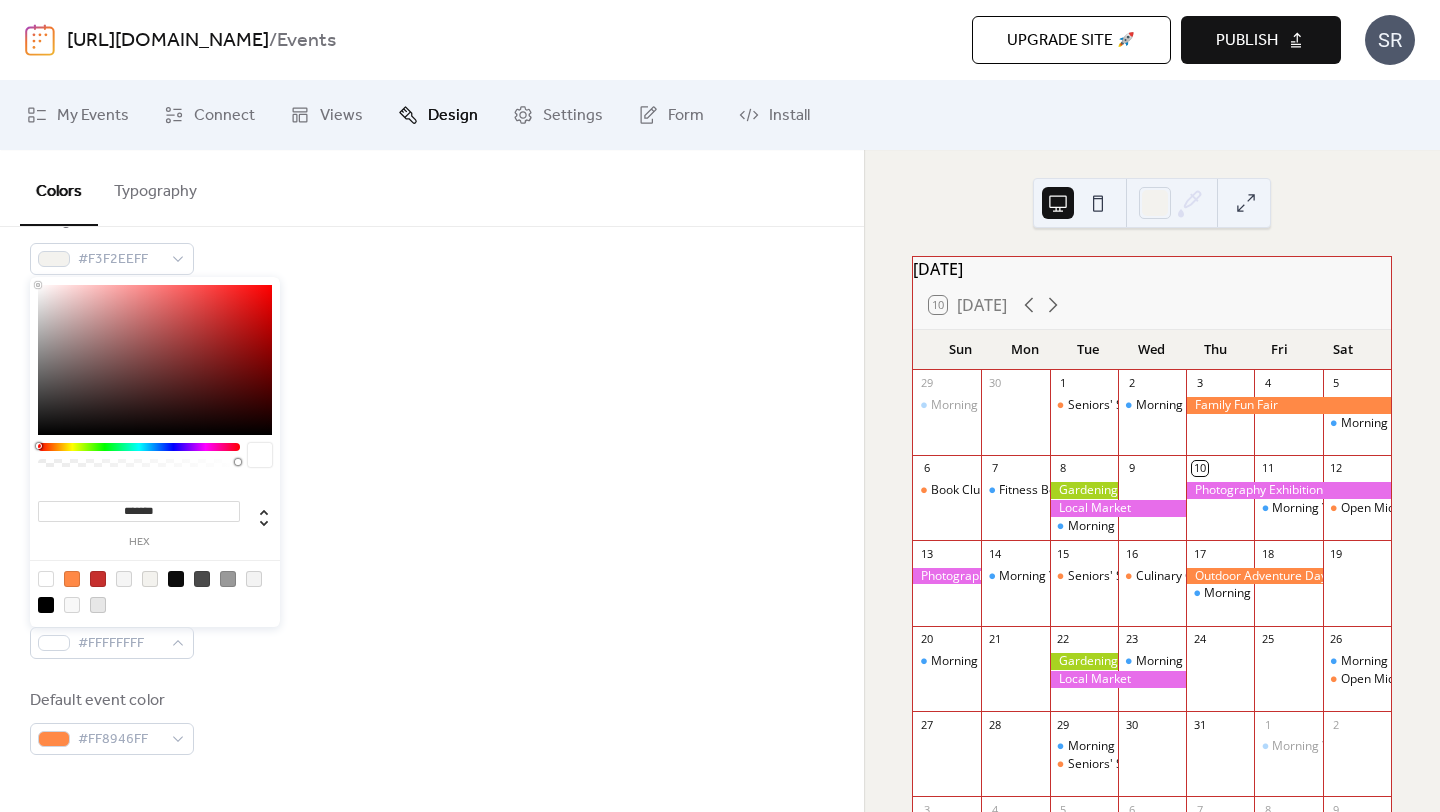 click on "*******" at bounding box center (139, 511) 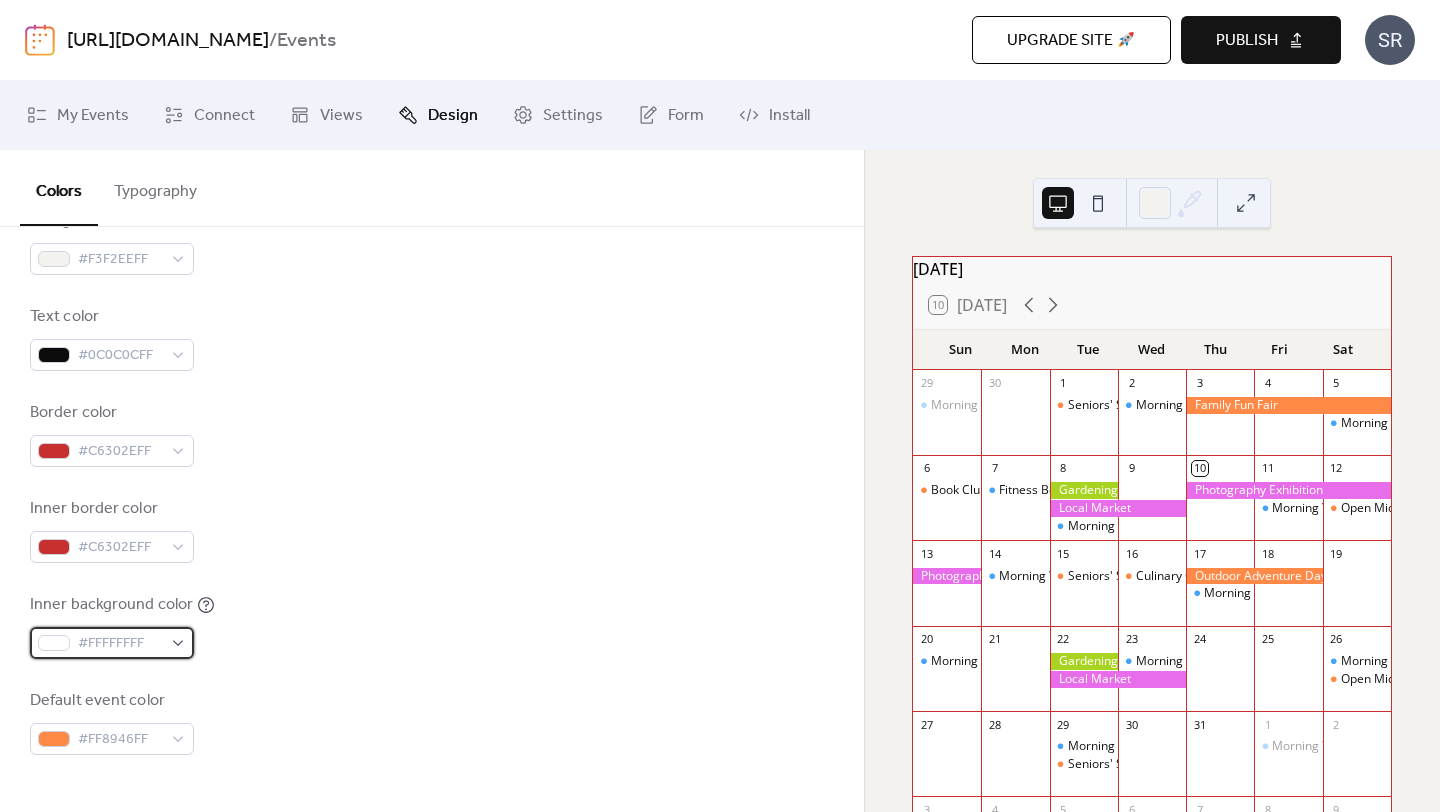 click on "#FFFFFFFF" at bounding box center (120, 644) 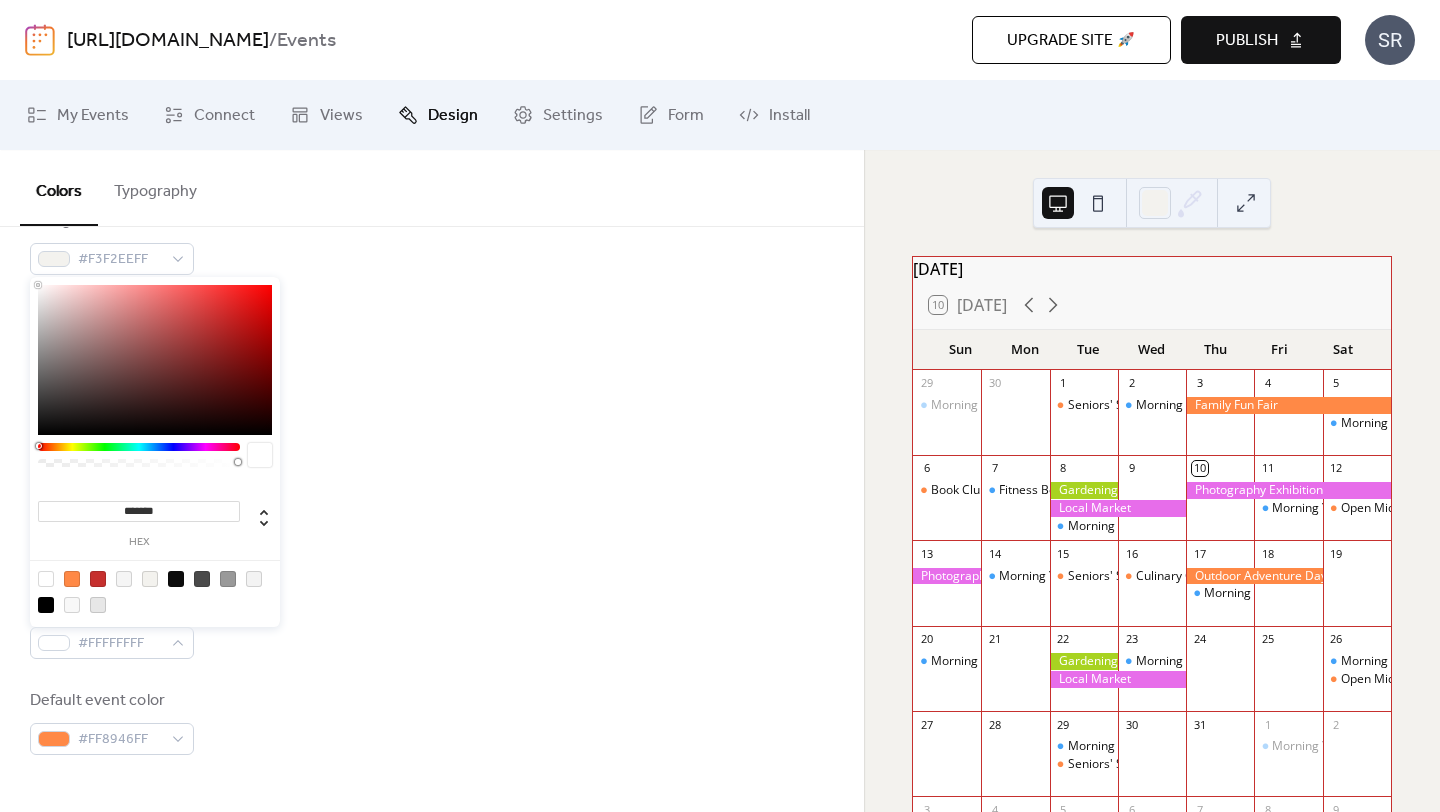 click on "*******" at bounding box center [139, 511] 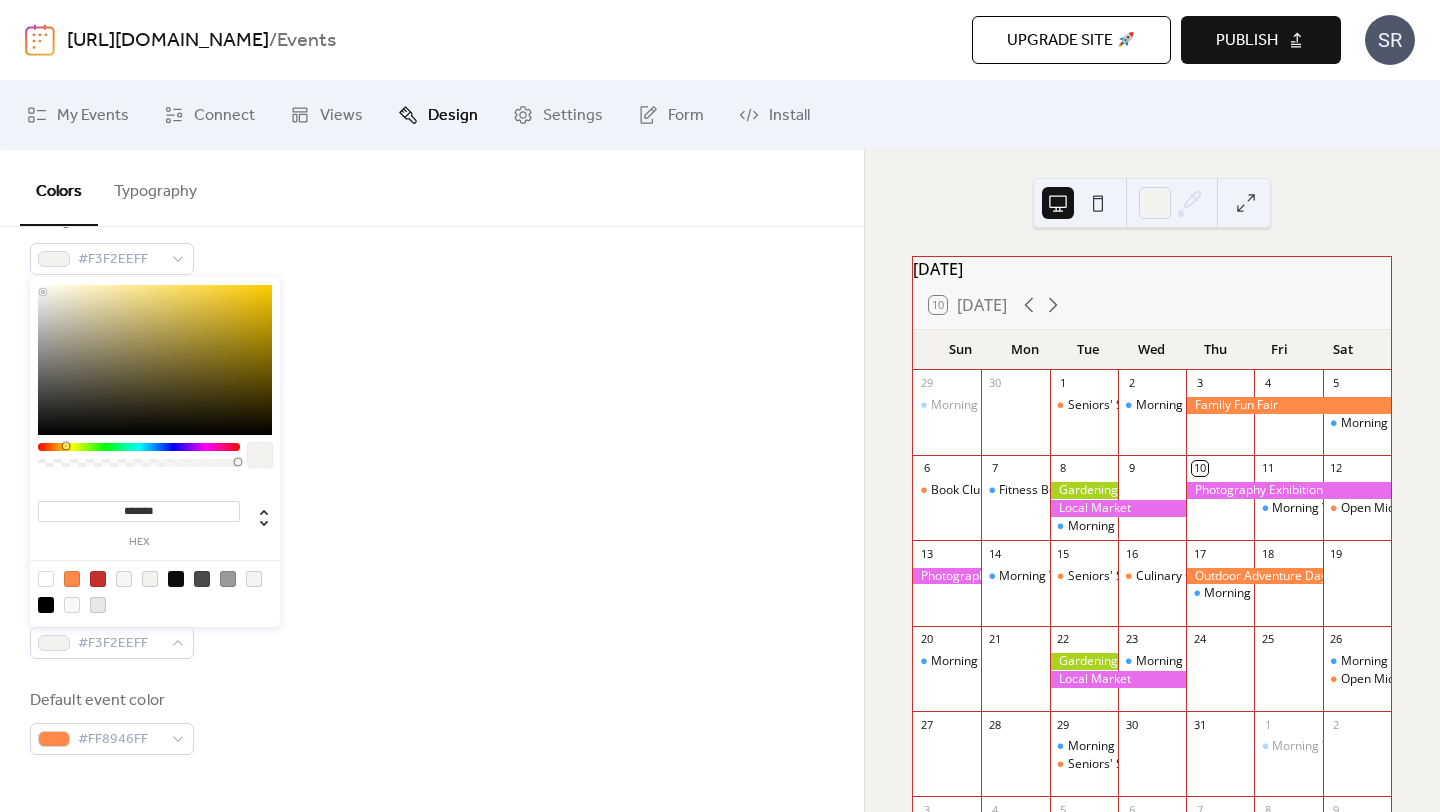 click on "Inner border color #C6302EFF" at bounding box center (432, 530) 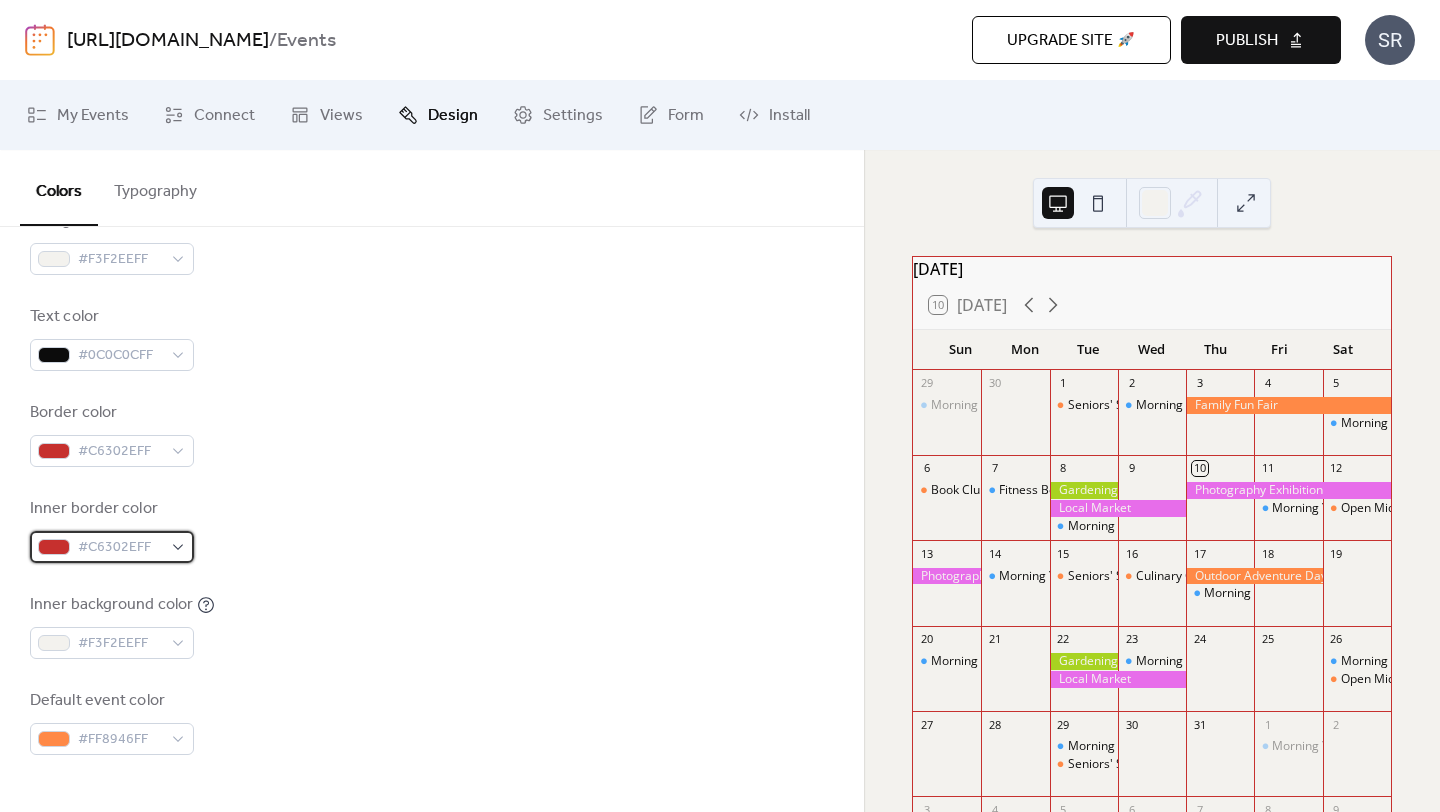 click on "#C6302EFF" at bounding box center [120, 548] 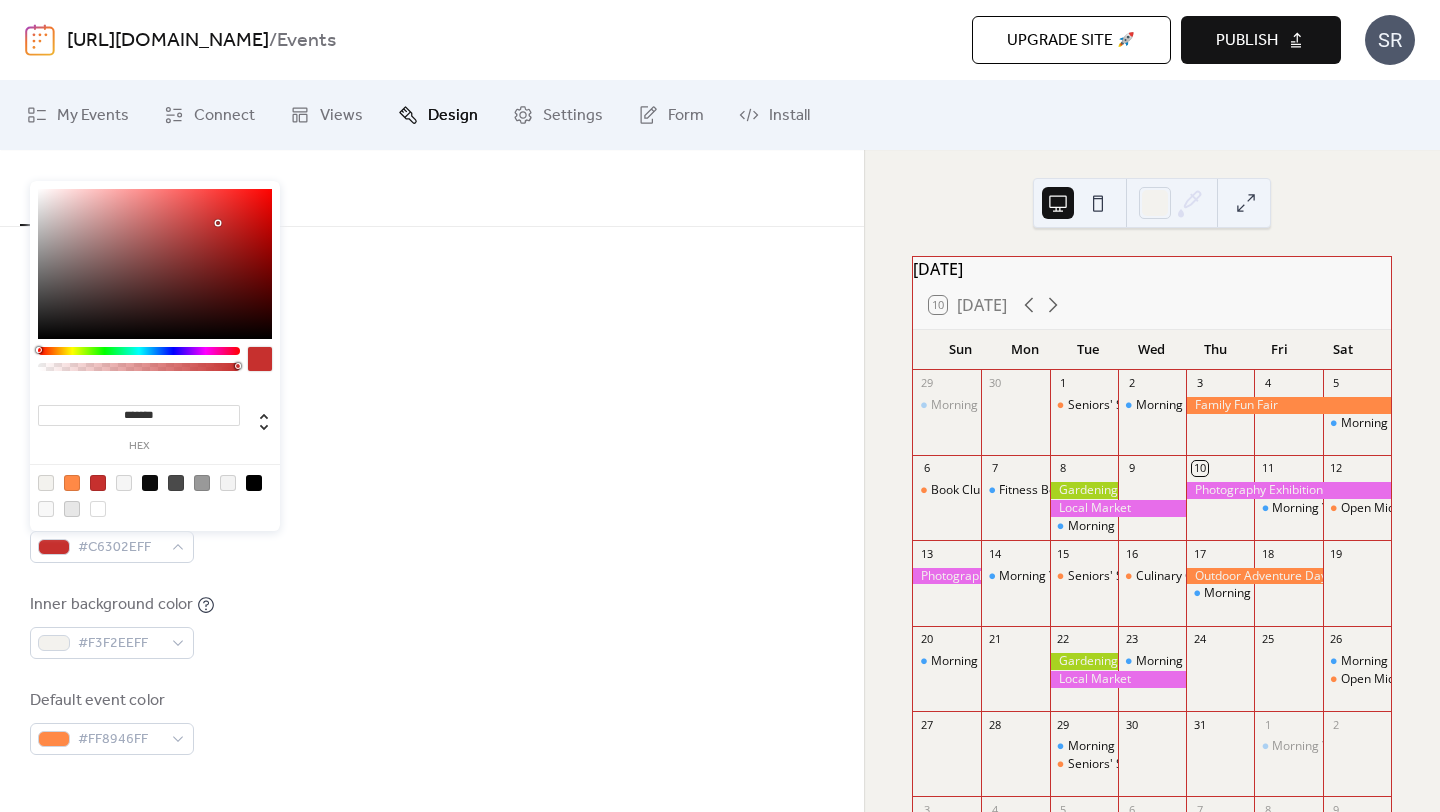 click on "*******" at bounding box center (139, 415) 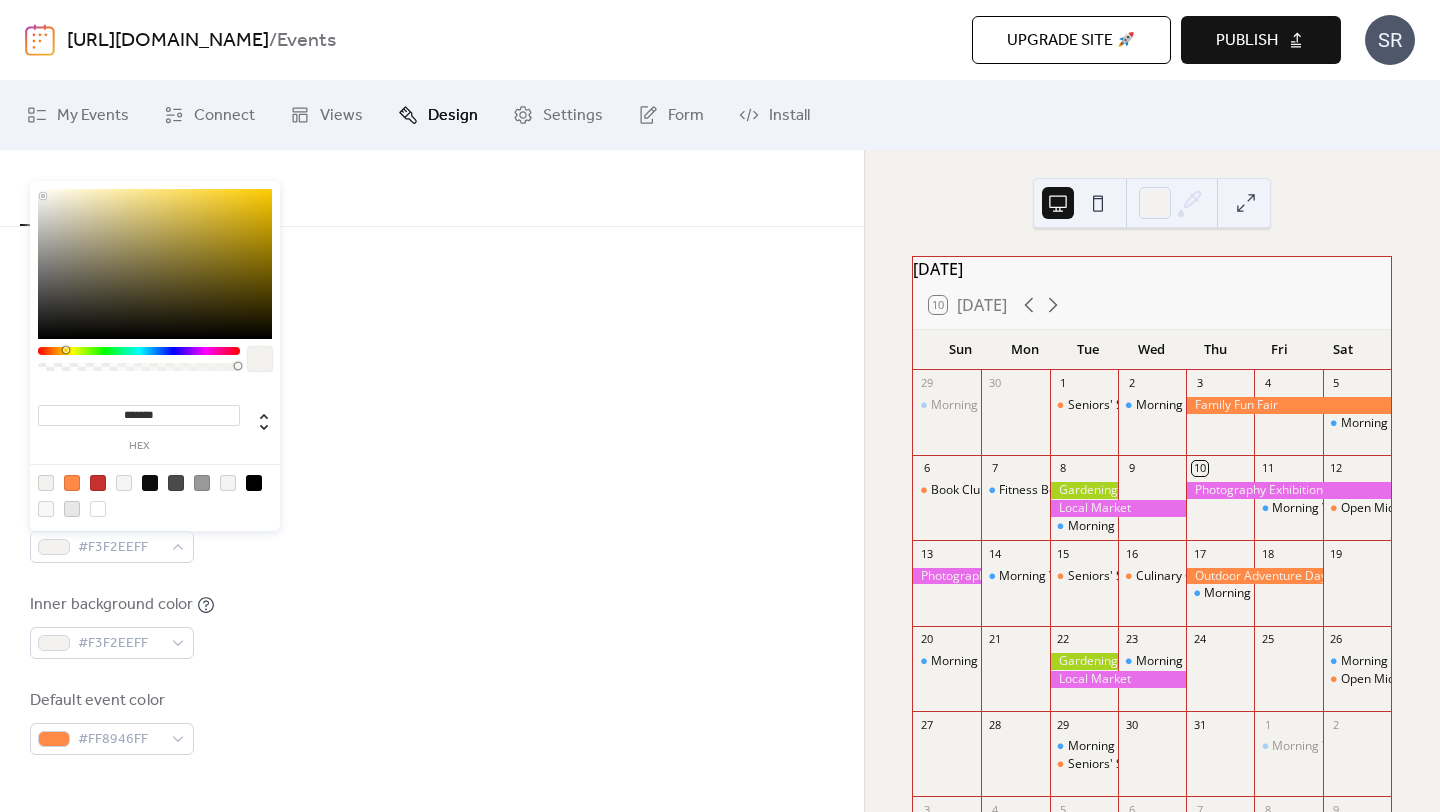 click on "Border color #C6302EFF" at bounding box center [432, 434] 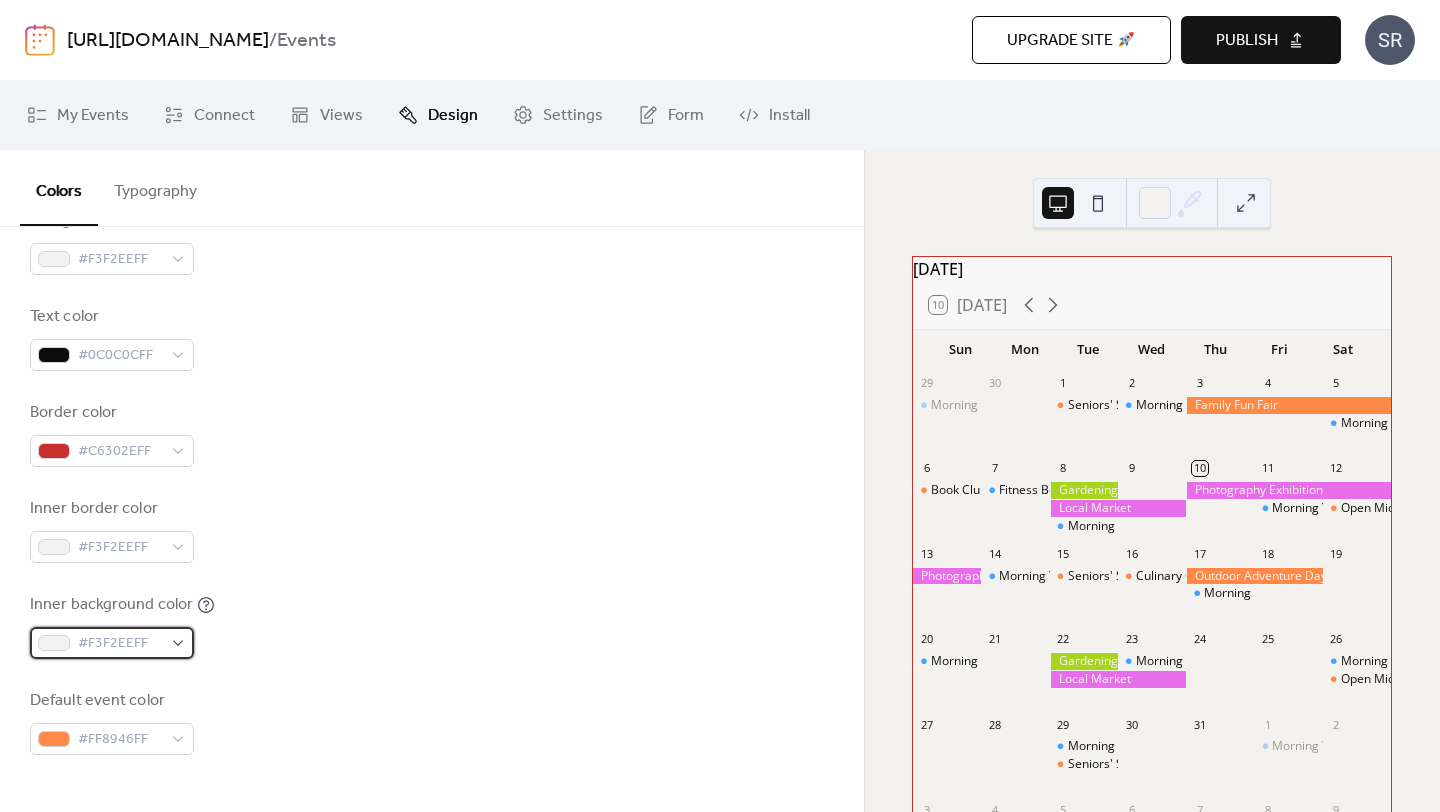 click on "#F3F2EEFF" at bounding box center [120, 644] 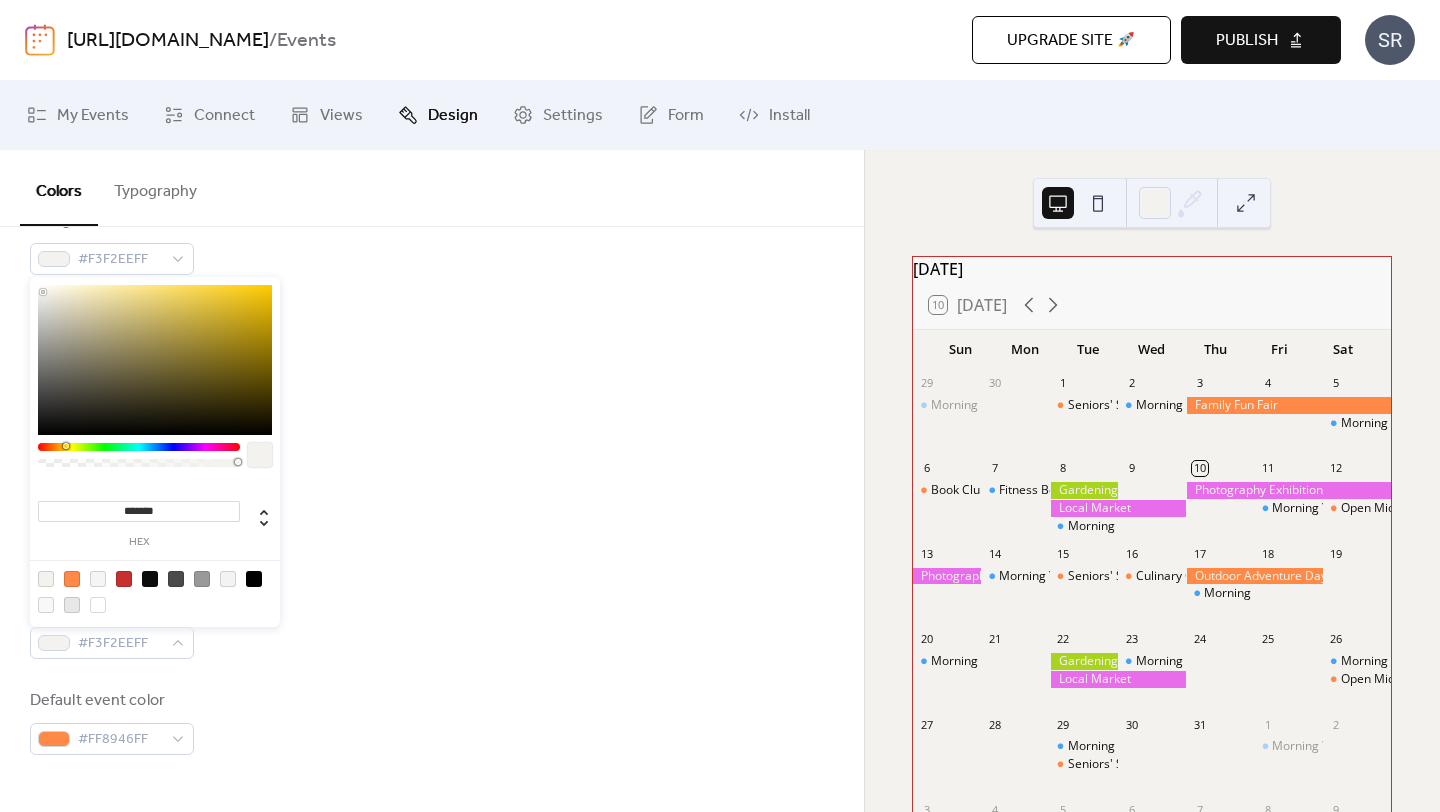click on "*******" at bounding box center [139, 511] 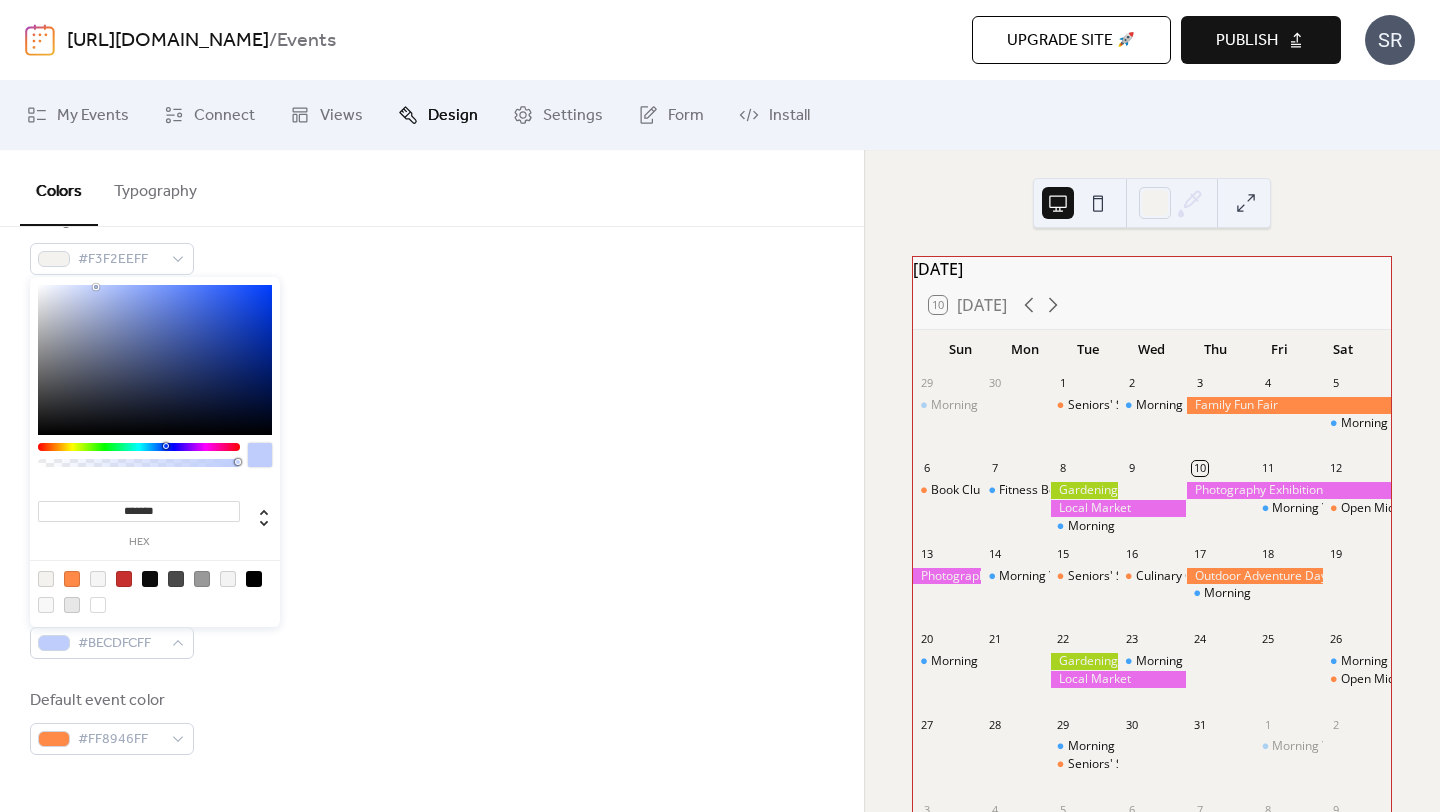 click on "Inner border color #F3F2EEFF" at bounding box center (432, 530) 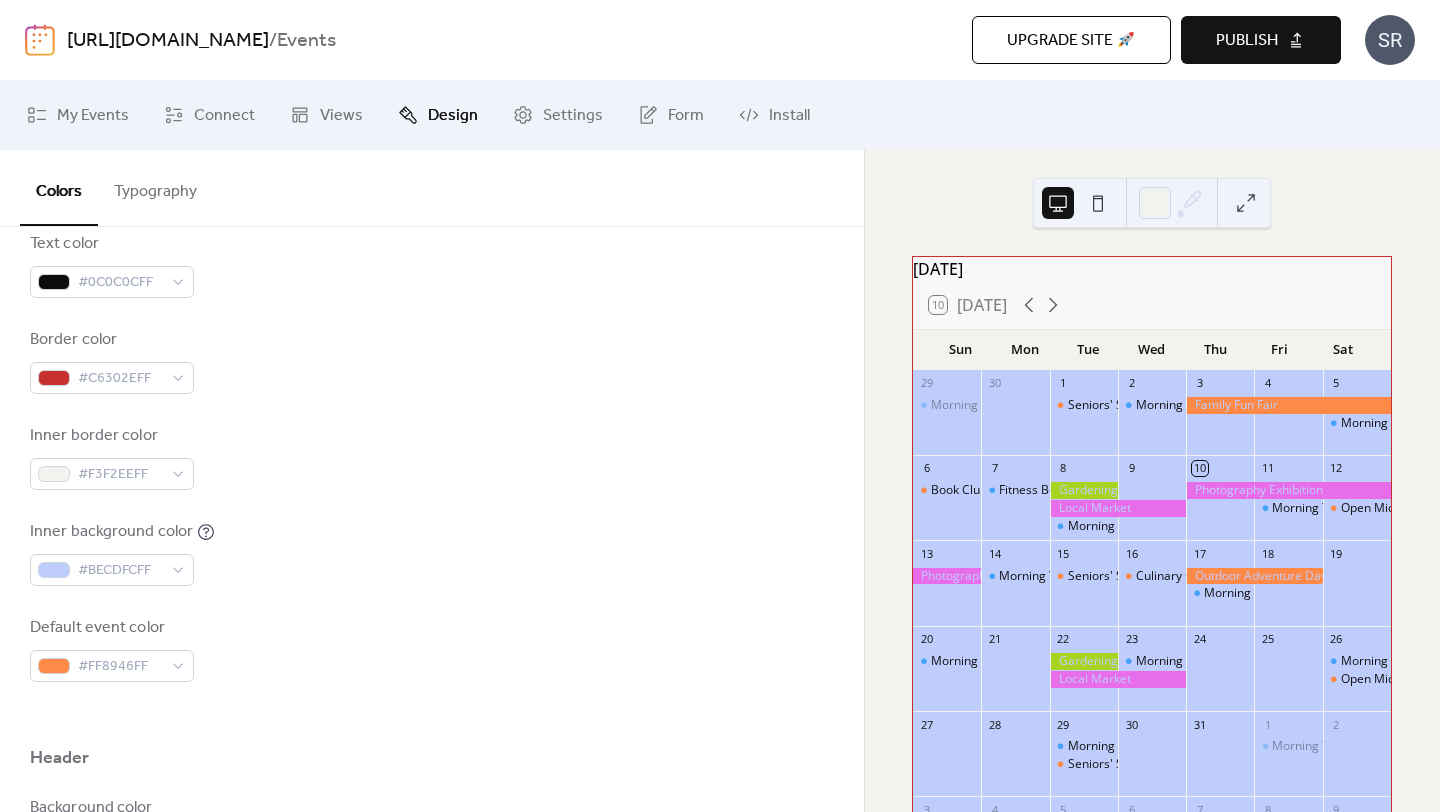 scroll, scrollTop: 376, scrollLeft: 0, axis: vertical 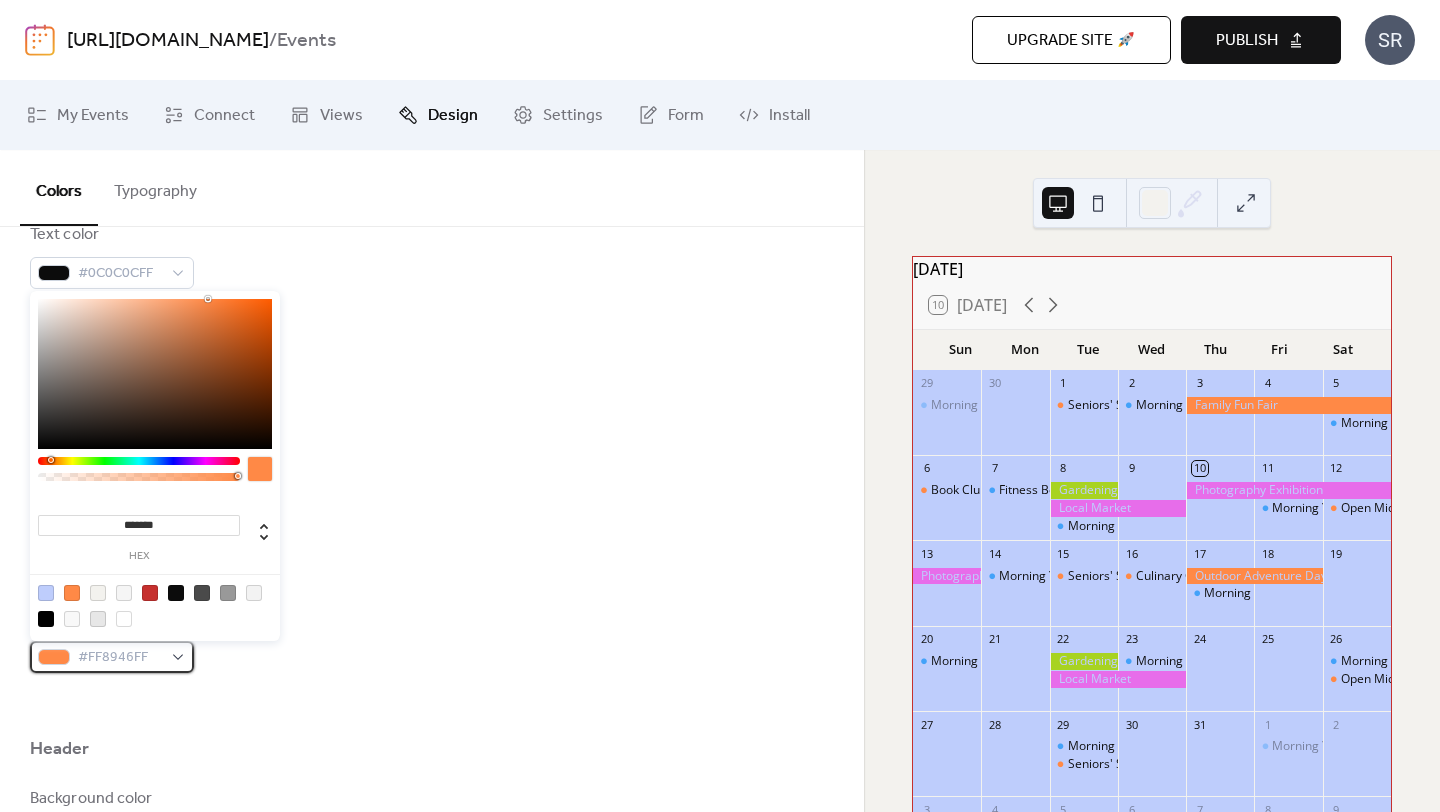click on "#FF8946FF" at bounding box center (120, 658) 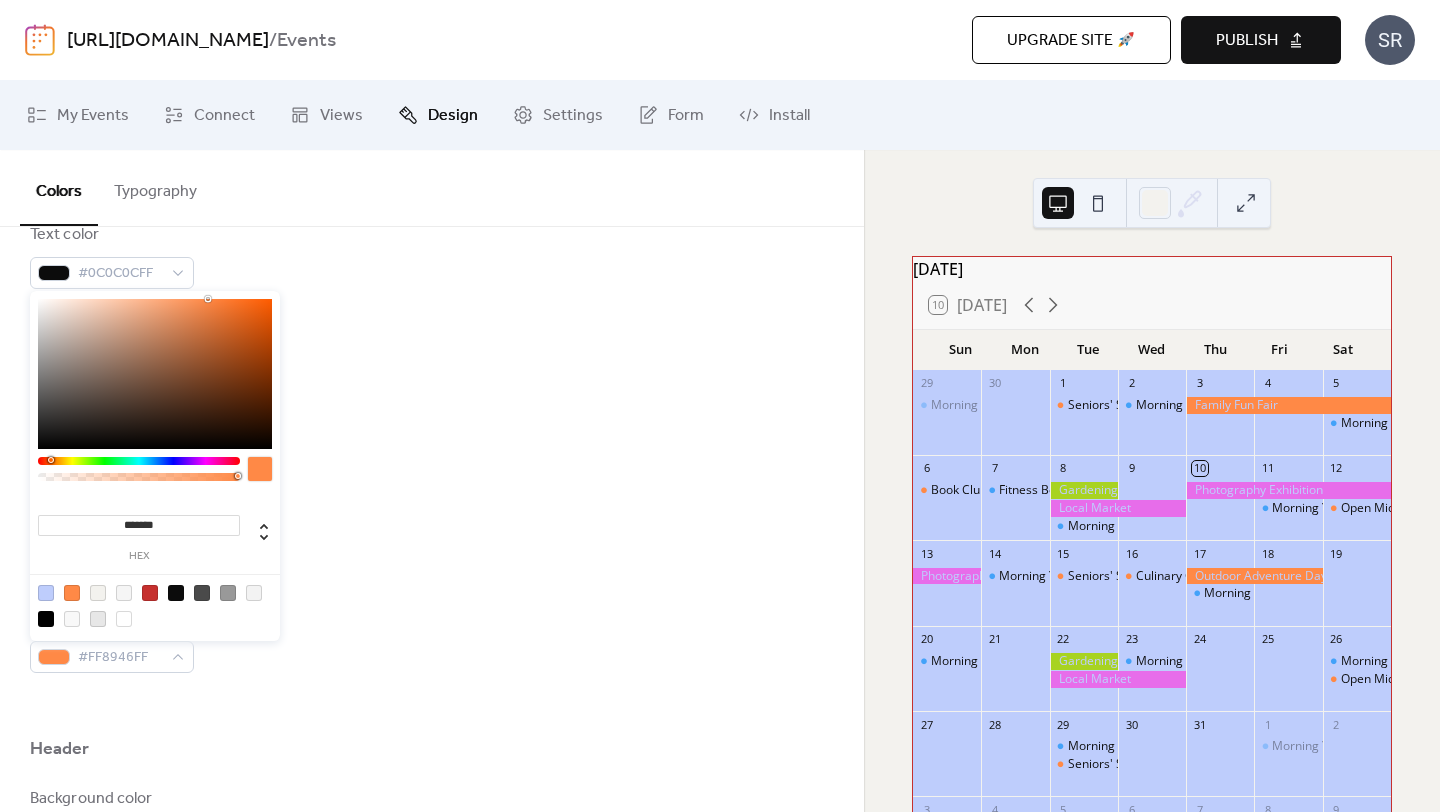 click on "*******" at bounding box center (139, 525) 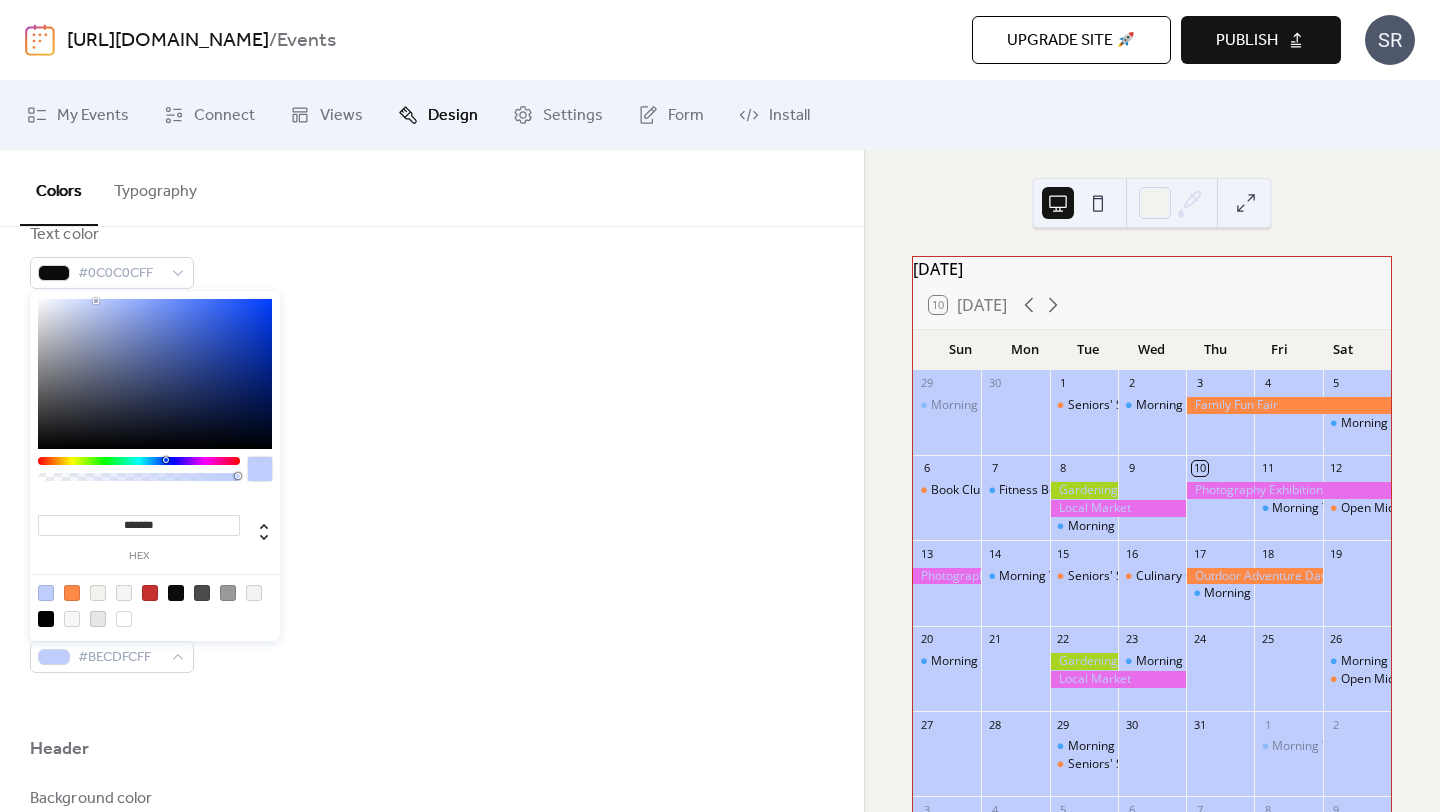 click on "Inner background color #BECDFCFF" at bounding box center (432, 544) 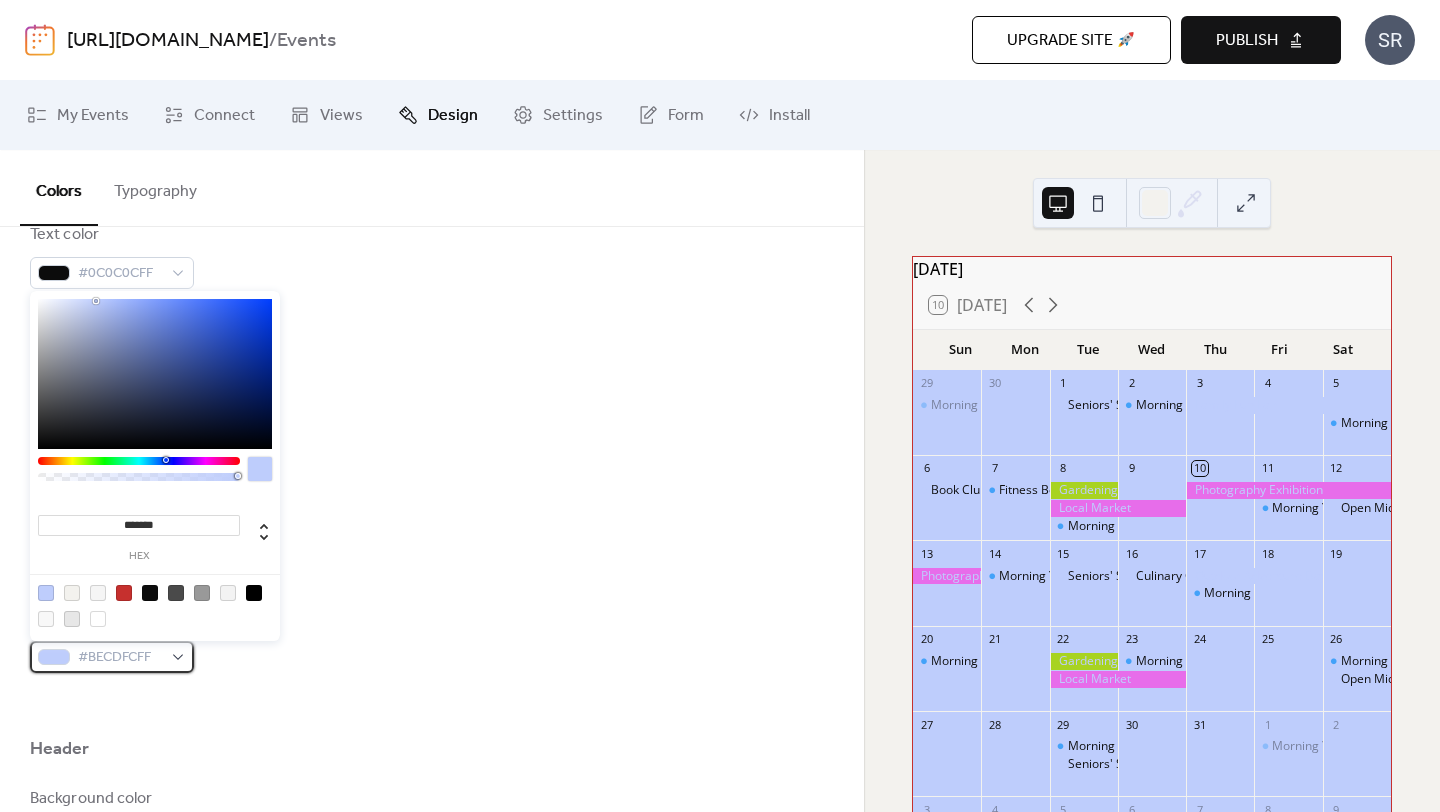 click on "#BECDFCFF" at bounding box center (120, 658) 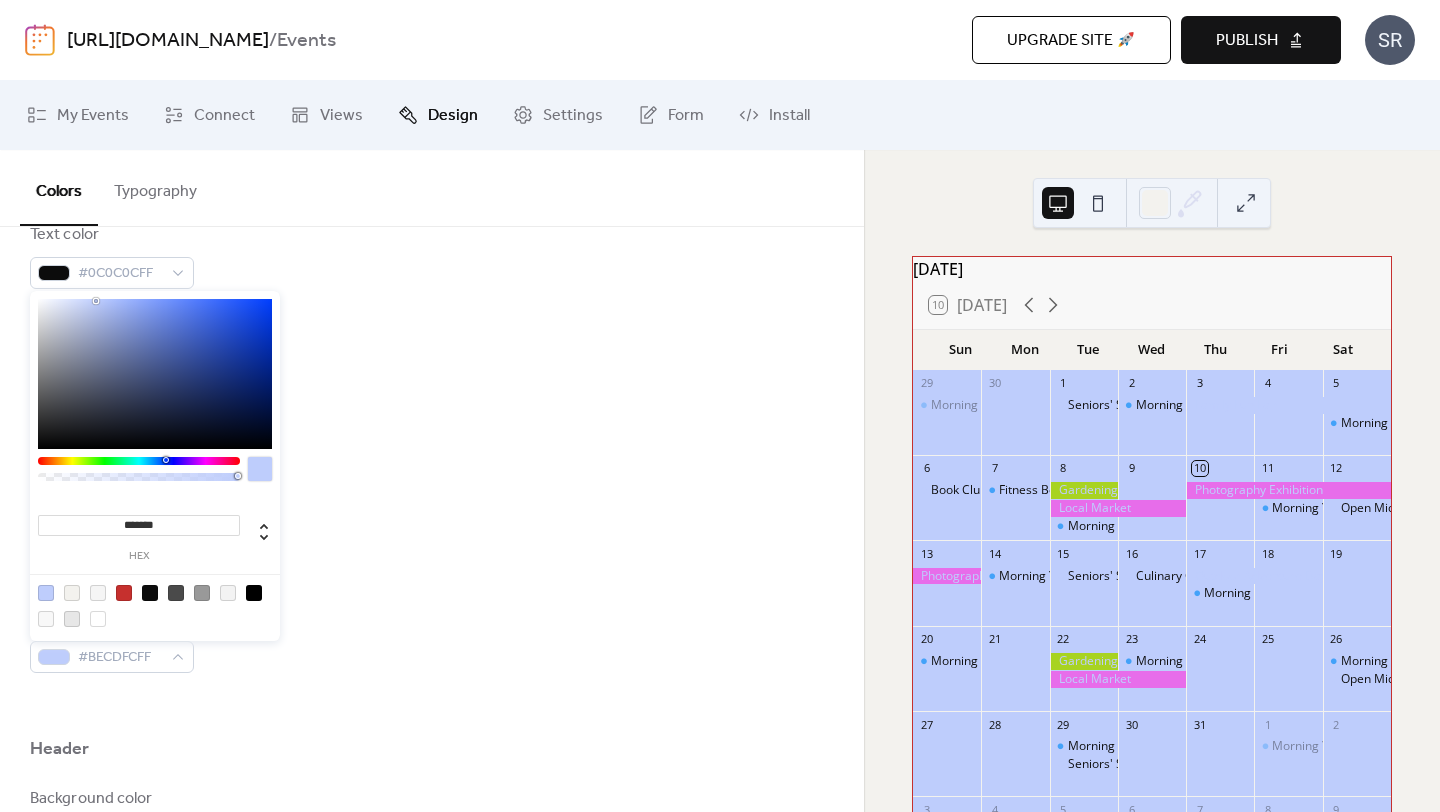 click on "*******" at bounding box center [139, 525] 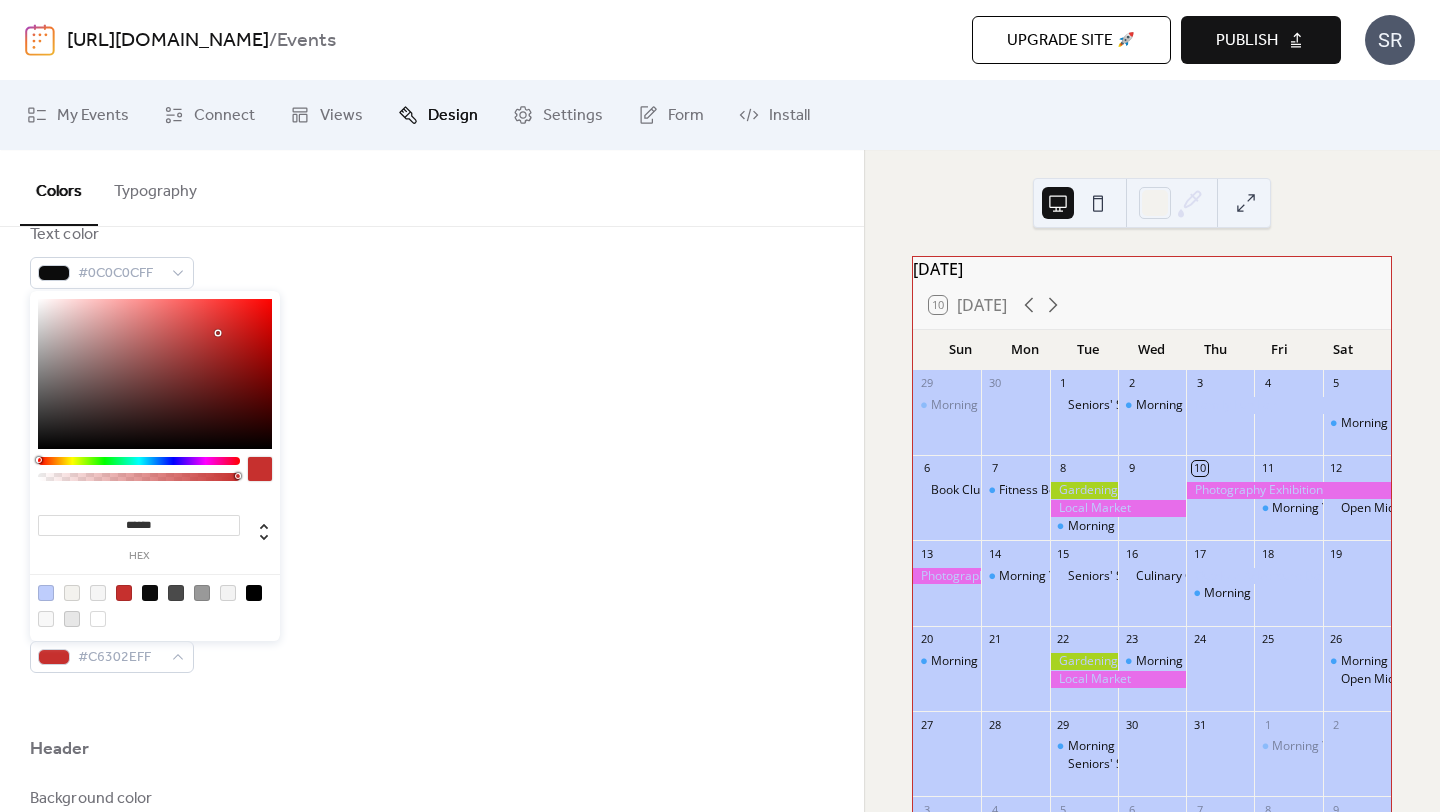click on "Inner background color #BECDFCFF" at bounding box center (432, 544) 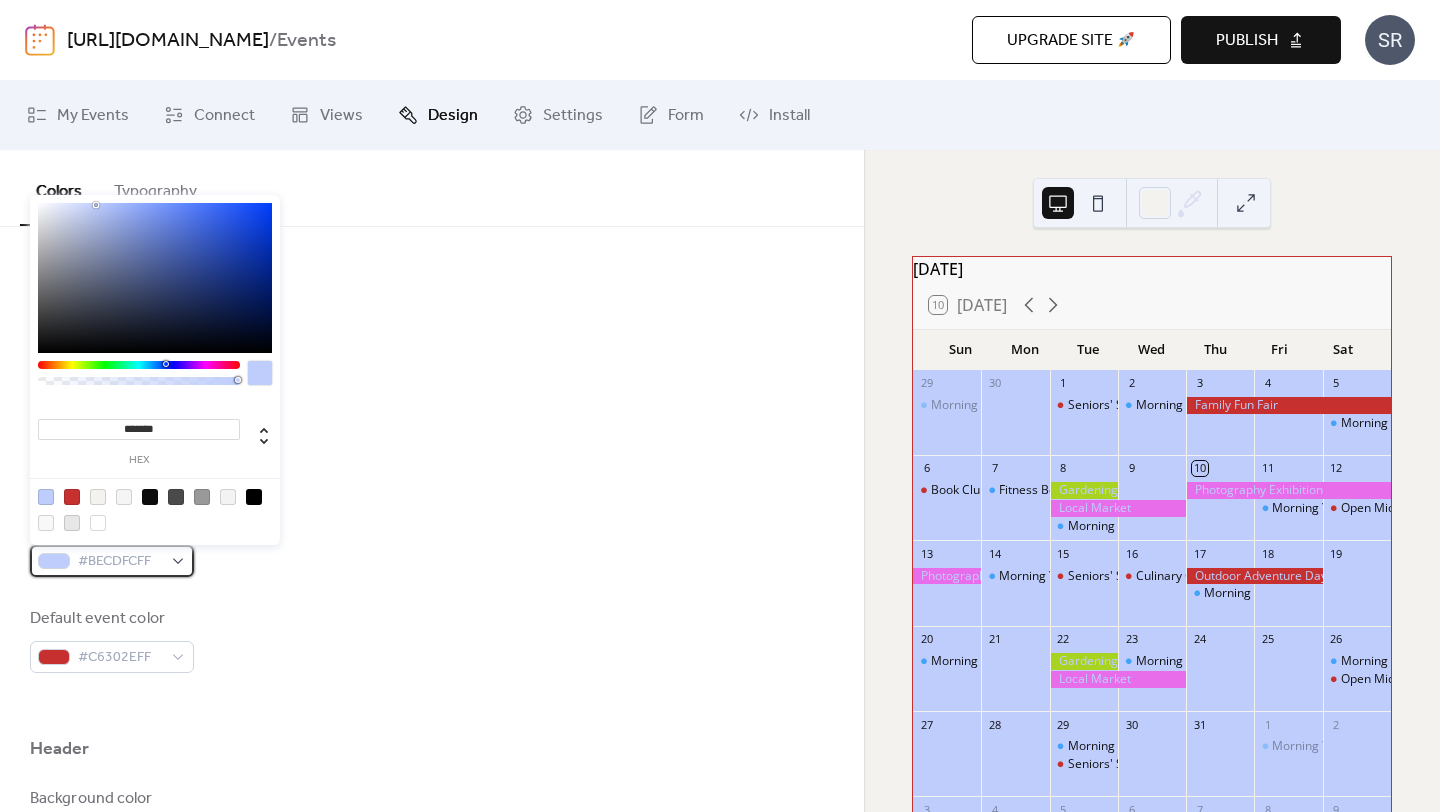 click on "#BECDFCFF" at bounding box center [120, 562] 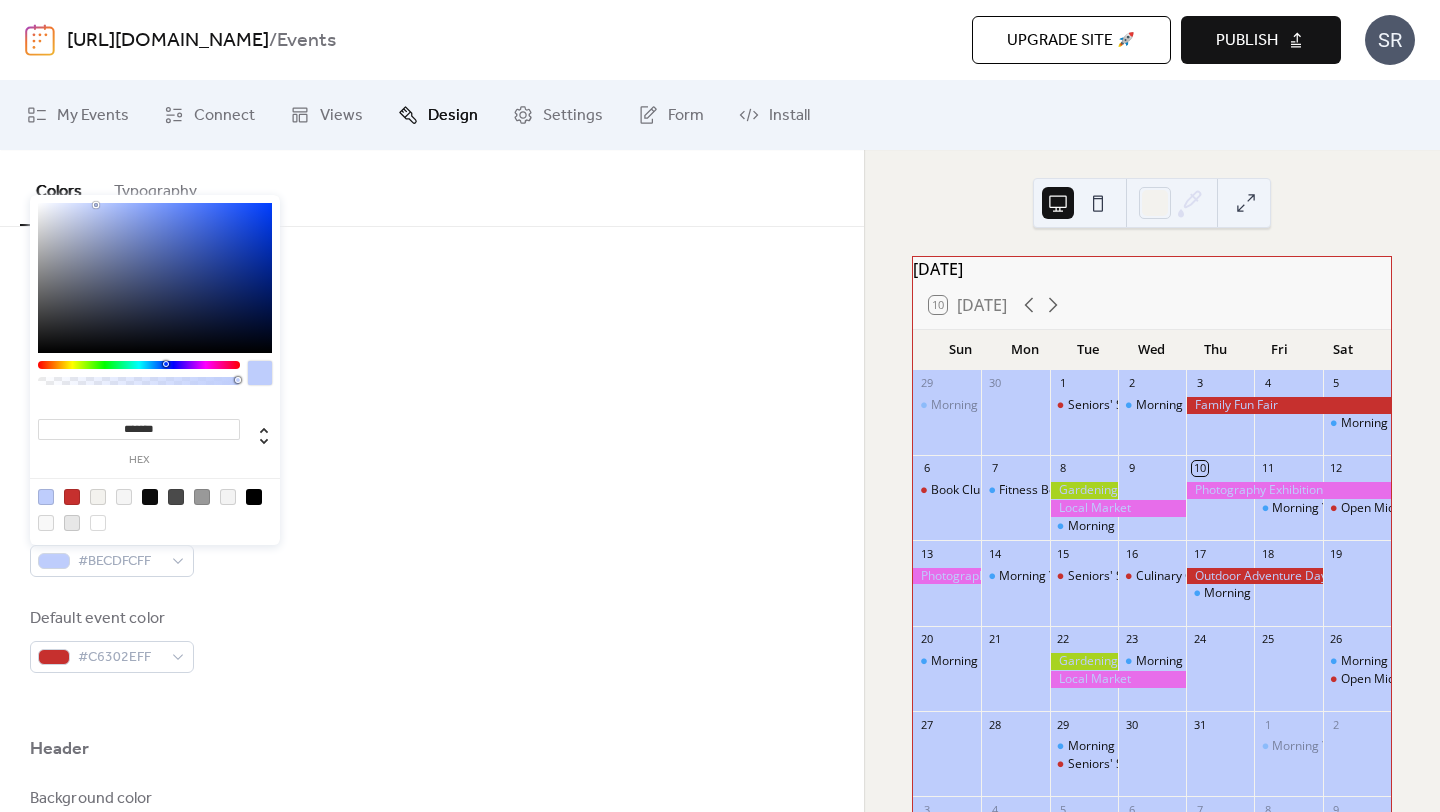 click on "*******" at bounding box center (139, 429) 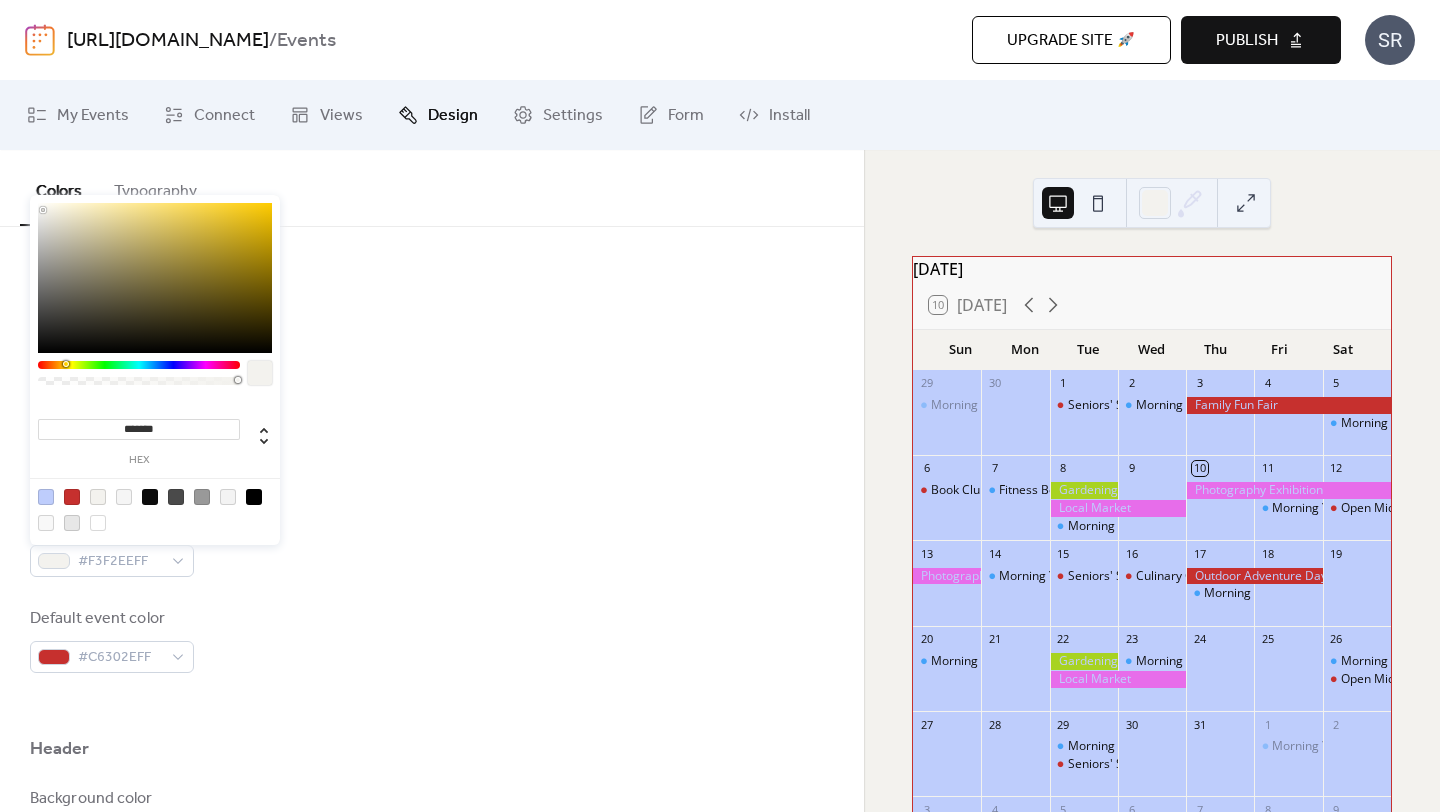 click on "Inner border color #F3F2EEFF" at bounding box center [432, 448] 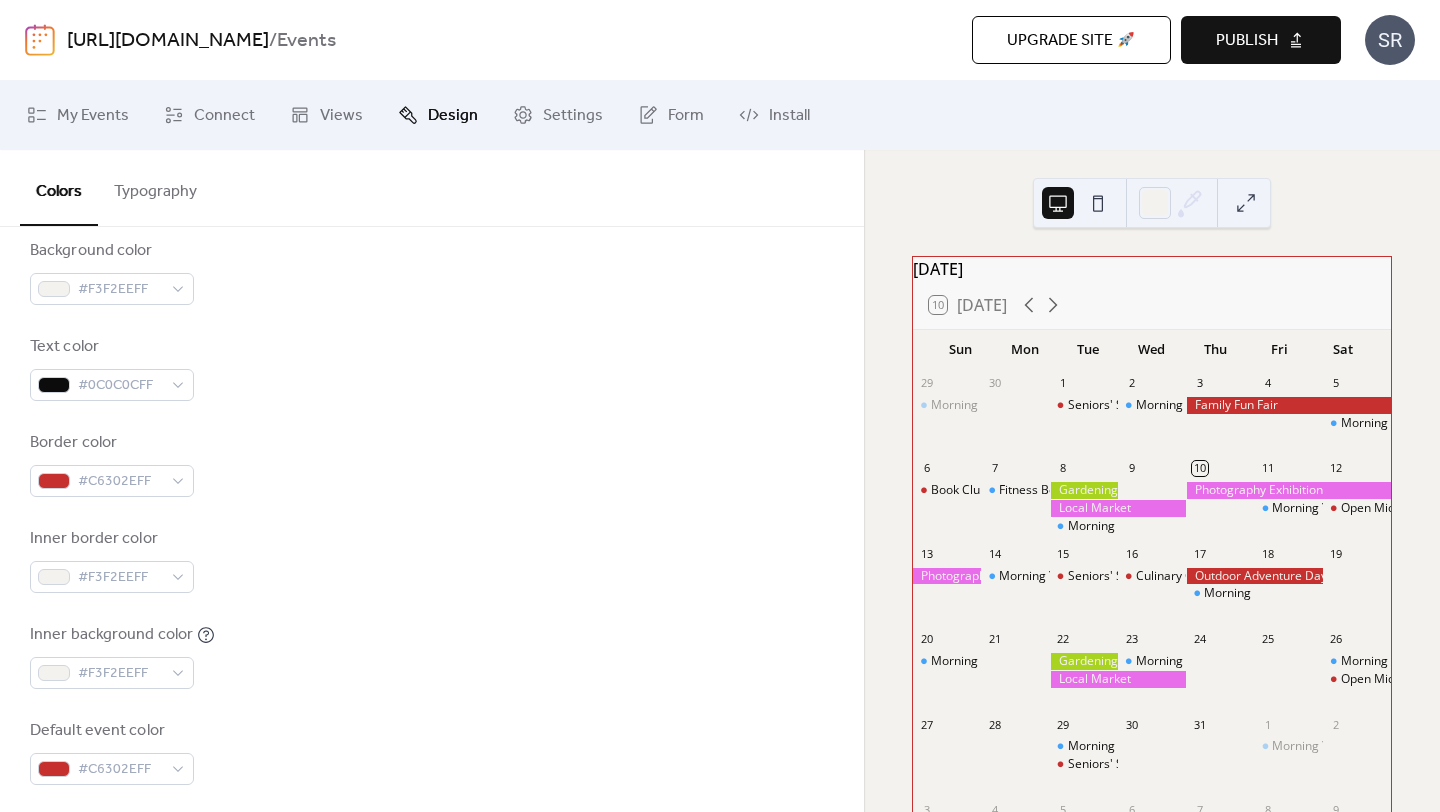 scroll, scrollTop: 293, scrollLeft: 0, axis: vertical 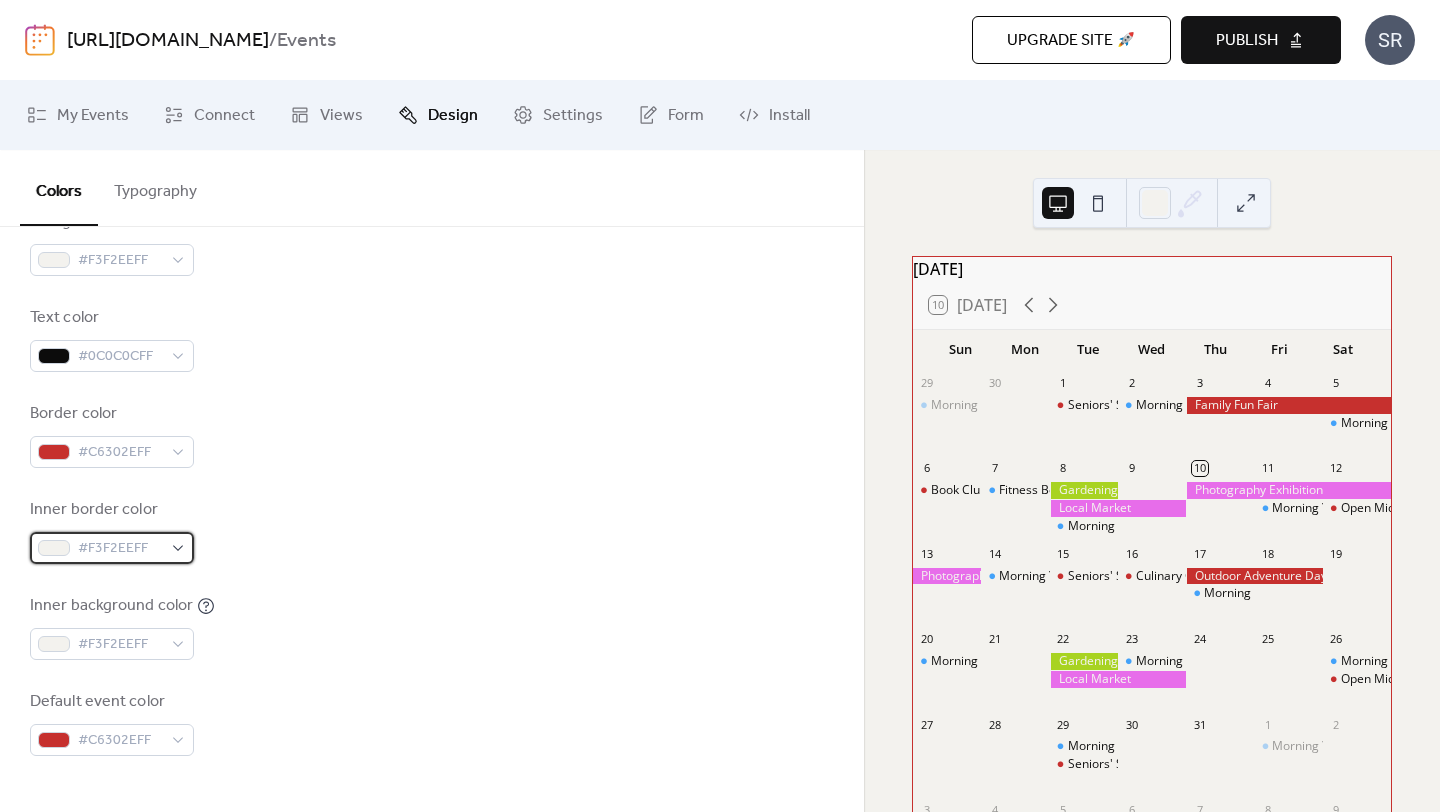 click on "#F3F2EEFF" at bounding box center (120, 549) 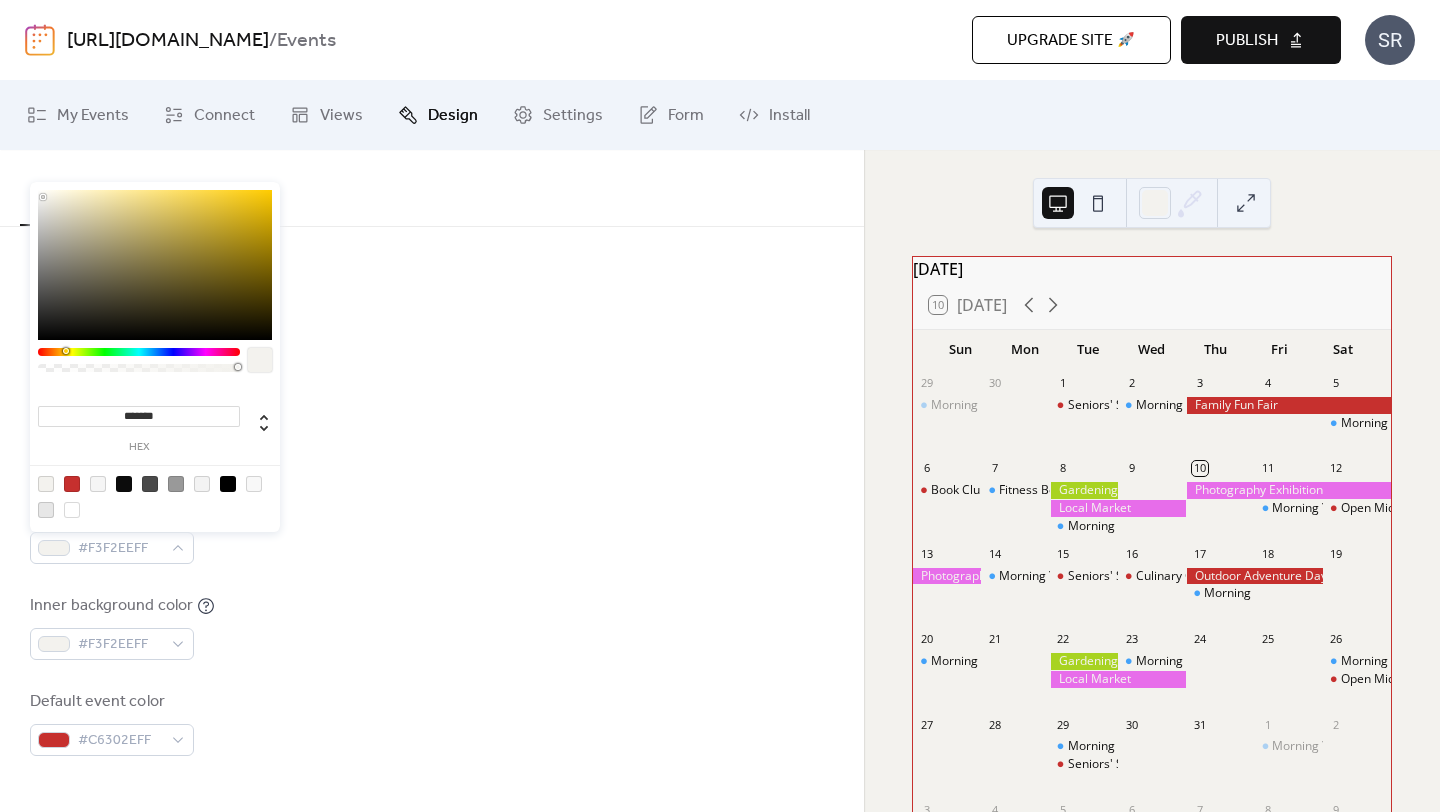 click on "*******" at bounding box center (139, 416) 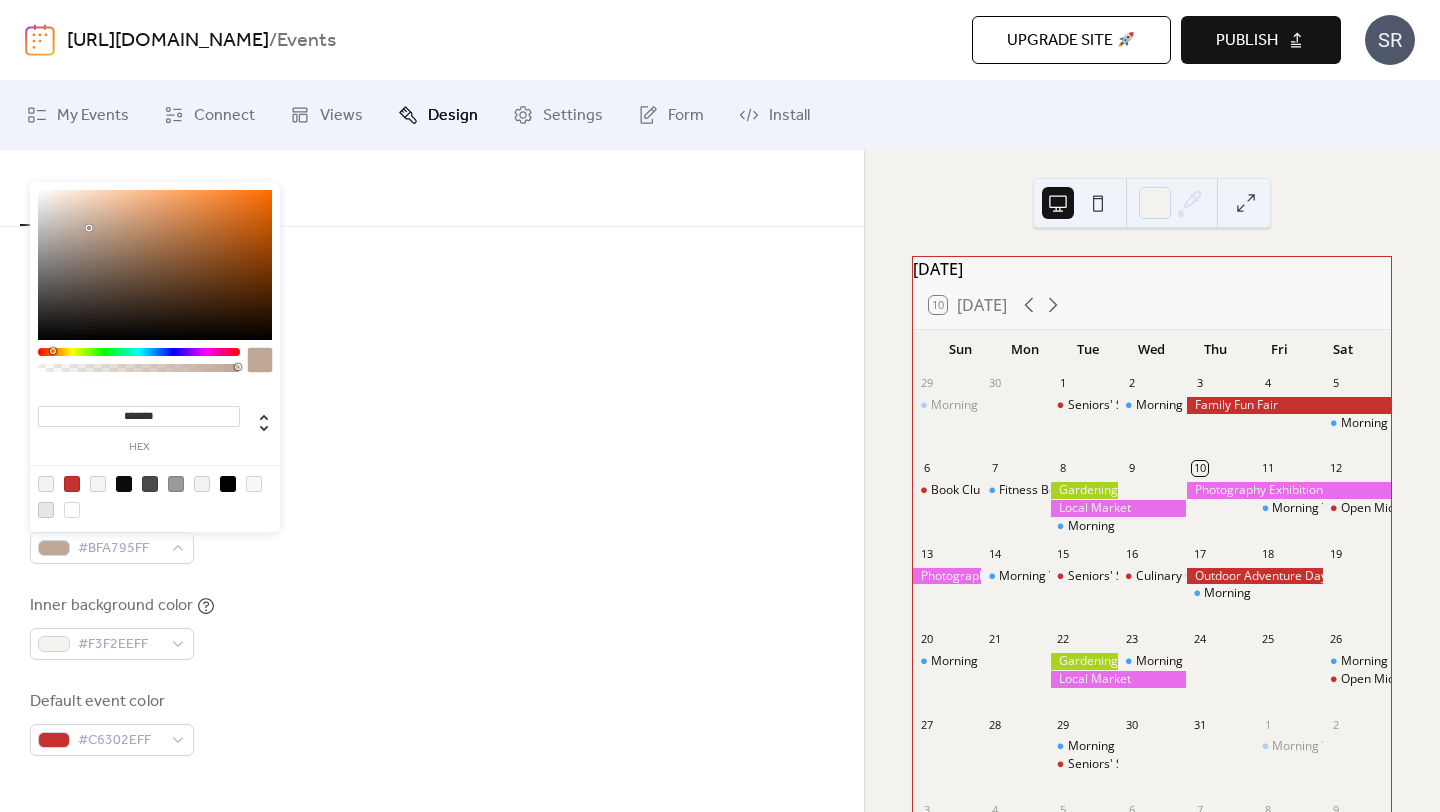 click on "Inner border color #BFA795FF" at bounding box center [432, 531] 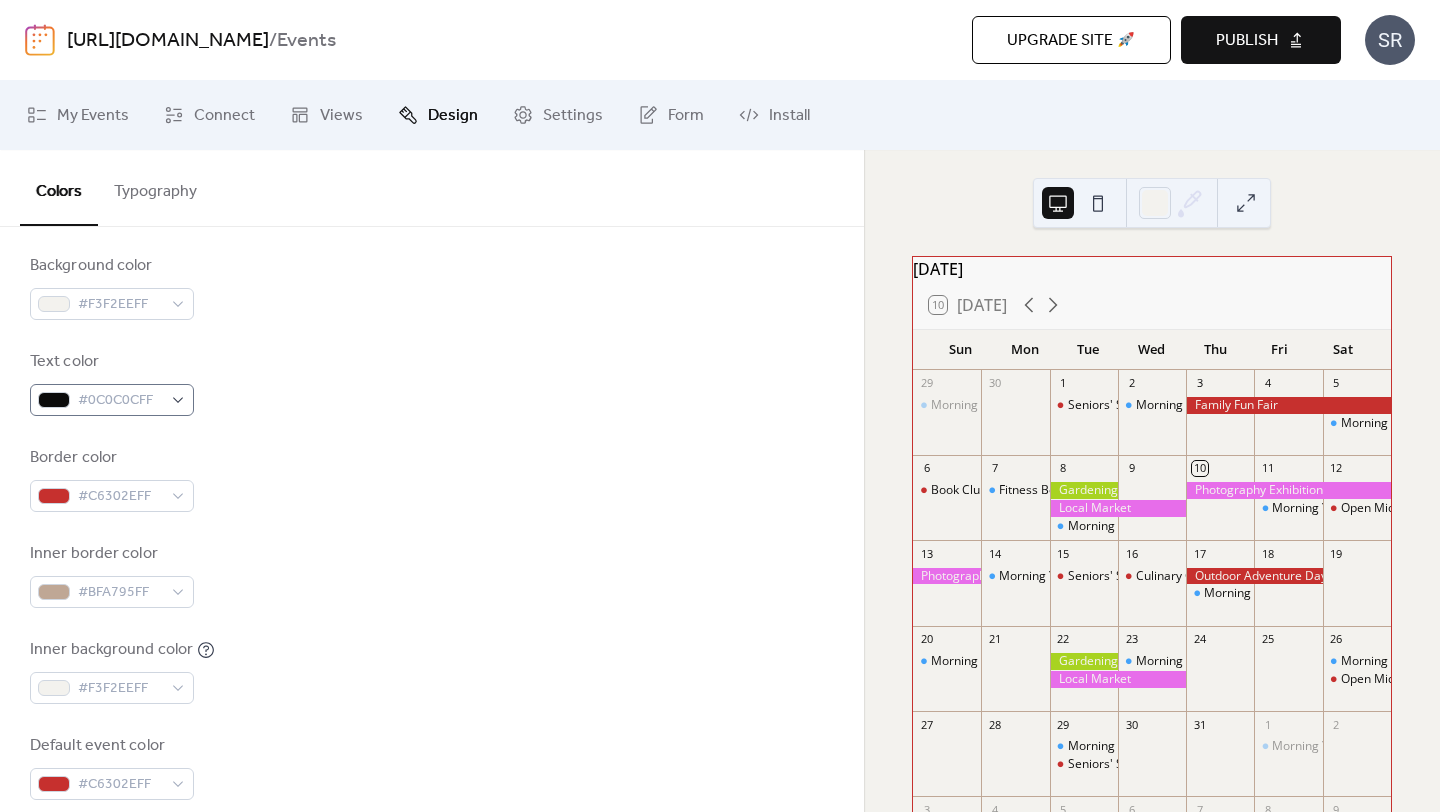 scroll, scrollTop: 248, scrollLeft: 0, axis: vertical 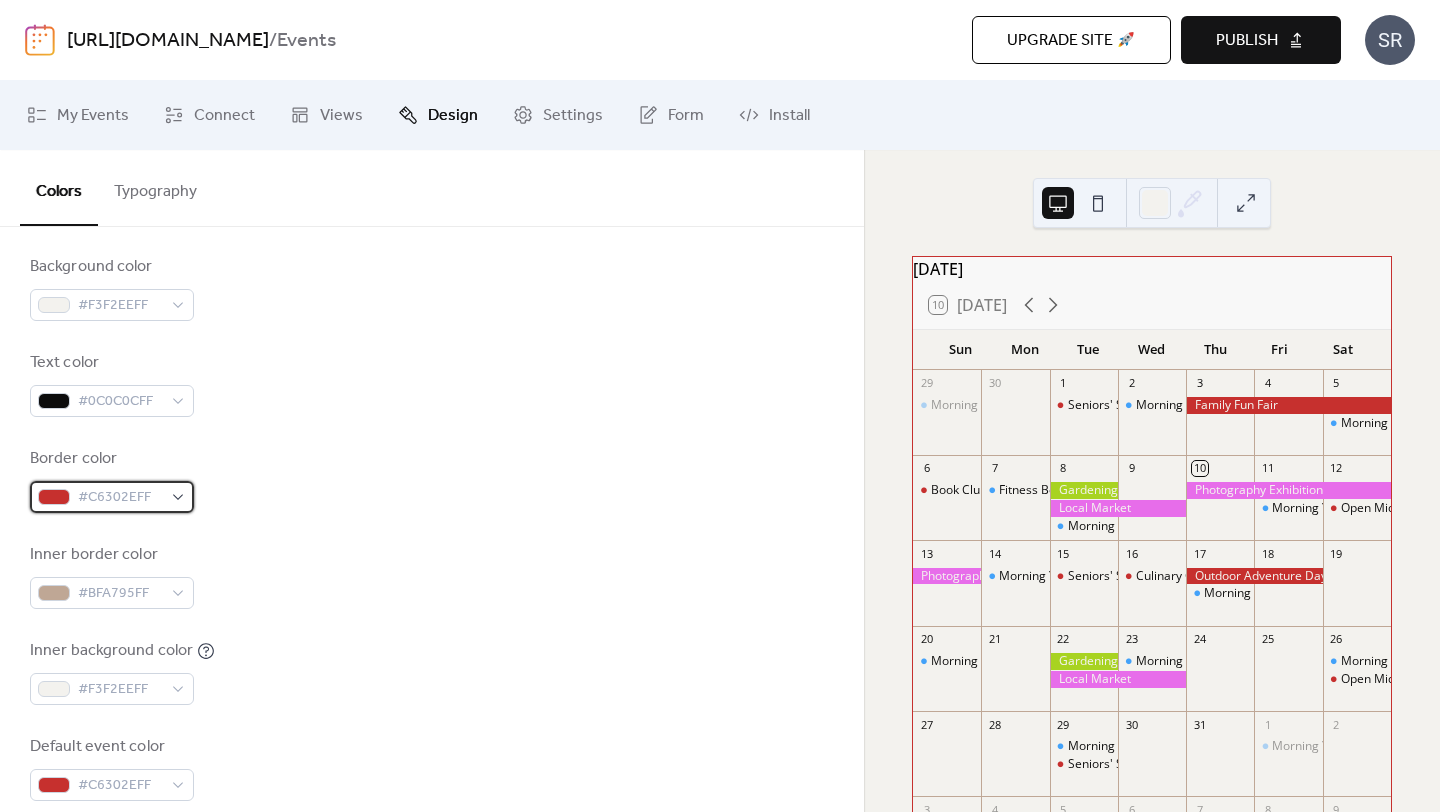 click on "#C6302EFF" at bounding box center [120, 498] 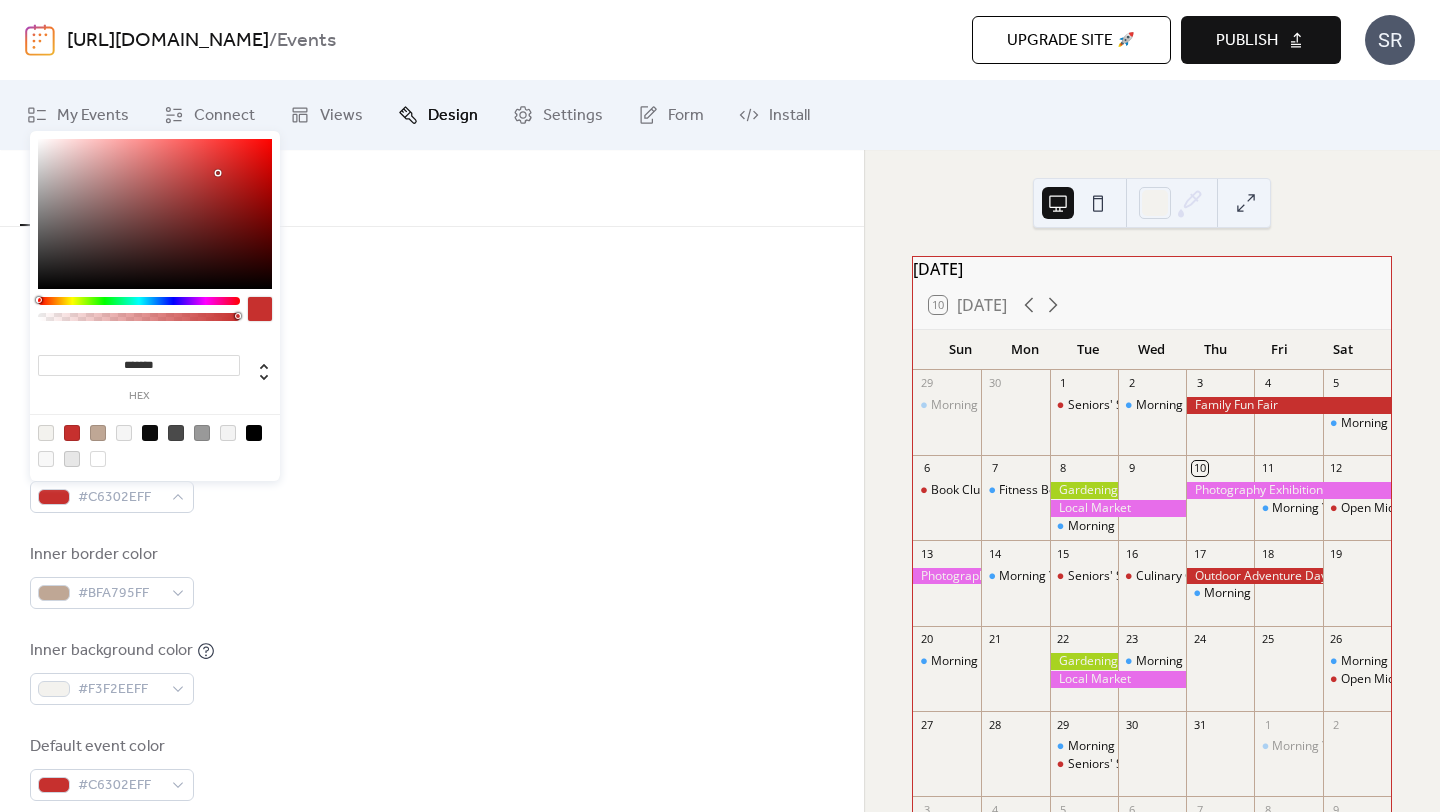 click on "*******" at bounding box center (139, 365) 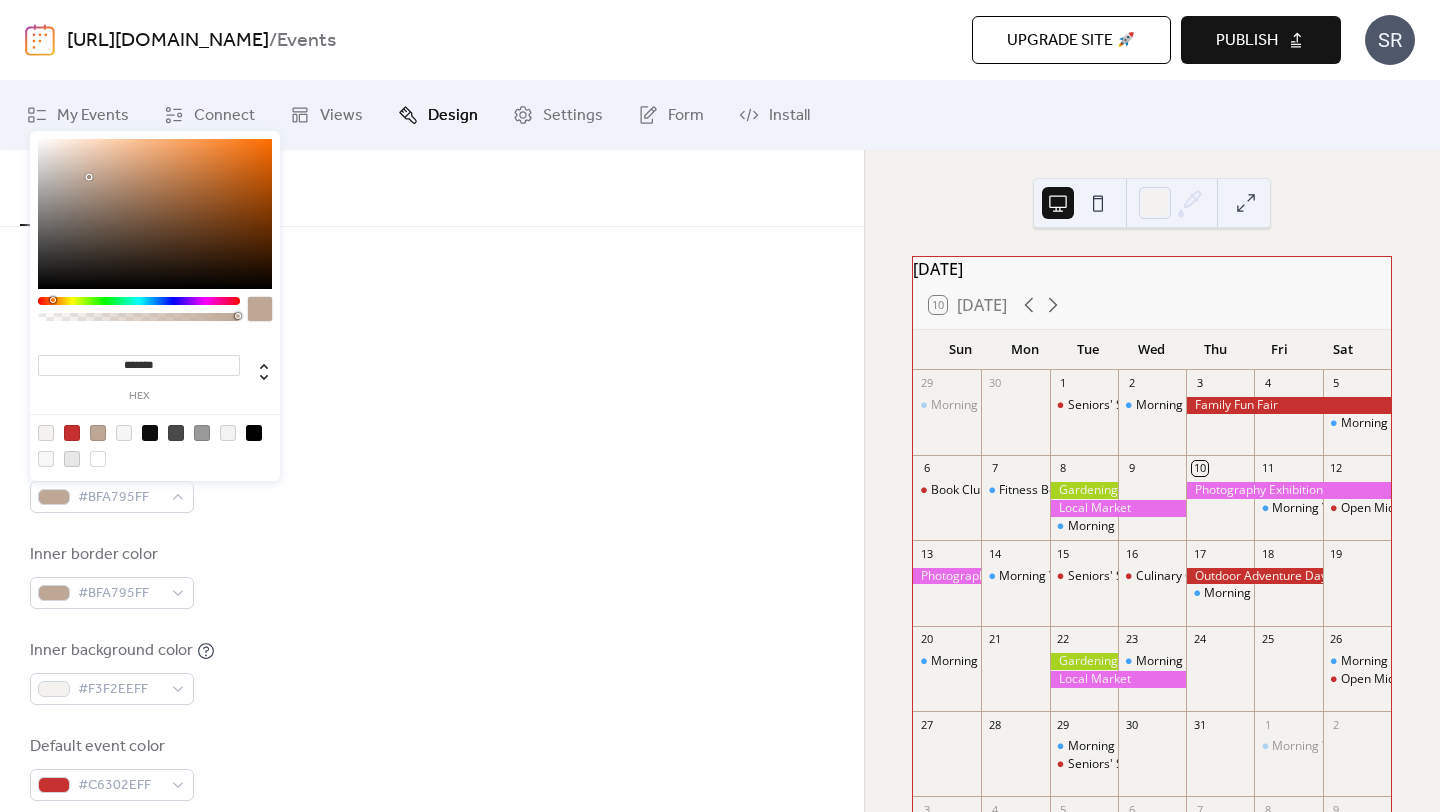 type on "*******" 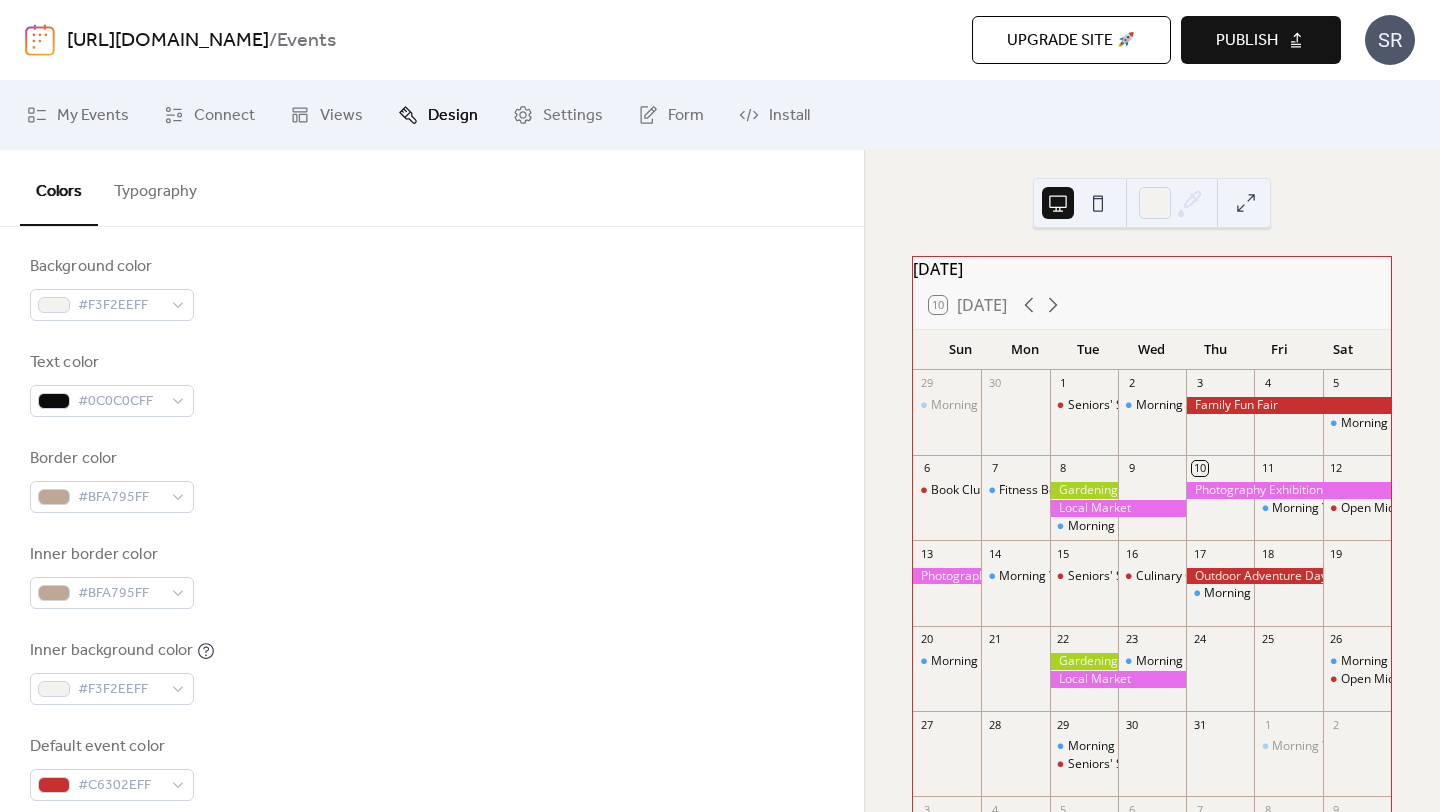 click on "Background color #F3F2EEFF Text color #0C0C0CFF Border color #BFA795FF Inner border color #BFA795FF Inner background color #F3F2EEFF Default event color #C6302EFF" at bounding box center [432, 528] 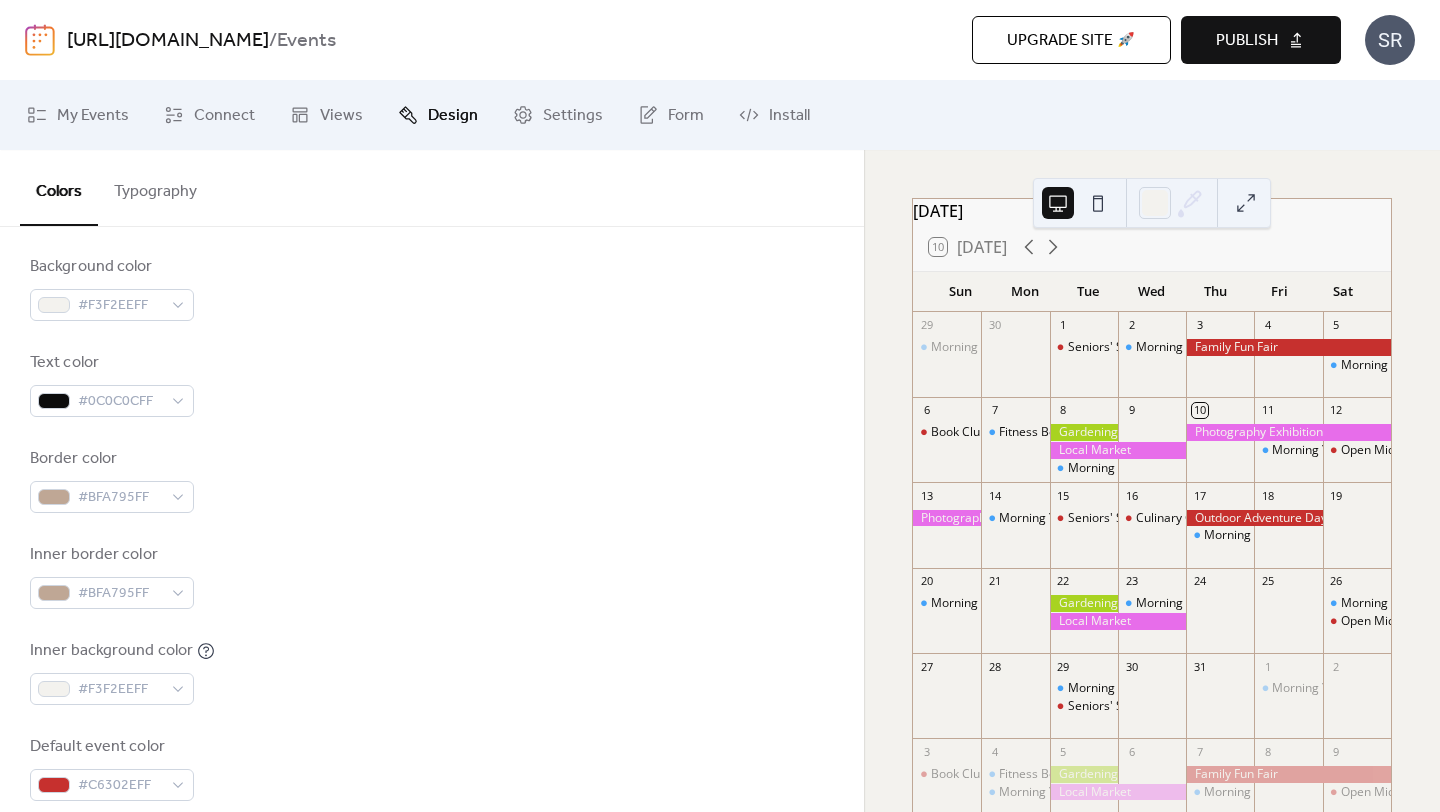 scroll, scrollTop: 25, scrollLeft: 0, axis: vertical 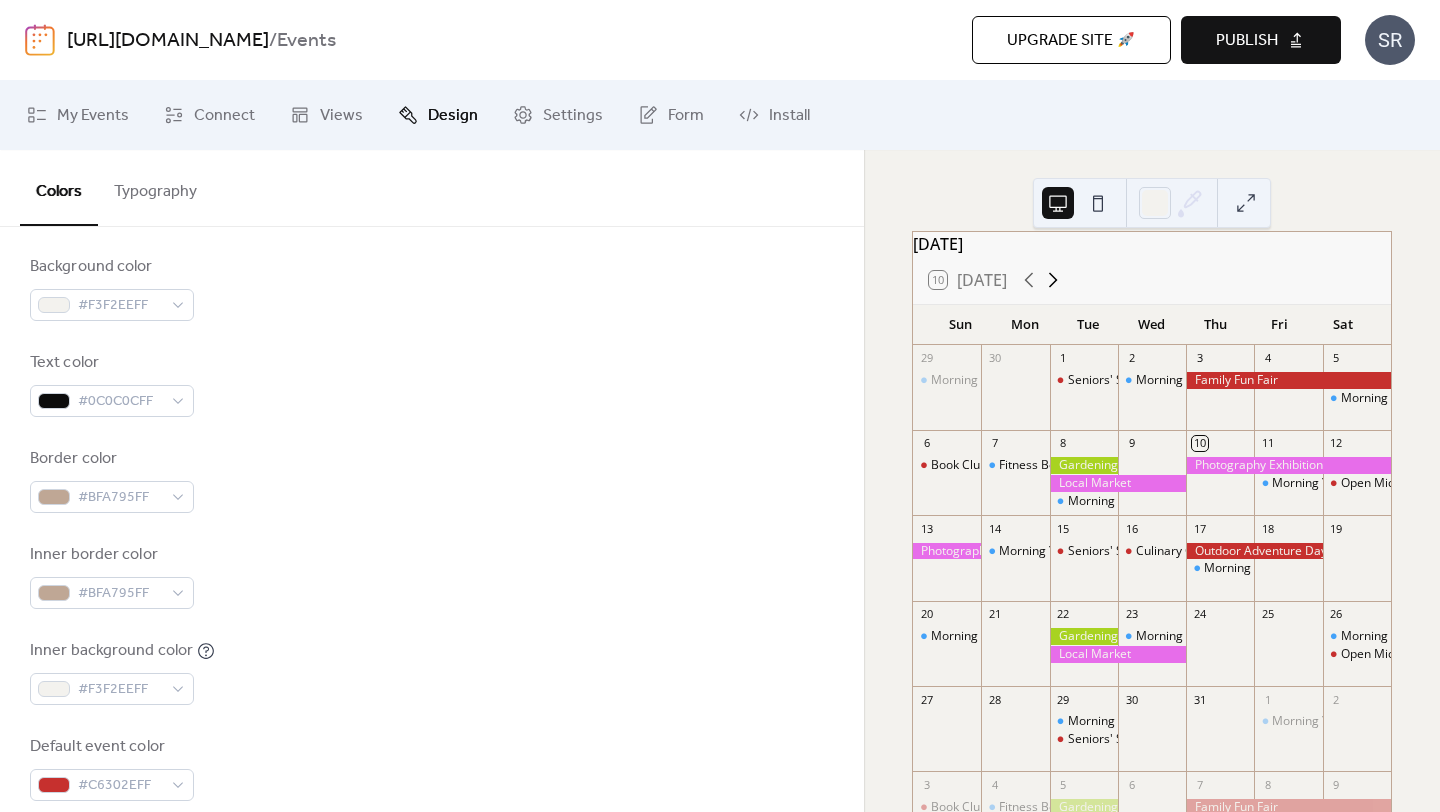 click 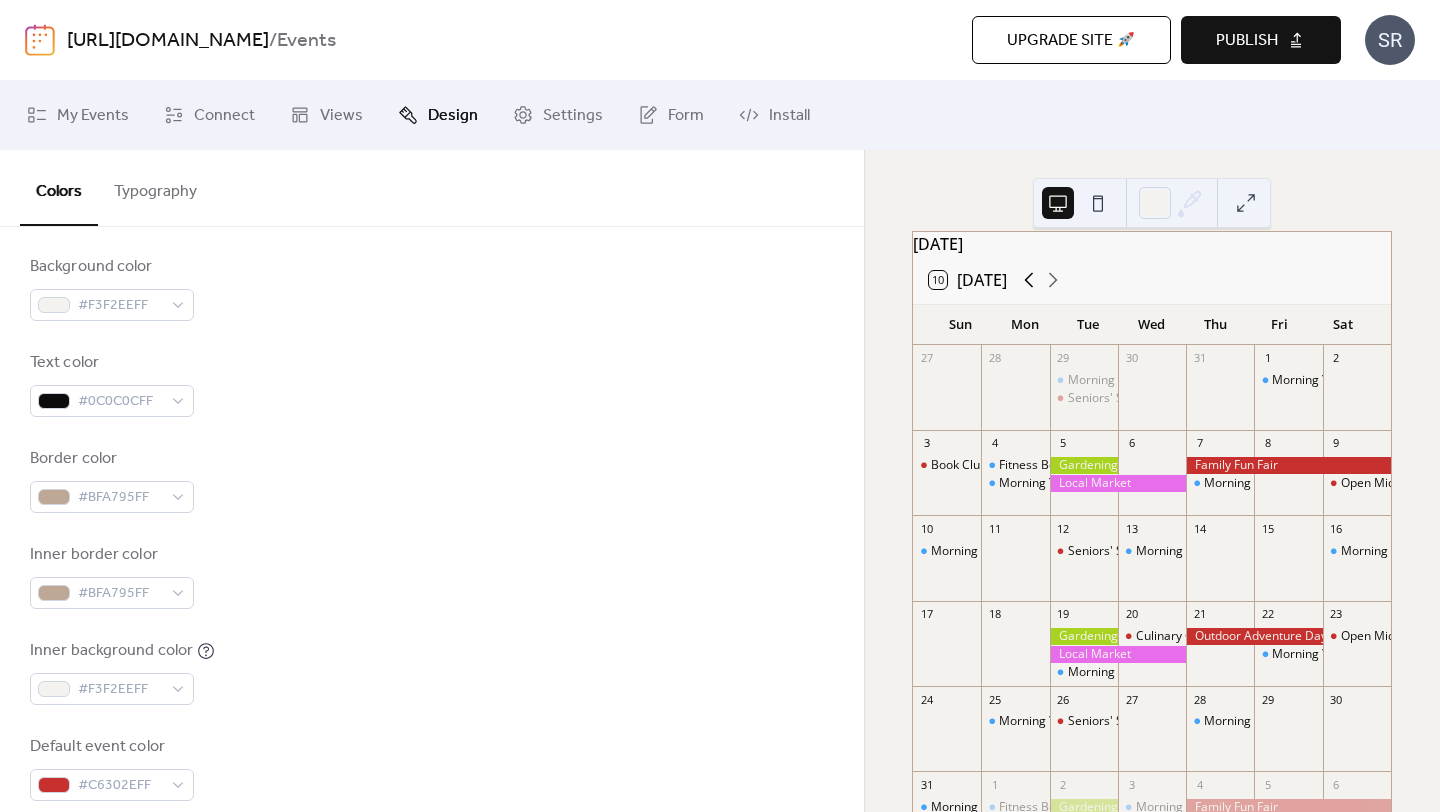 click 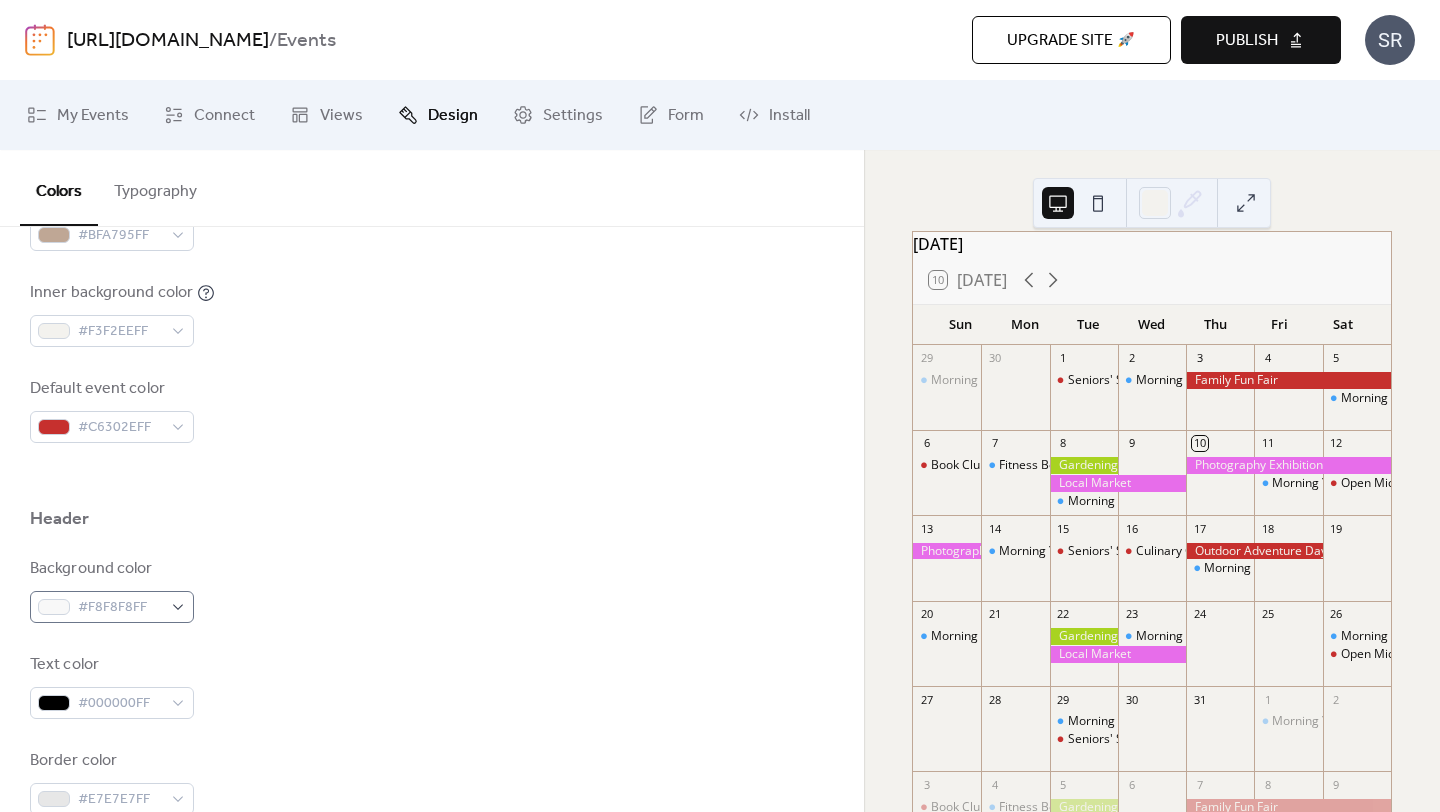 scroll, scrollTop: 600, scrollLeft: 0, axis: vertical 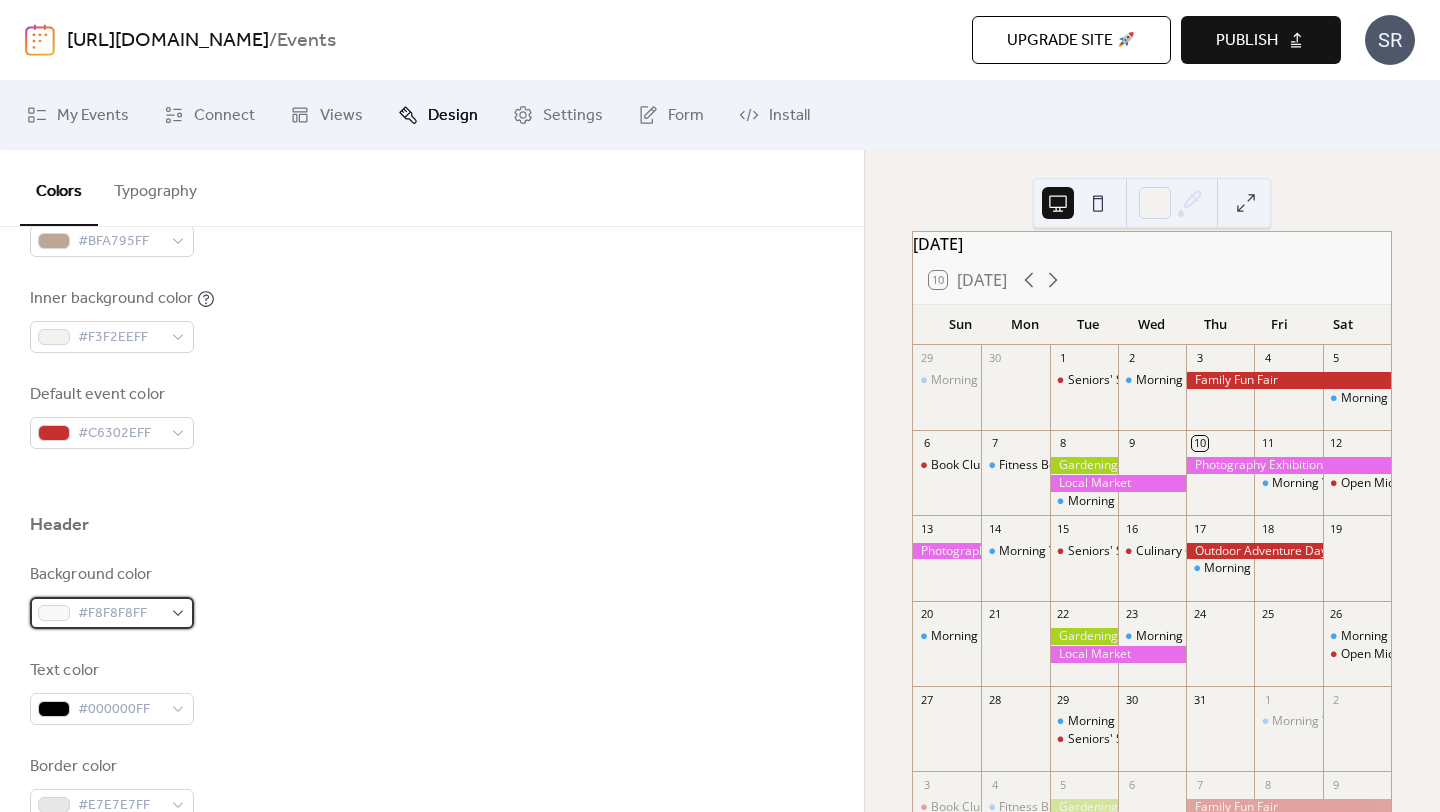 click on "#F8F8F8FF" at bounding box center [120, 614] 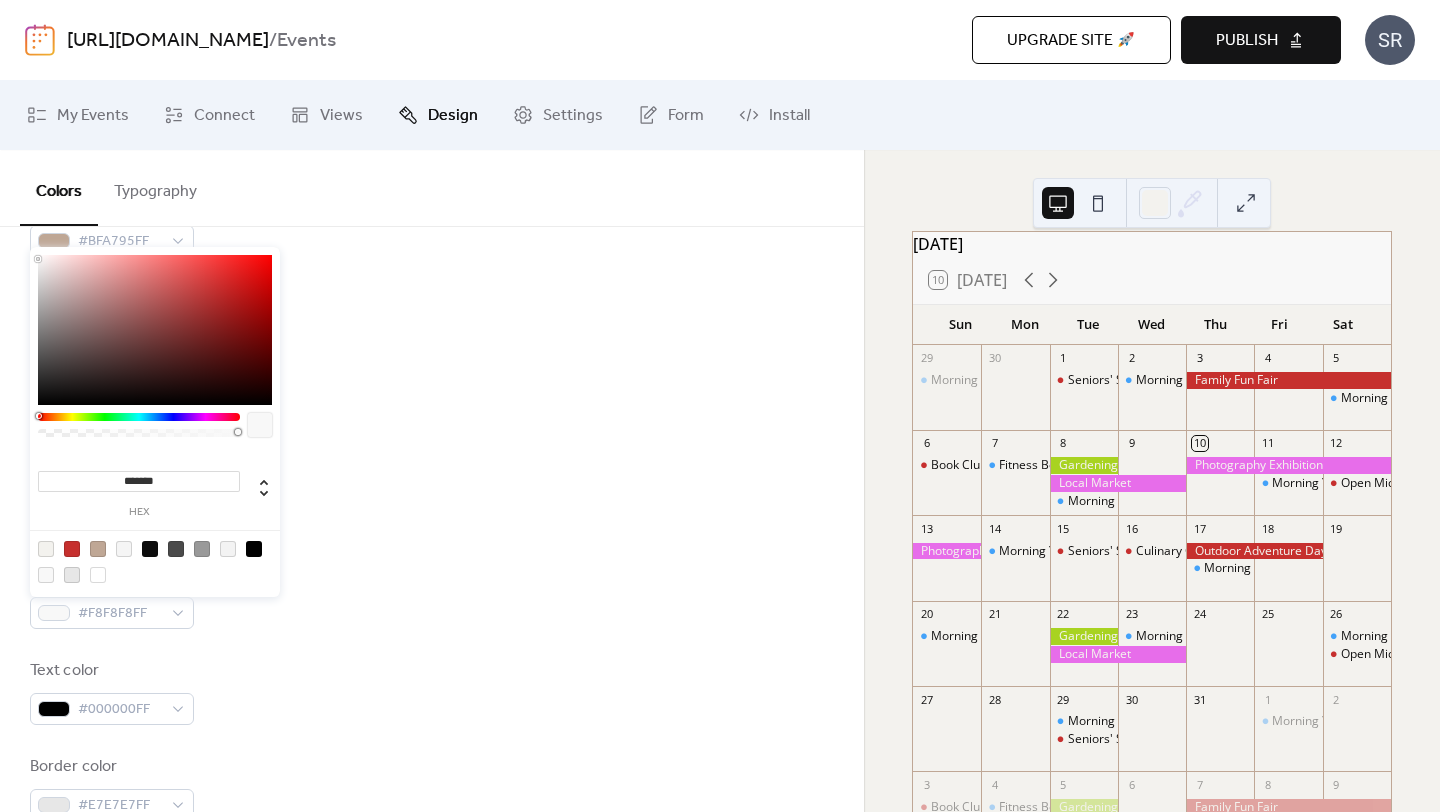 click on "*******" at bounding box center [139, 481] 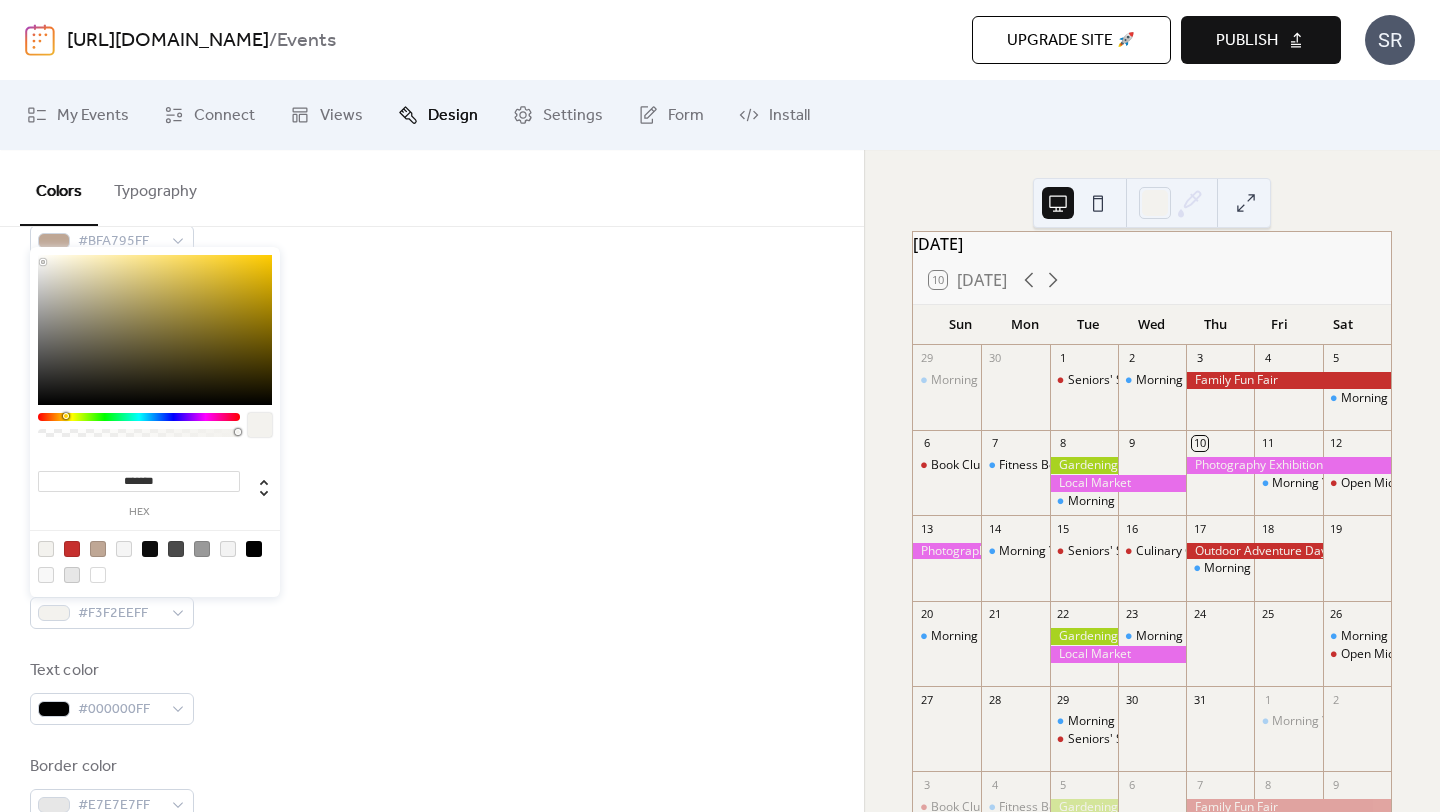 click on "Header" at bounding box center [432, 530] 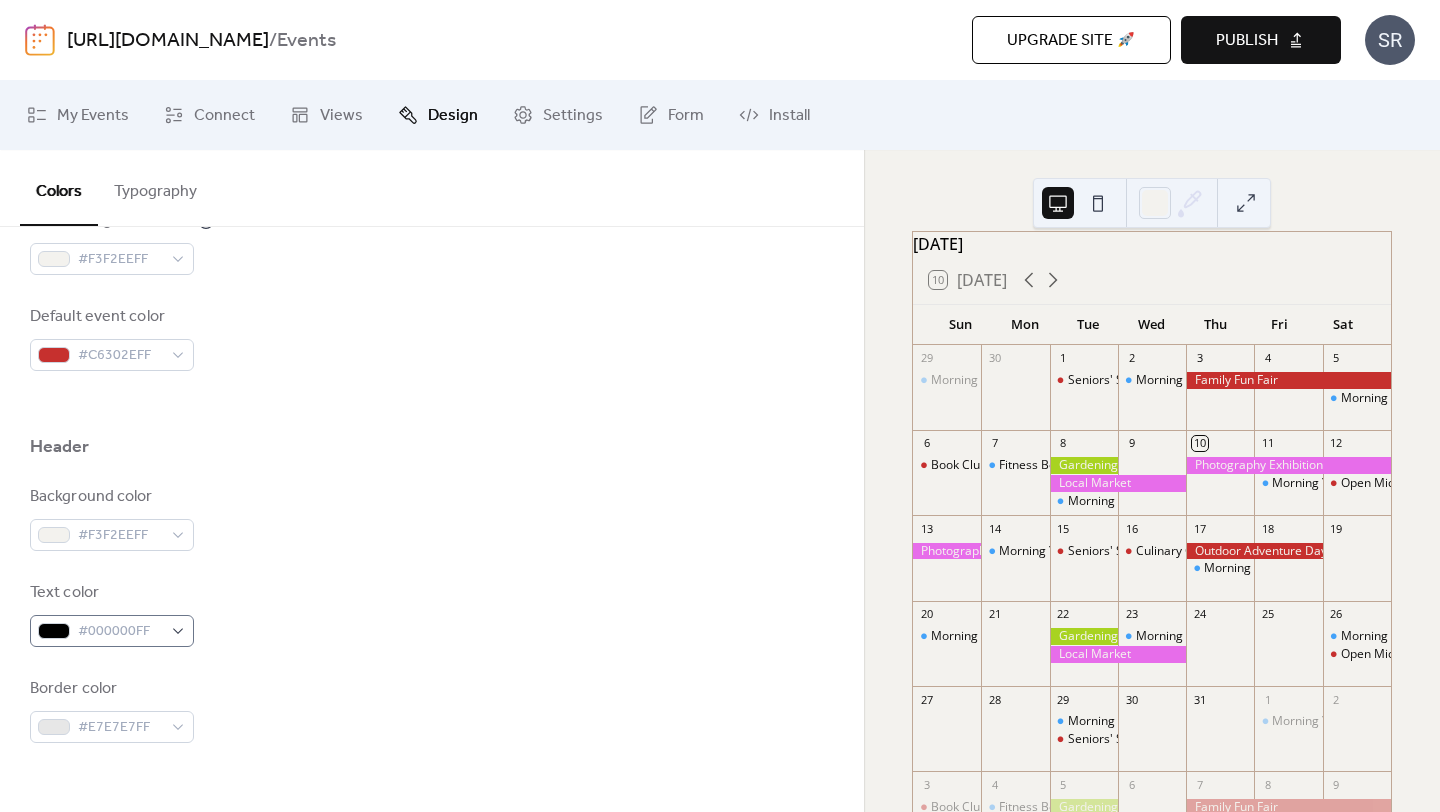 scroll, scrollTop: 680, scrollLeft: 0, axis: vertical 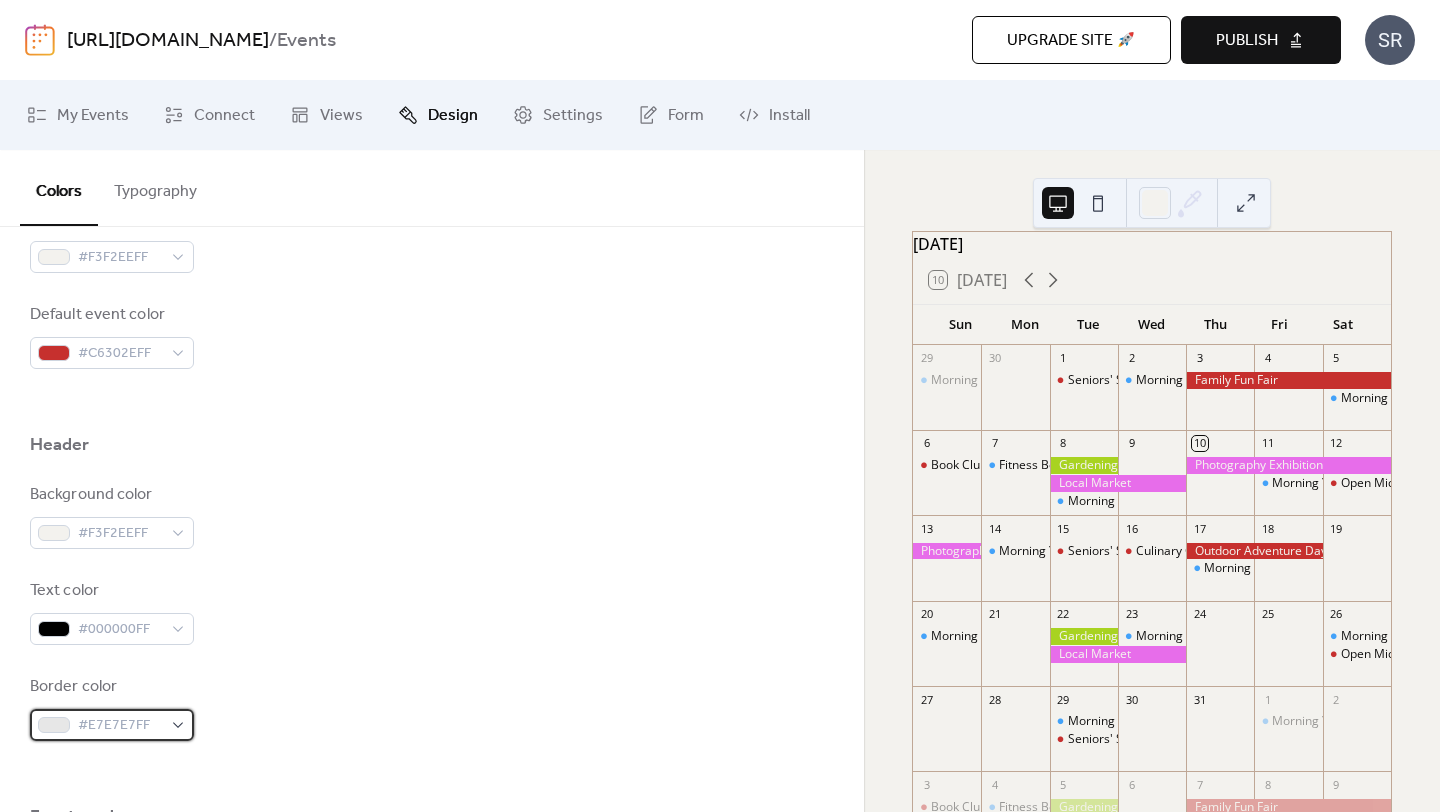 click on "#E7E7E7FF" at bounding box center (120, 726) 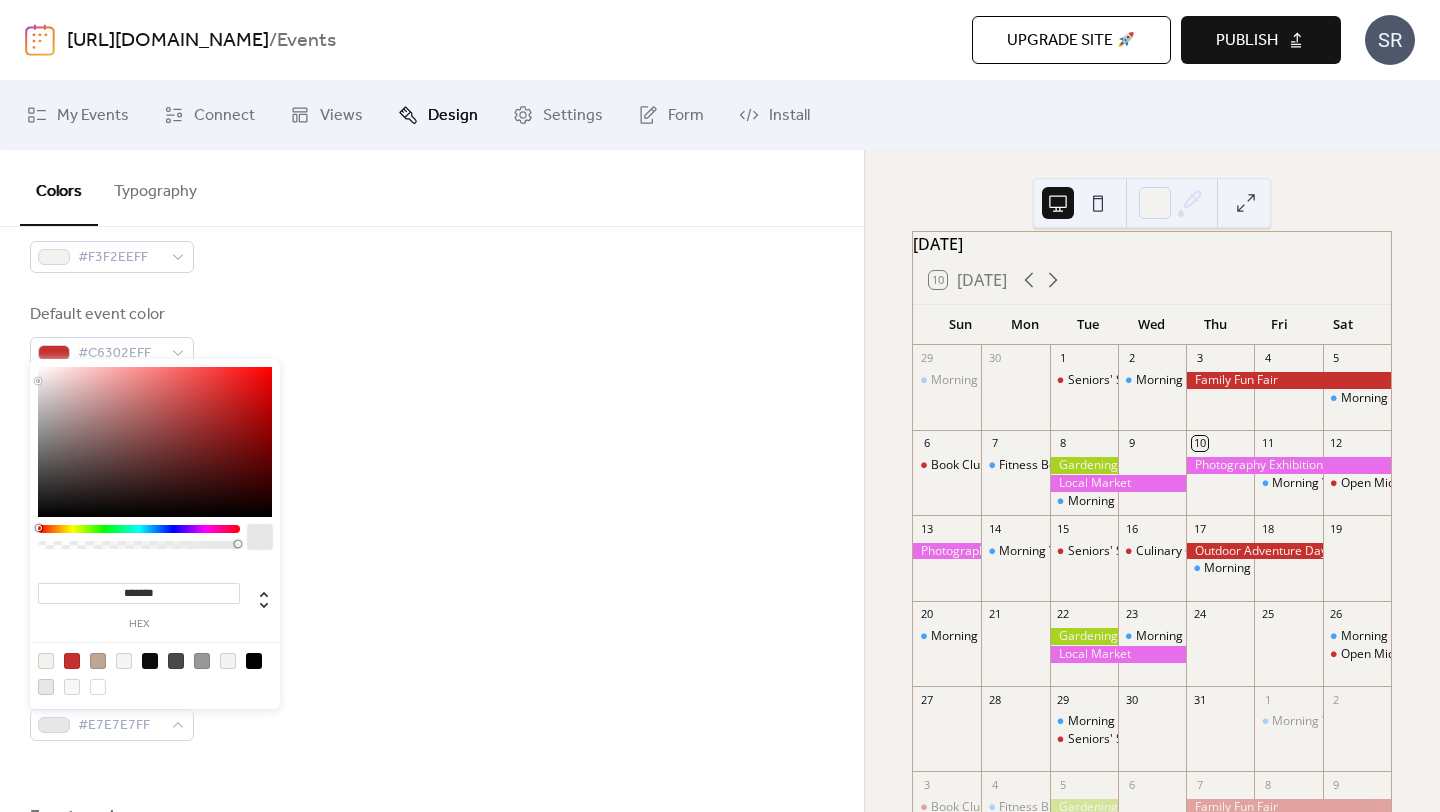 click on "*******" at bounding box center (139, 593) 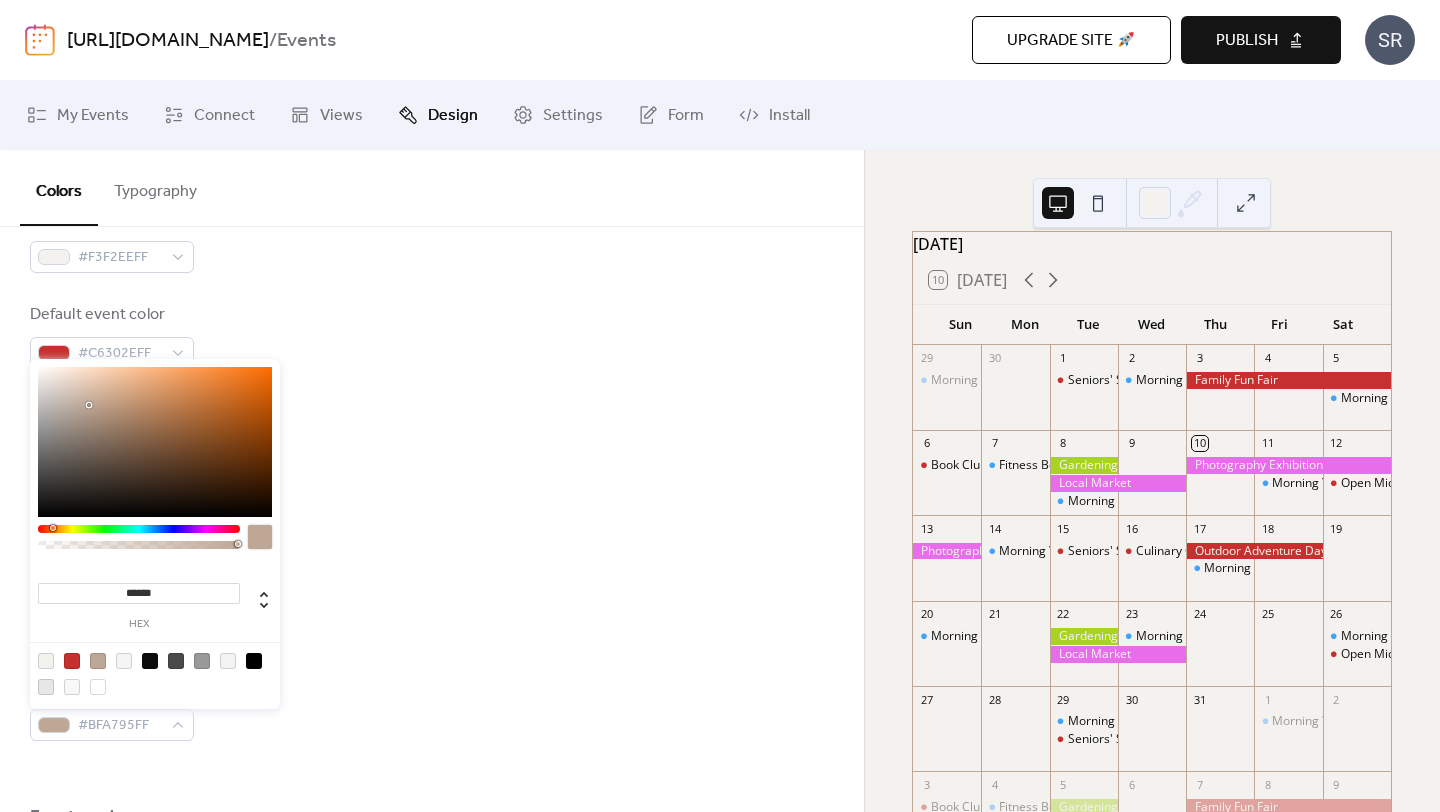 click on "Text color #000000FF" at bounding box center [432, 612] 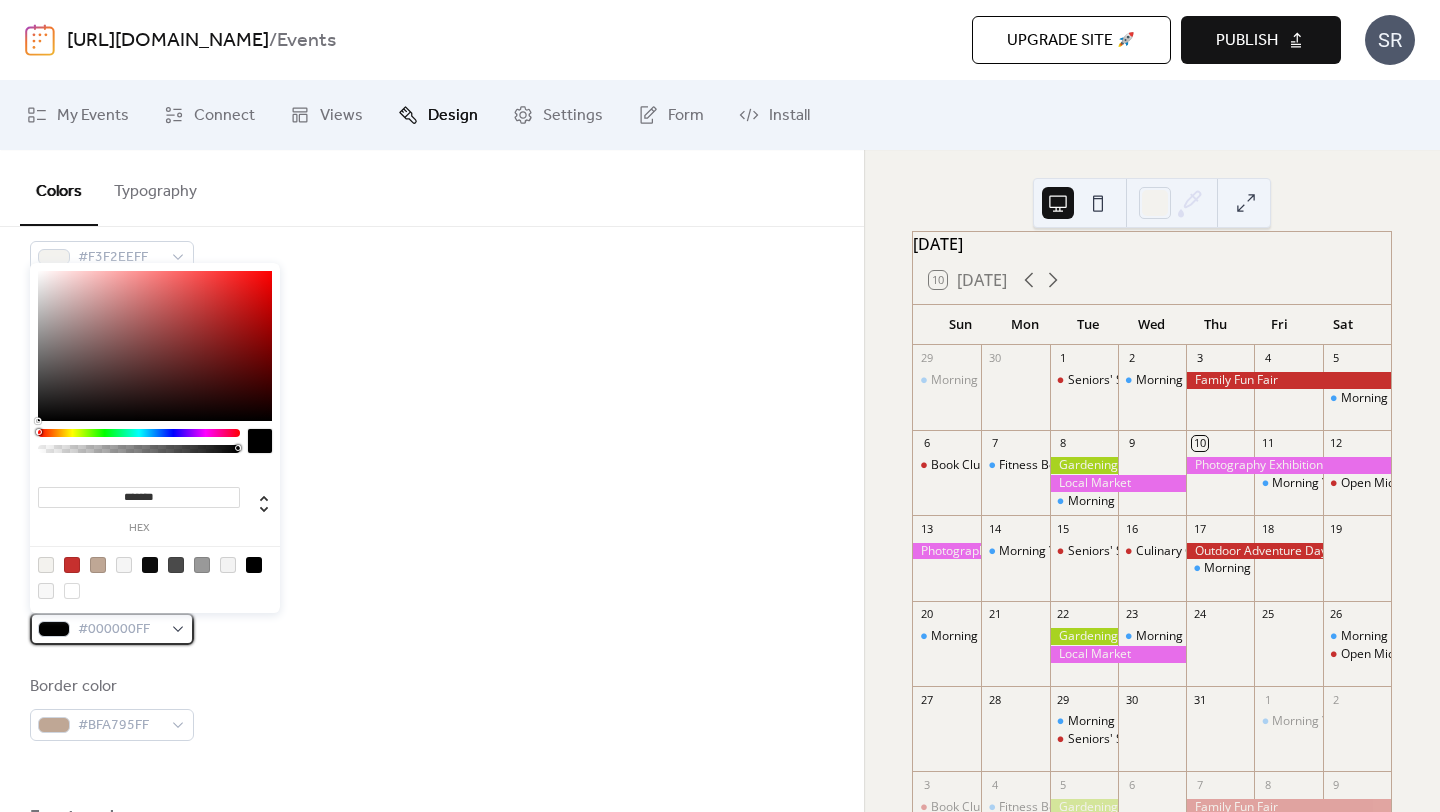 click on "#000000FF" at bounding box center (120, 630) 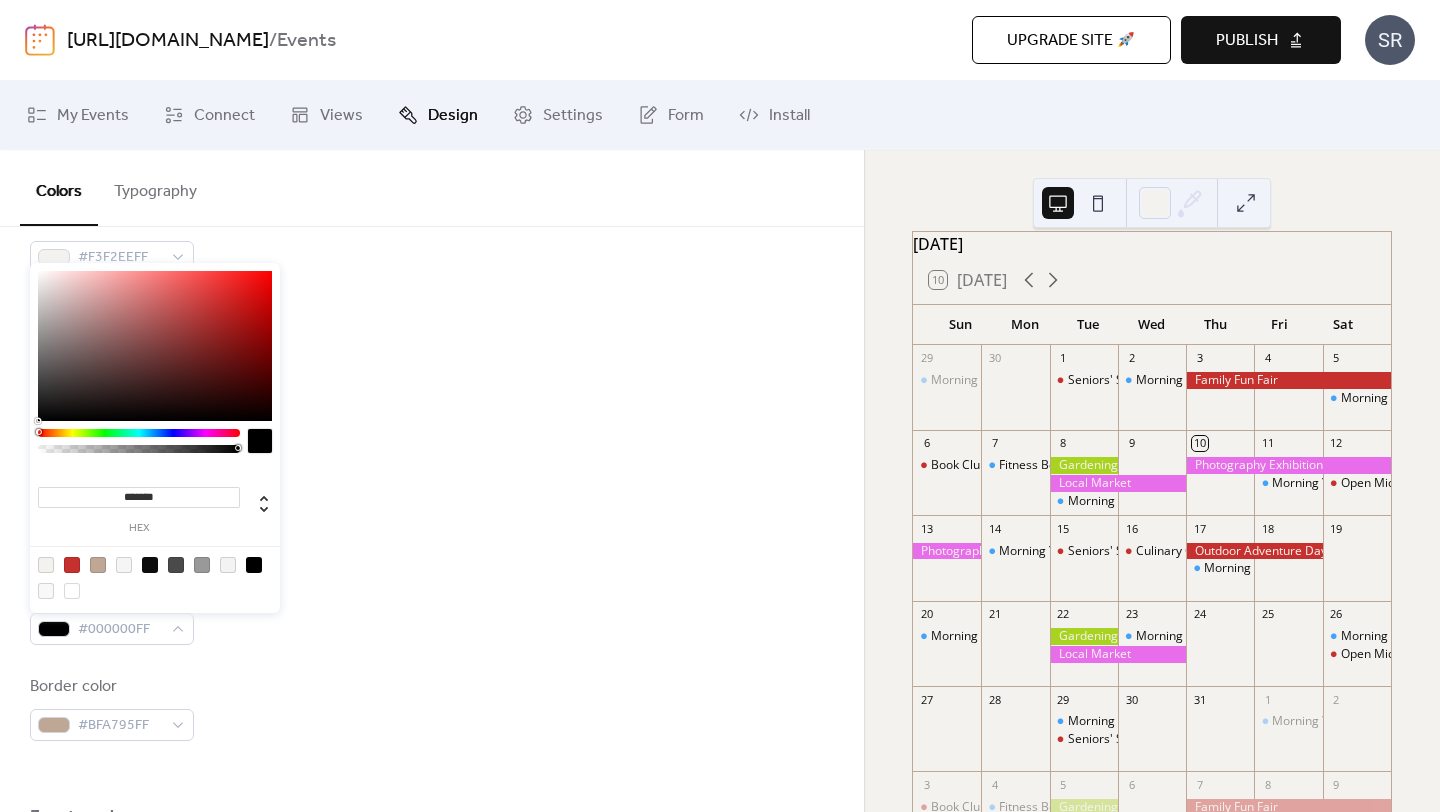 click on "*******" at bounding box center [139, 497] 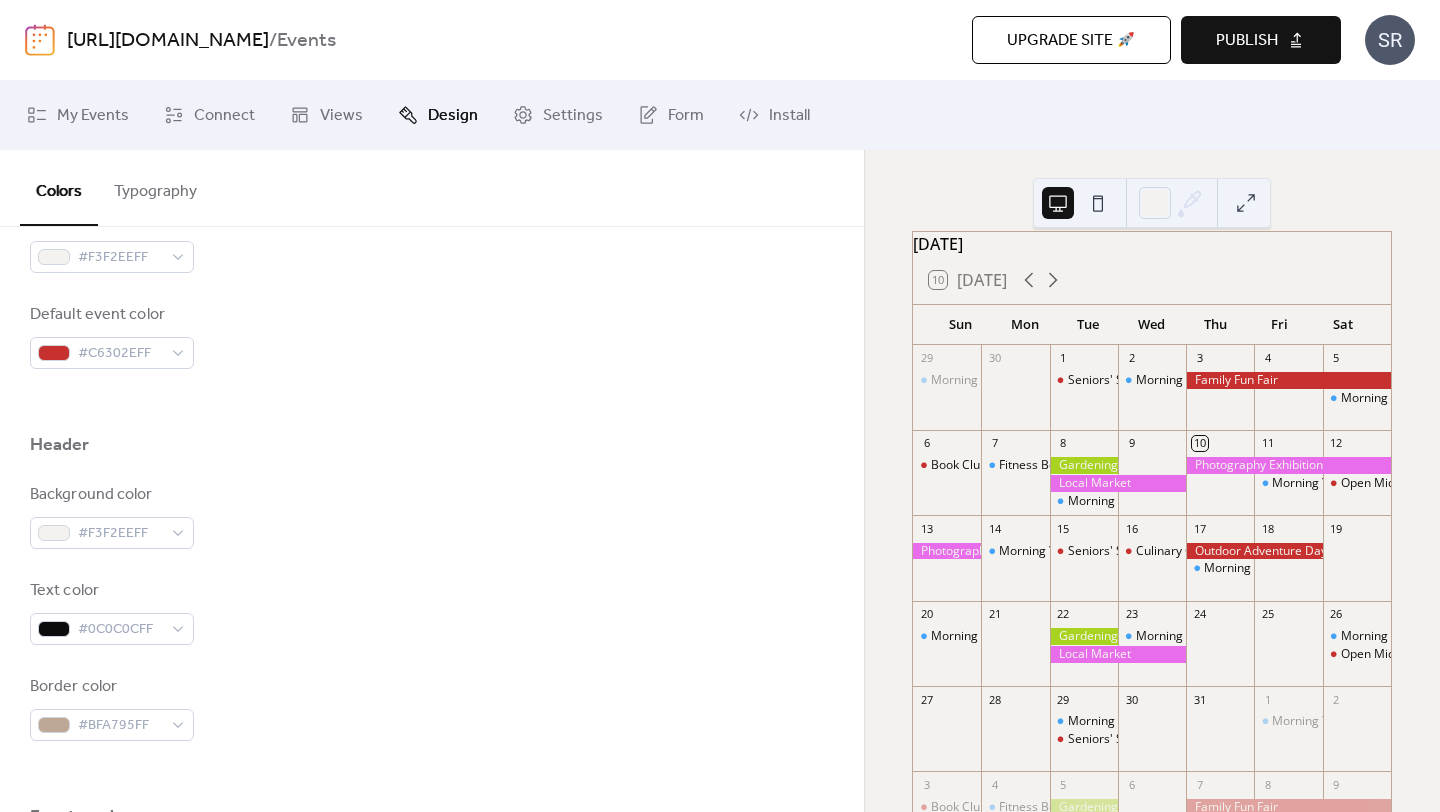 click on "Background color #F3F2EEFF Text color #0C0C0CFF Border color #BFA795FF" at bounding box center (432, 612) 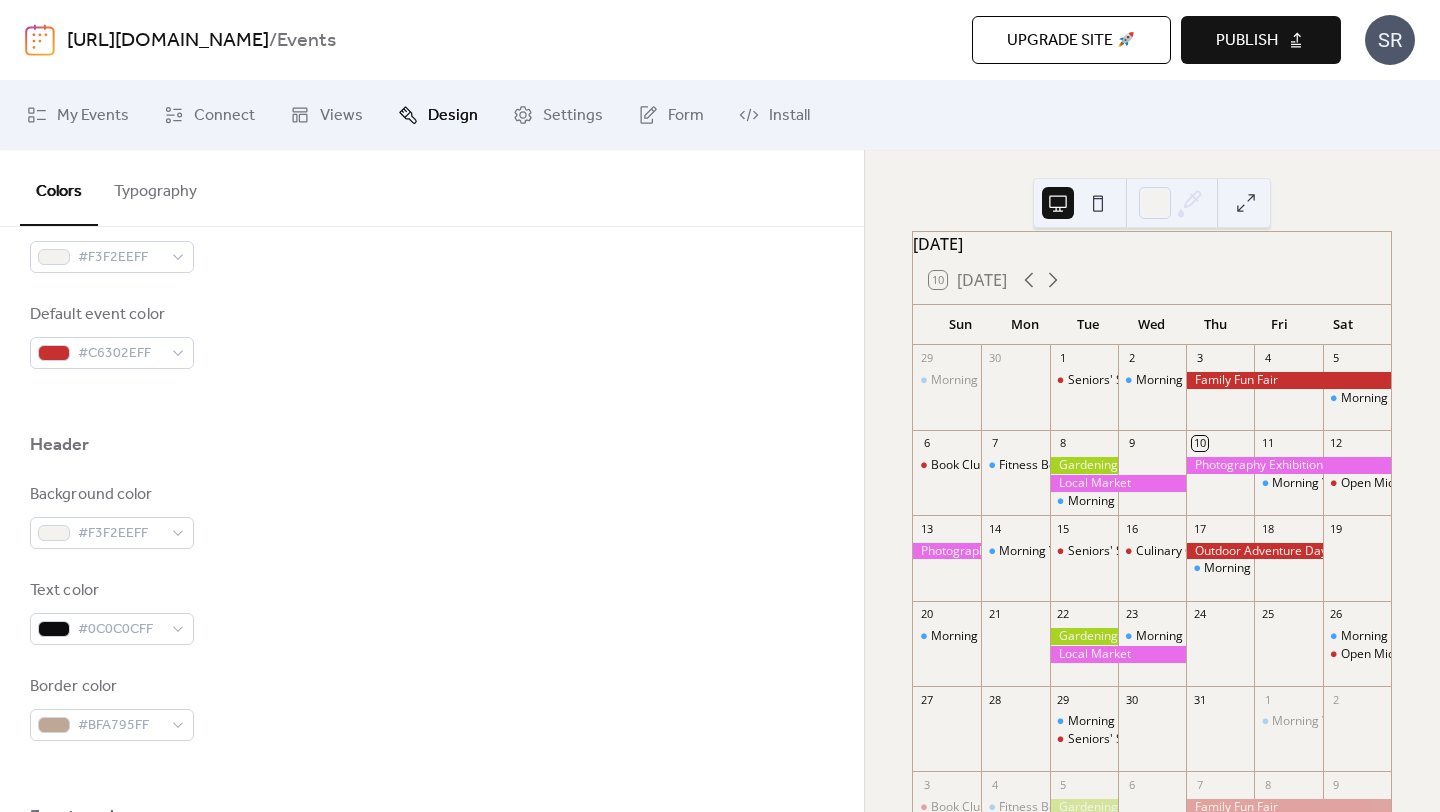 click on "Background color #F3F2EEFF Text color #0C0C0CFF Border color #BFA795FF" at bounding box center [432, 612] 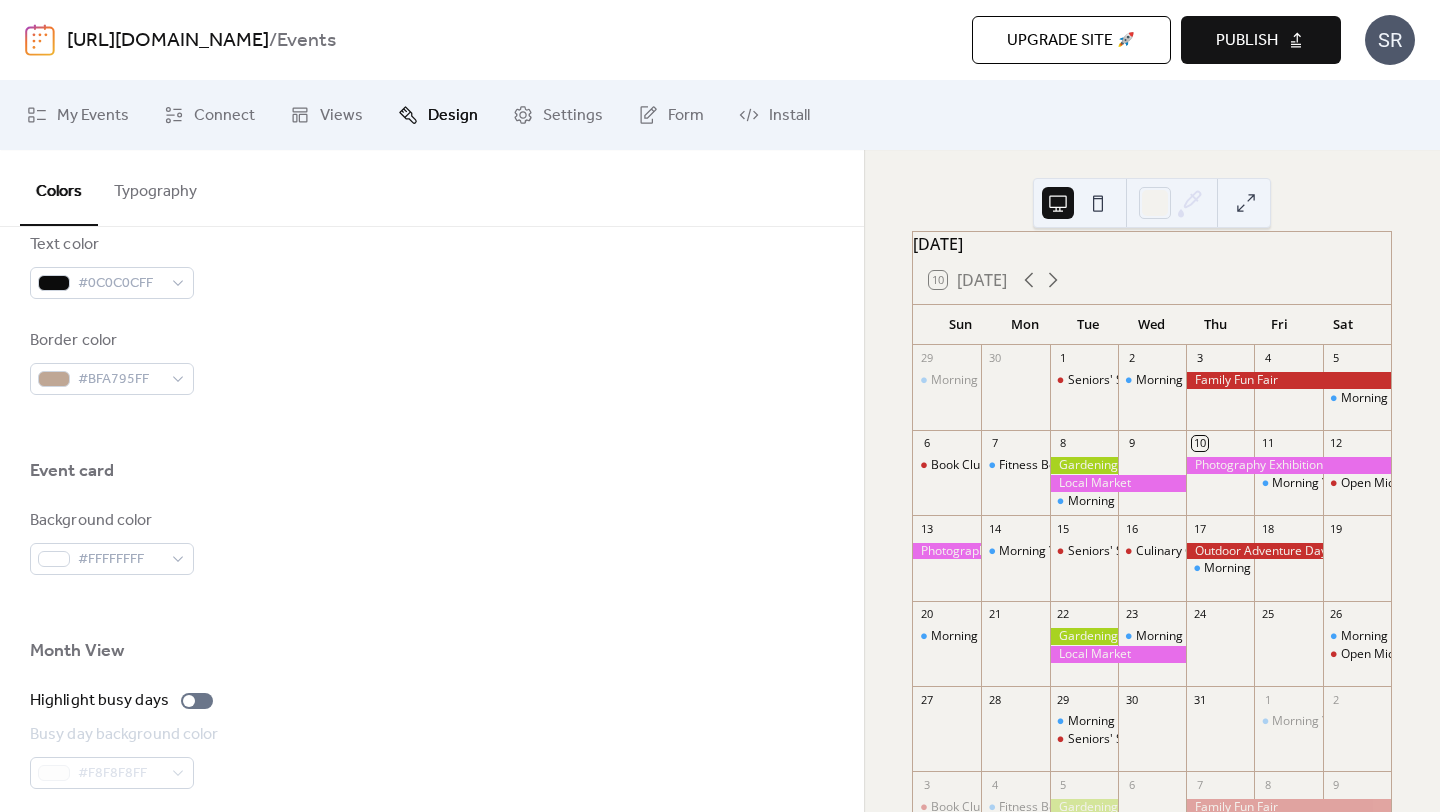 scroll, scrollTop: 1095, scrollLeft: 0, axis: vertical 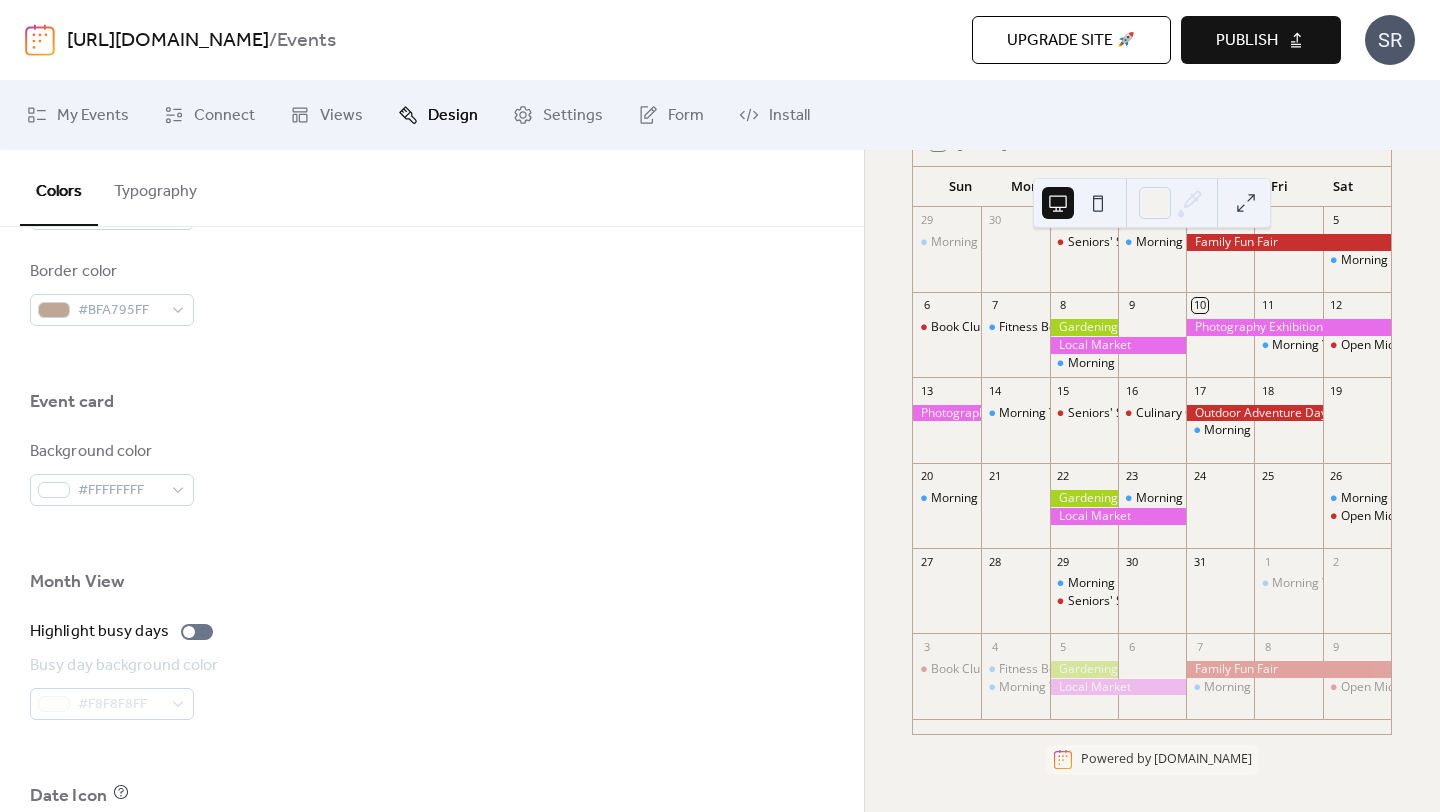 click at bounding box center [1084, 498] 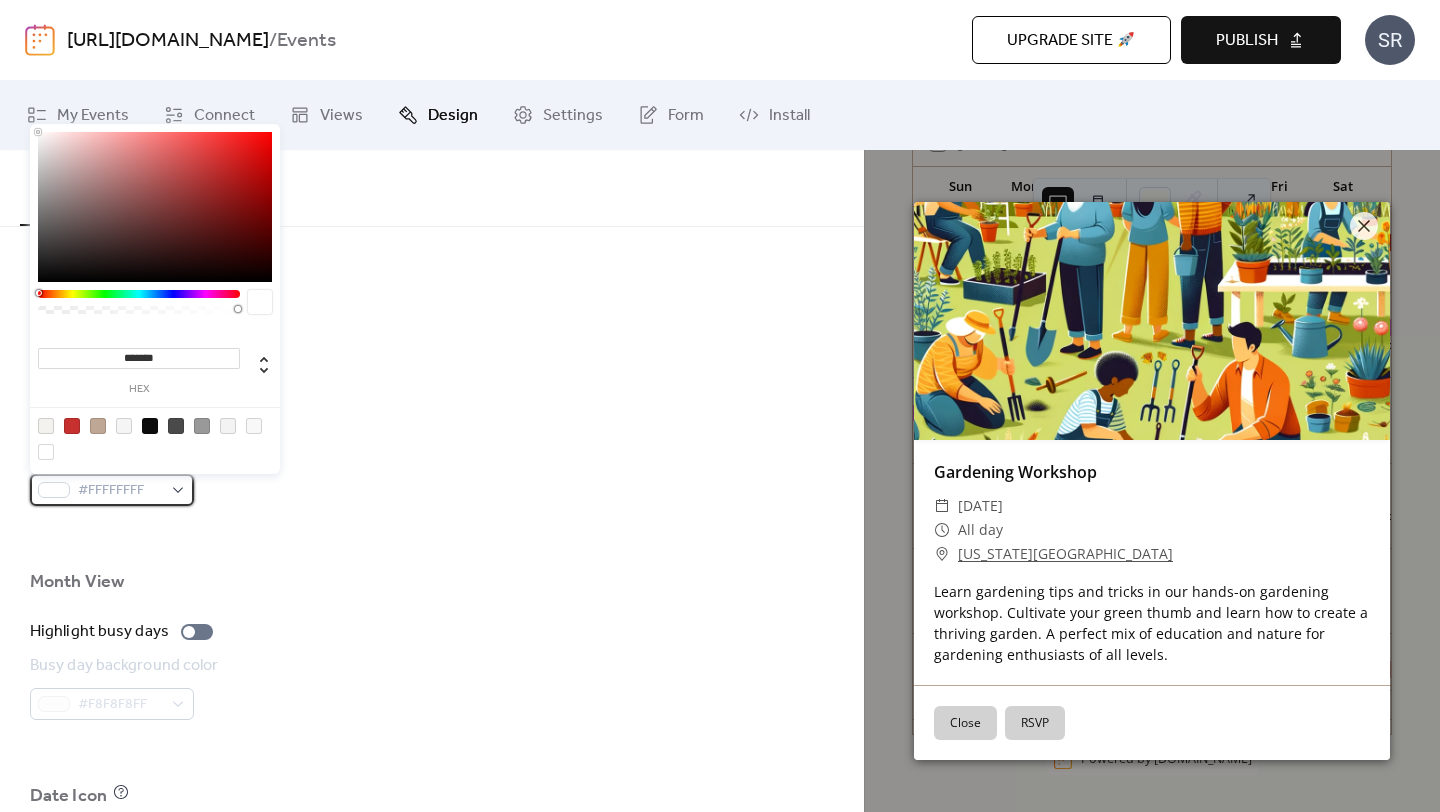 click on "#FFFFFFFF" at bounding box center (120, 491) 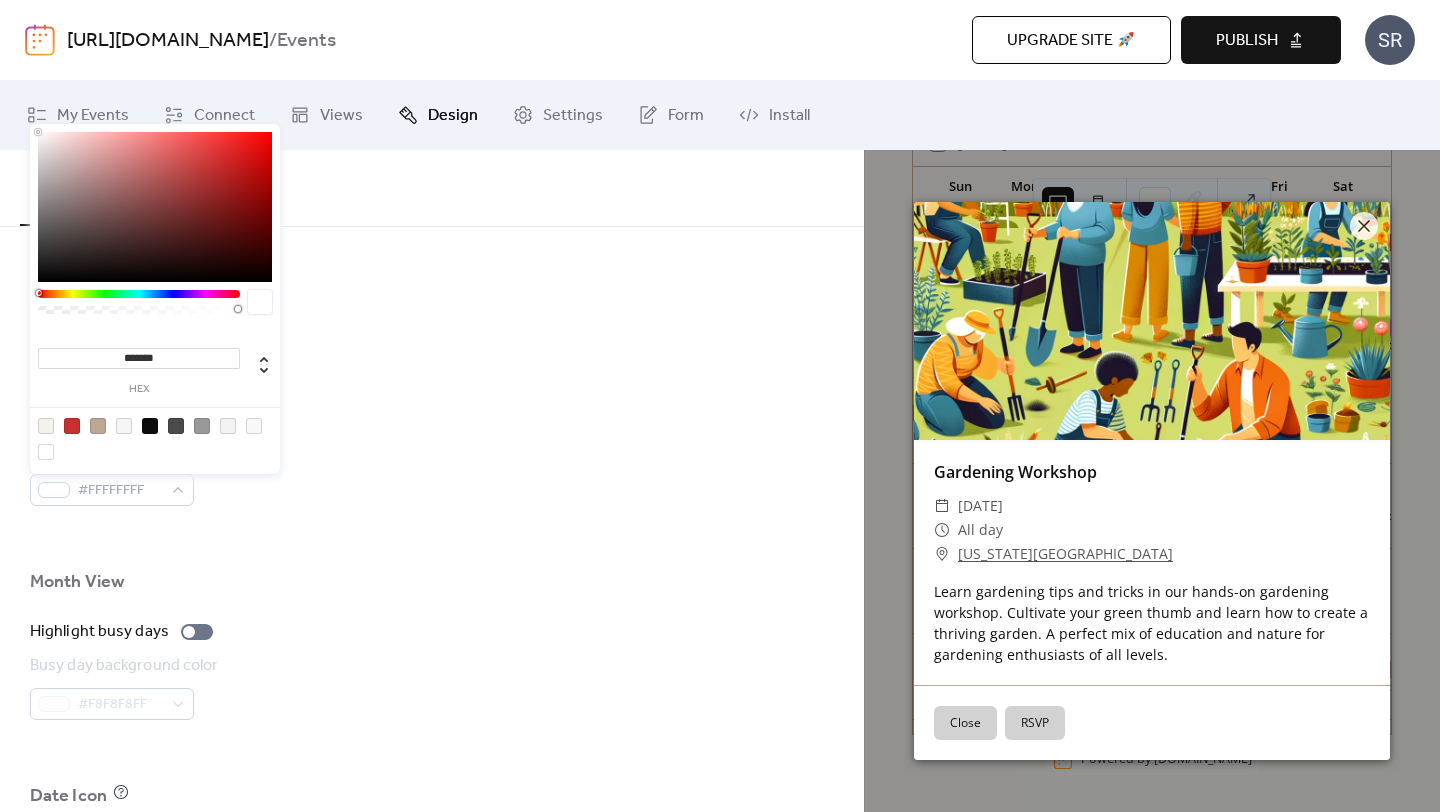 click on "*******" at bounding box center [139, 358] 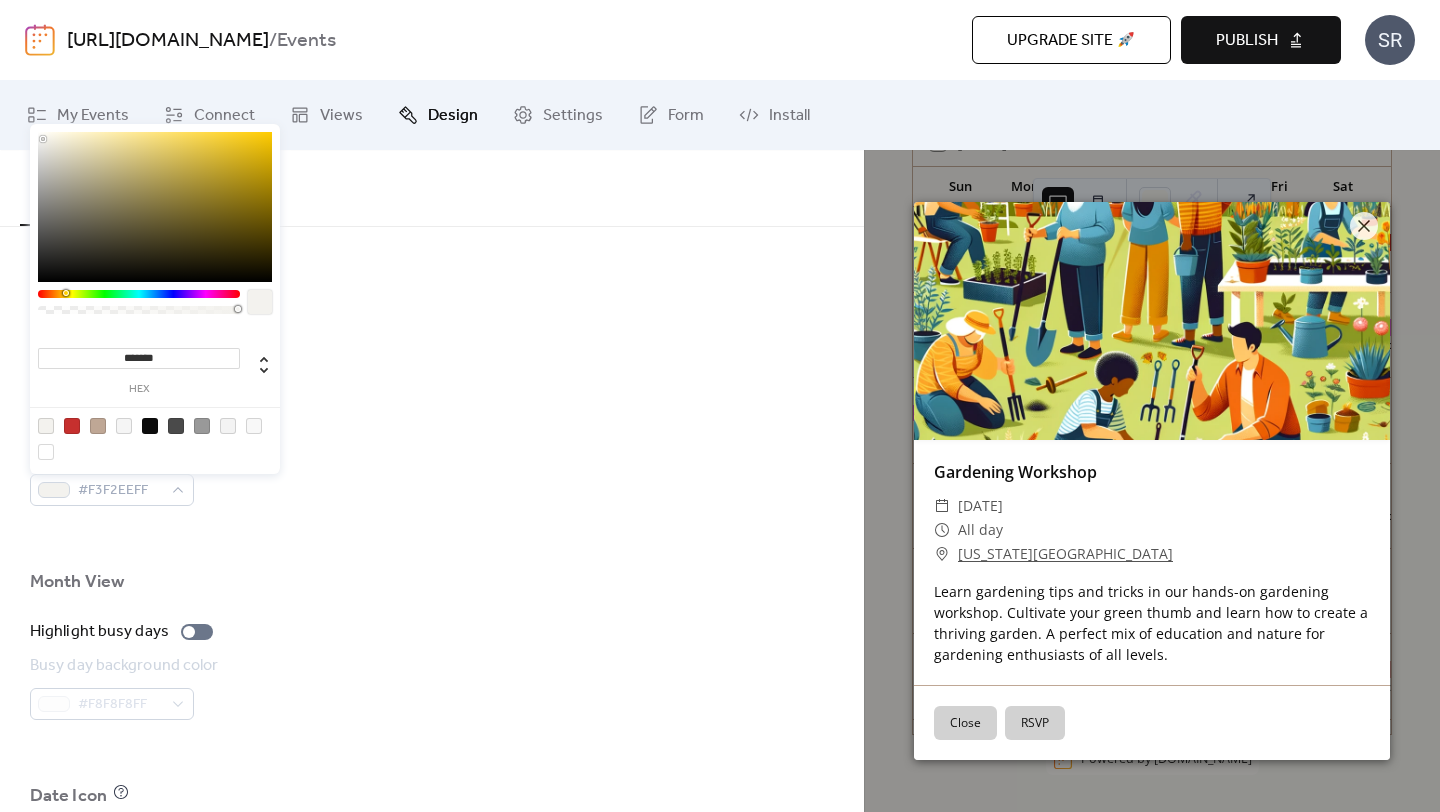 click at bounding box center [432, 432] 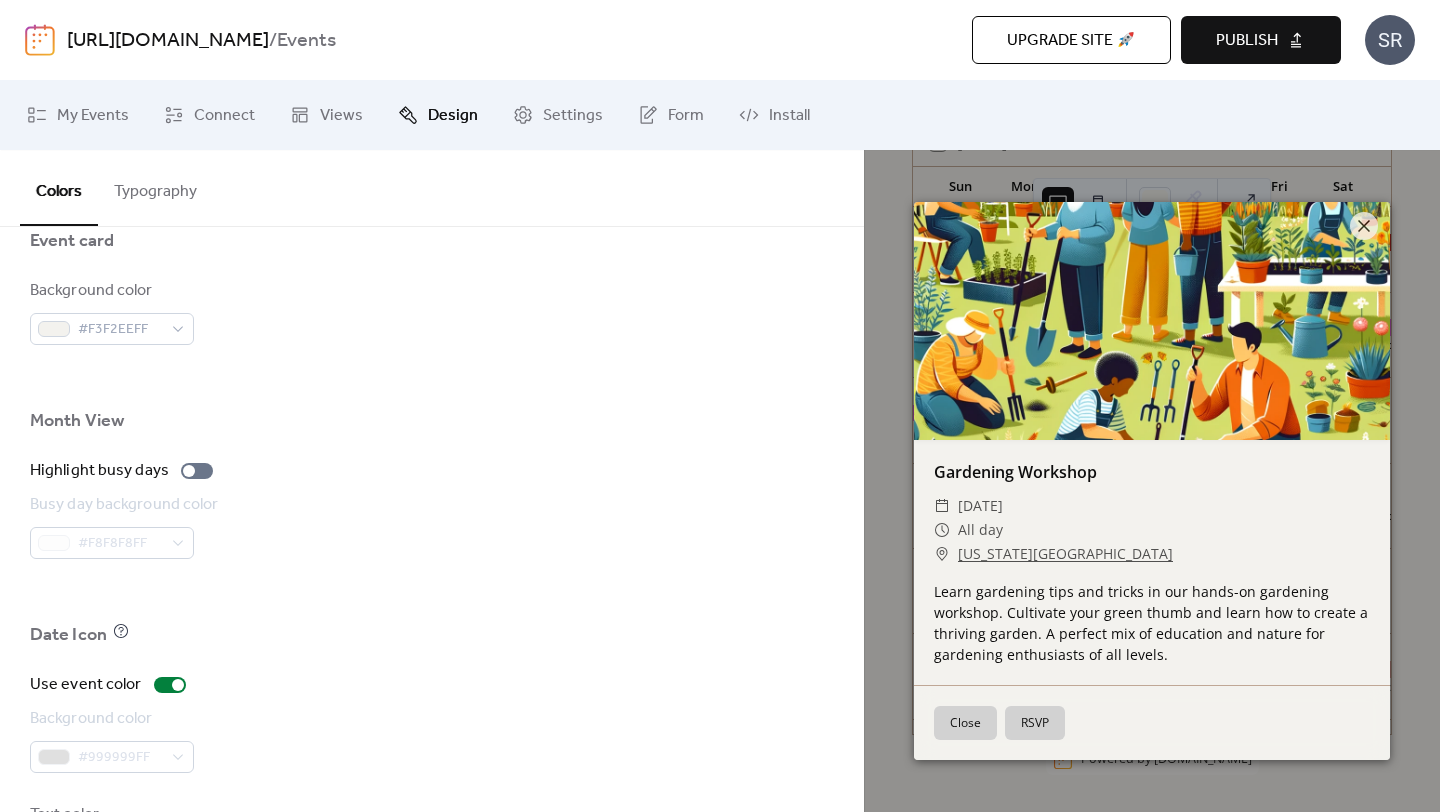 scroll, scrollTop: 1353, scrollLeft: 0, axis: vertical 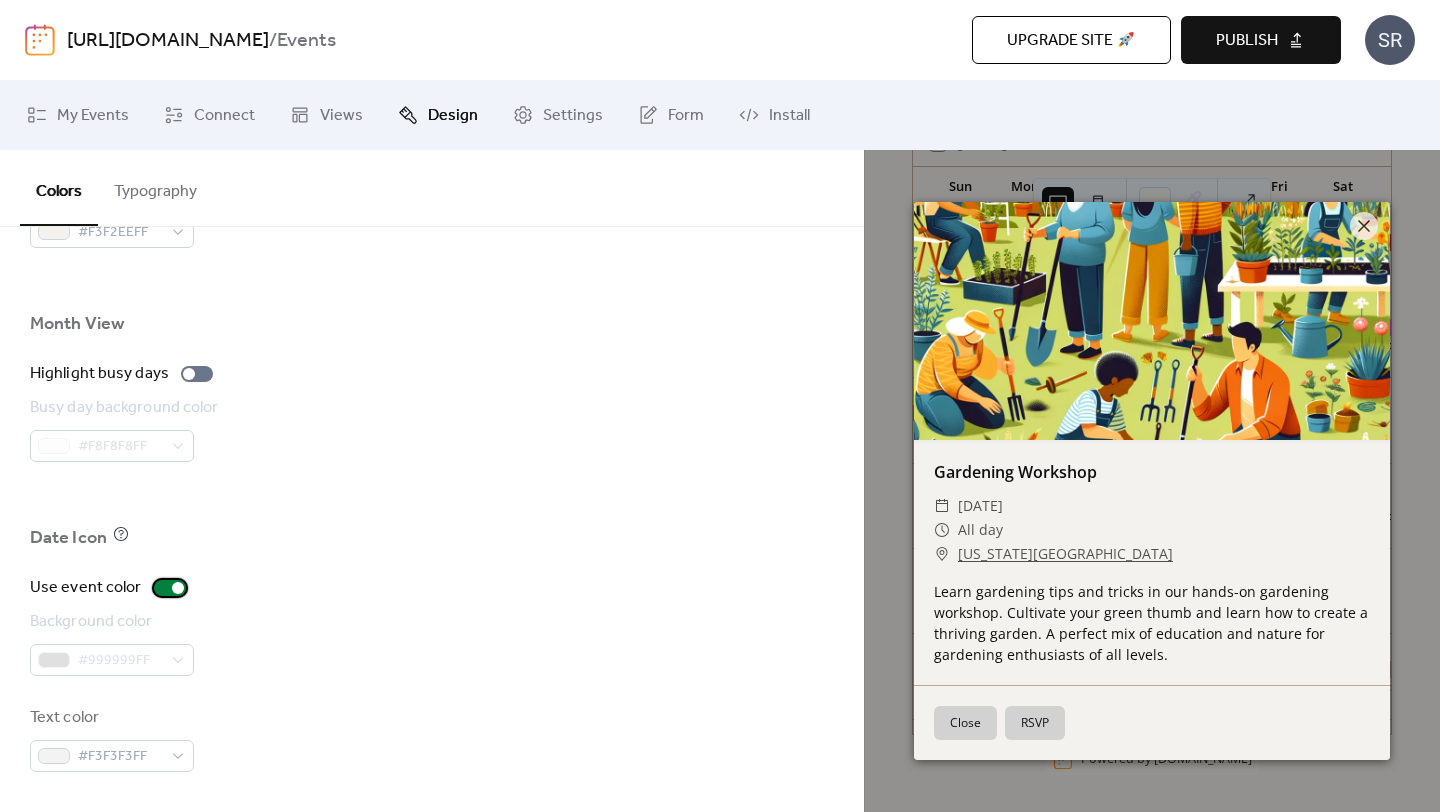 click at bounding box center (178, 588) 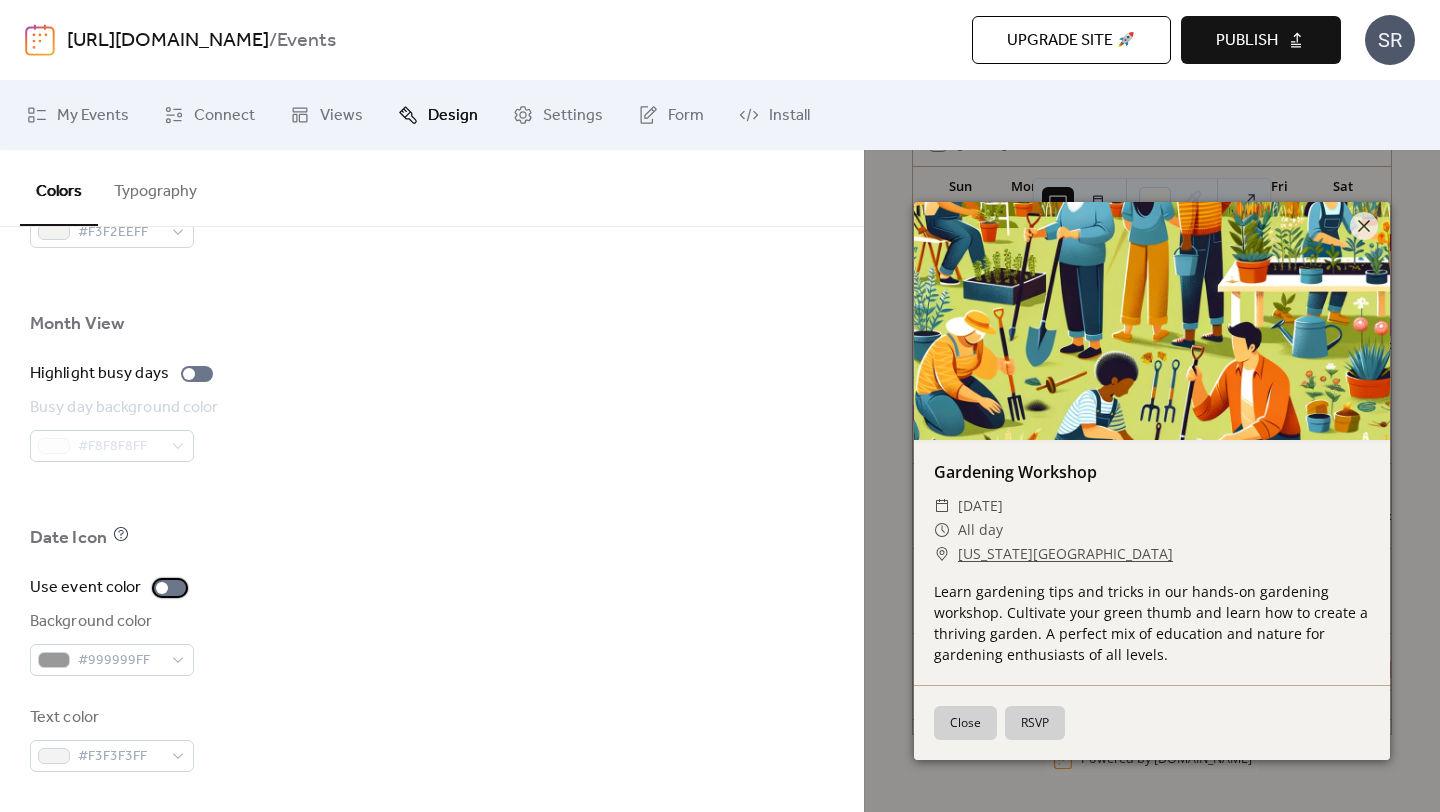 click at bounding box center [162, 588] 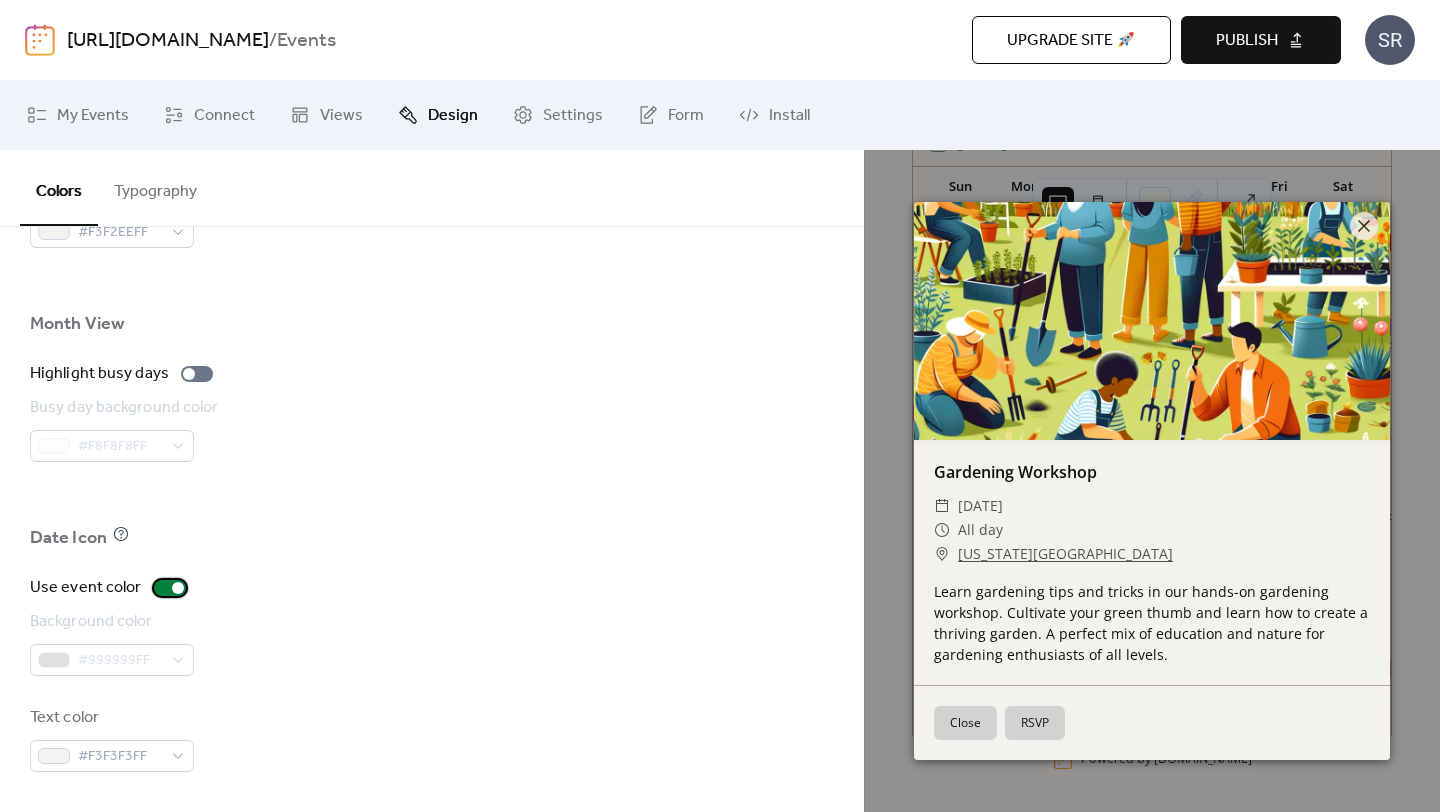 click at bounding box center (170, 588) 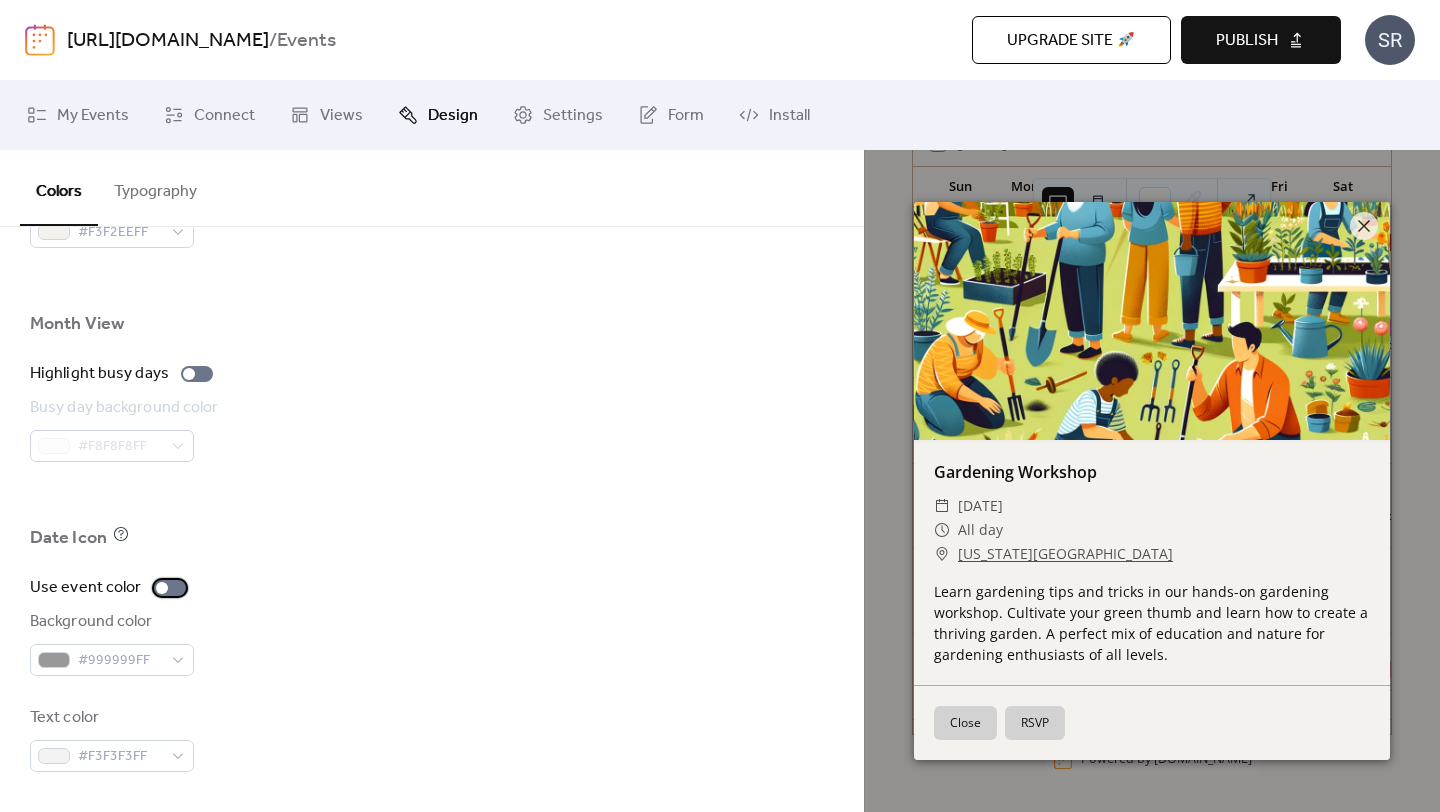 click at bounding box center [162, 588] 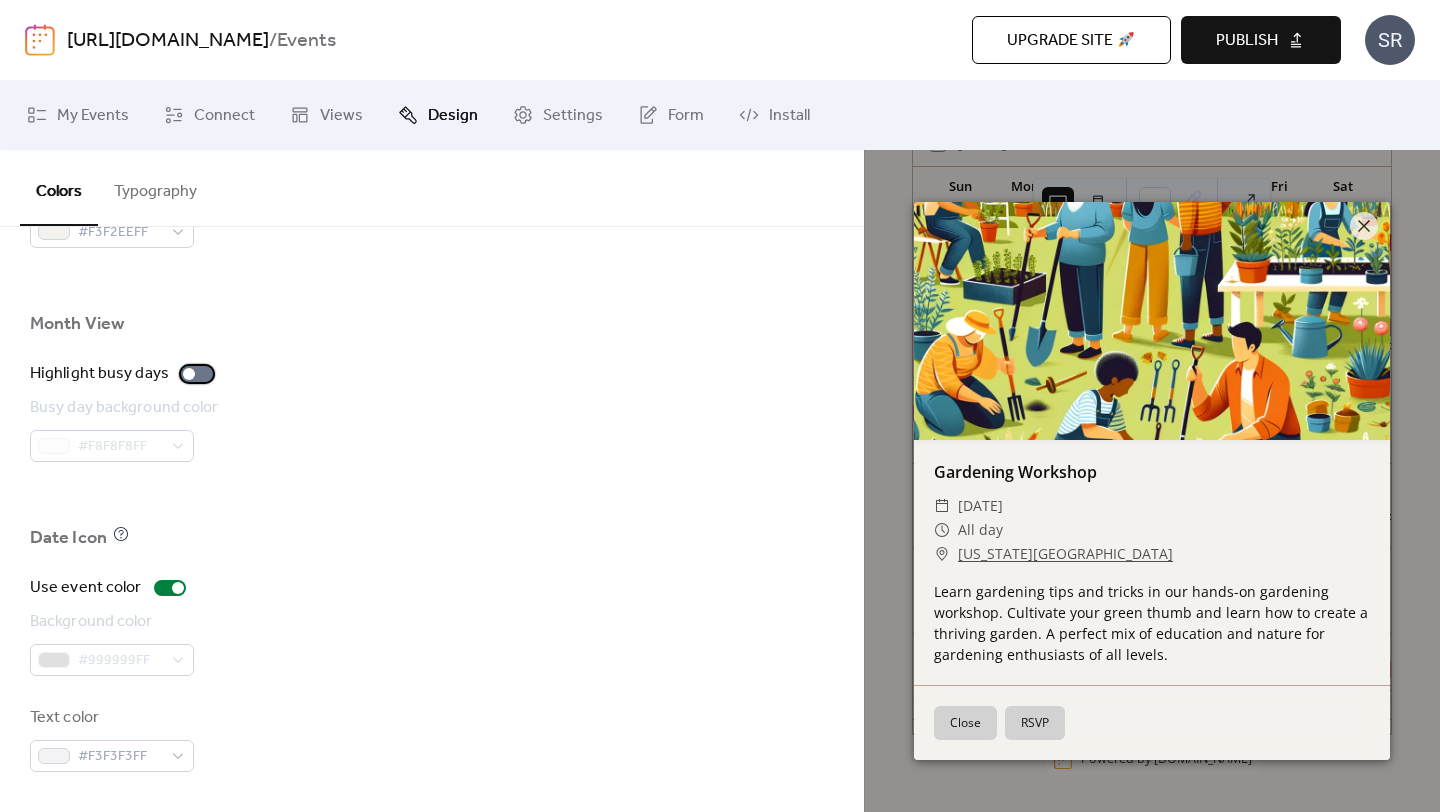 click at bounding box center [189, 374] 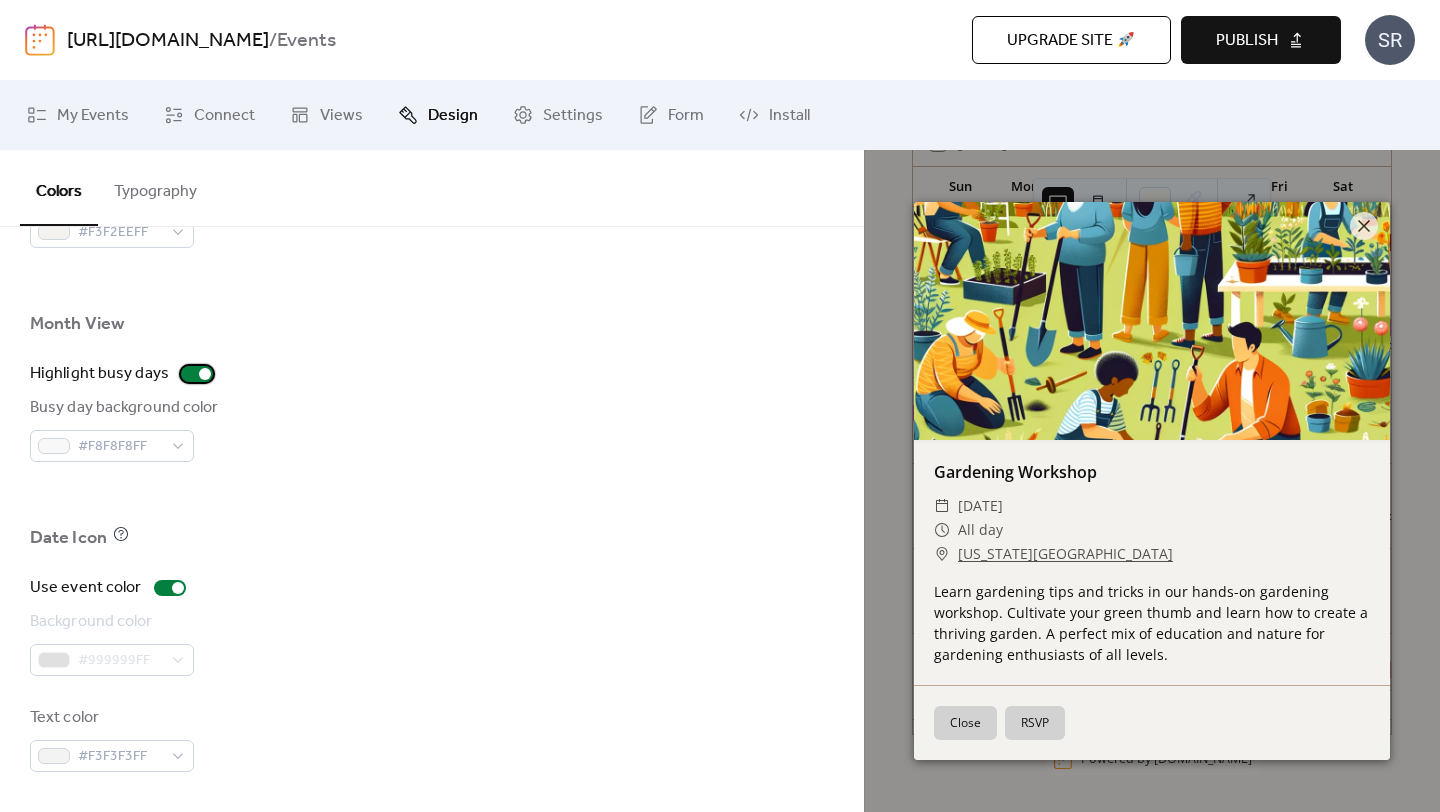 click at bounding box center [205, 374] 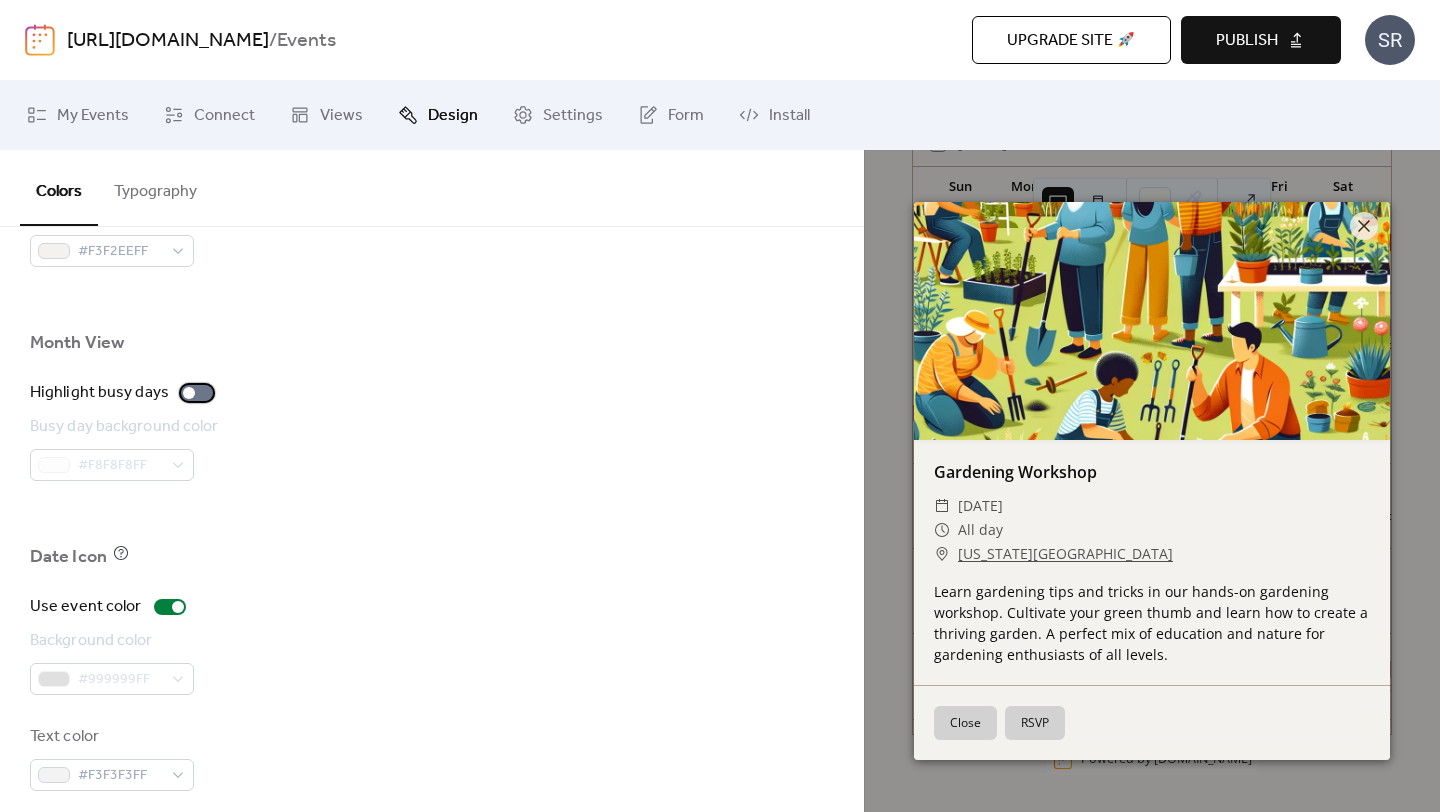 scroll, scrollTop: 1353, scrollLeft: 0, axis: vertical 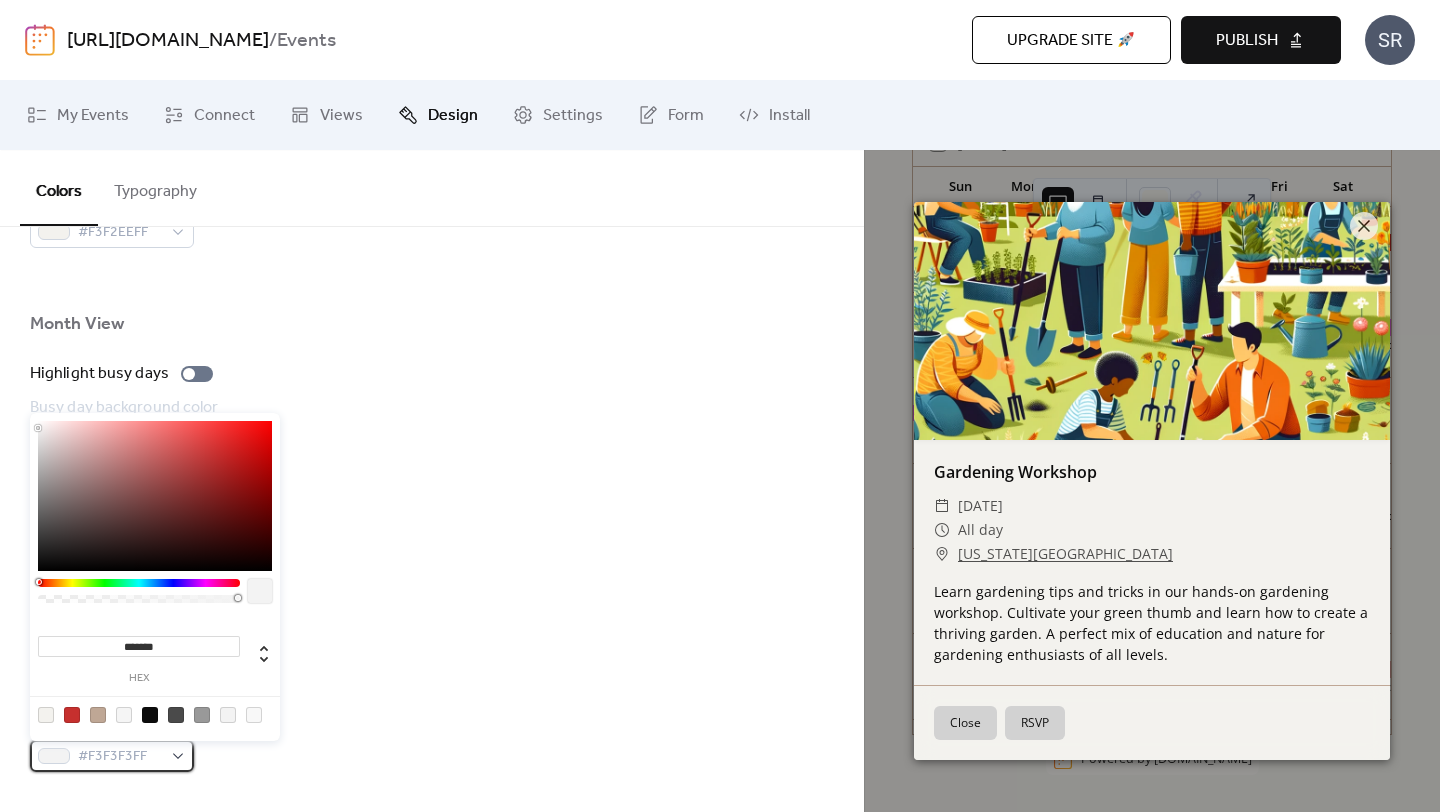 click on "#F3F3F3FF" at bounding box center (120, 757) 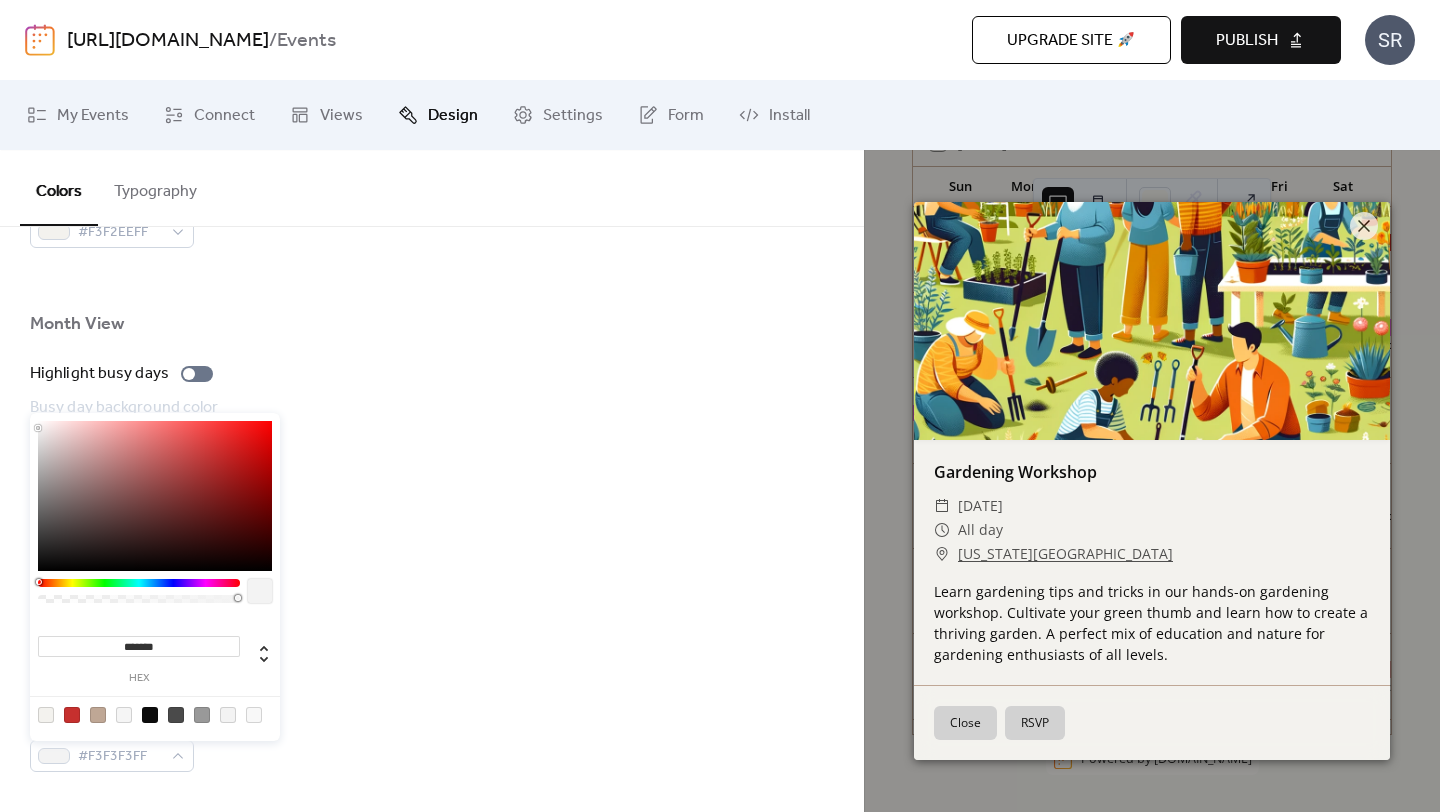 click at bounding box center [150, 715] 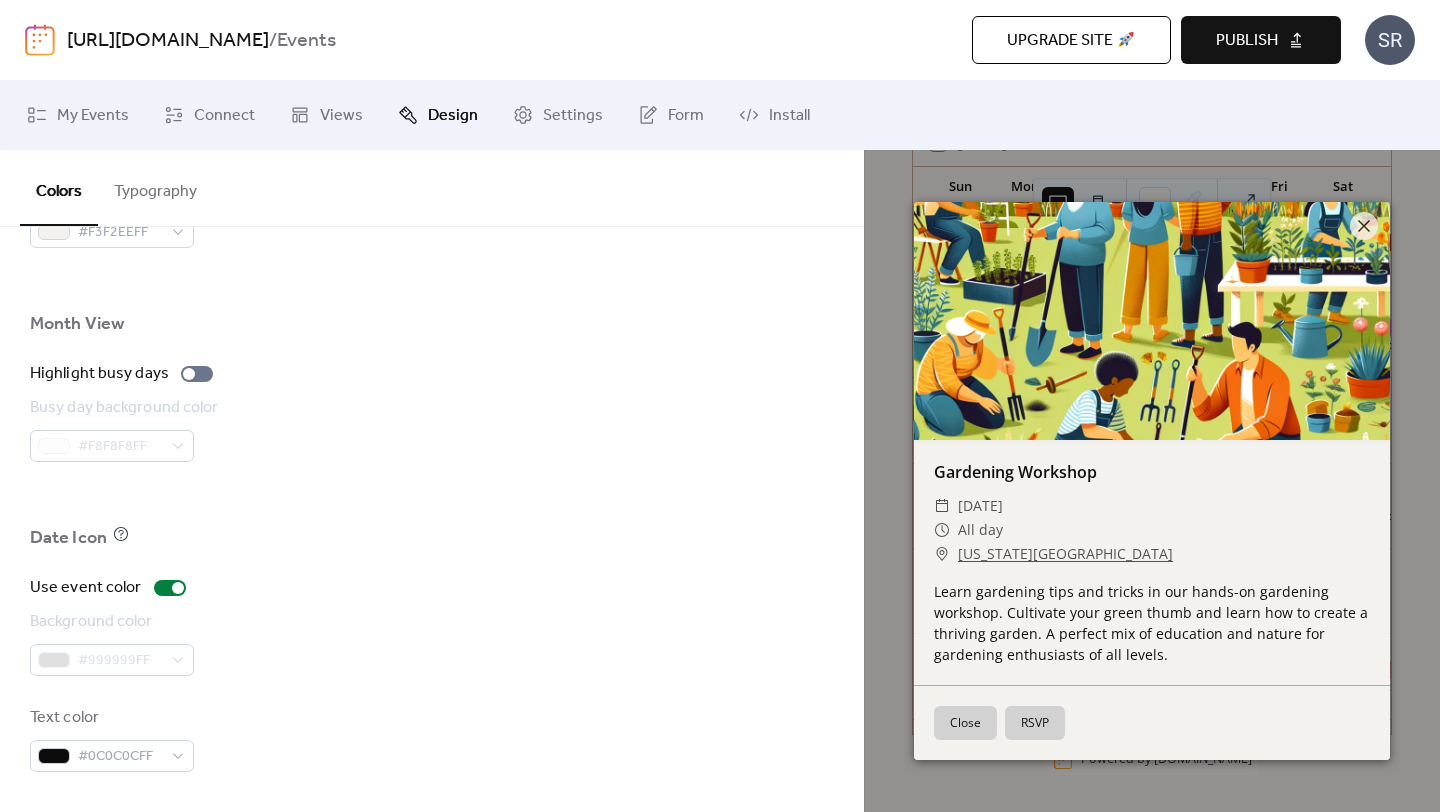 click on "Background color #999999FF" at bounding box center [432, 643] 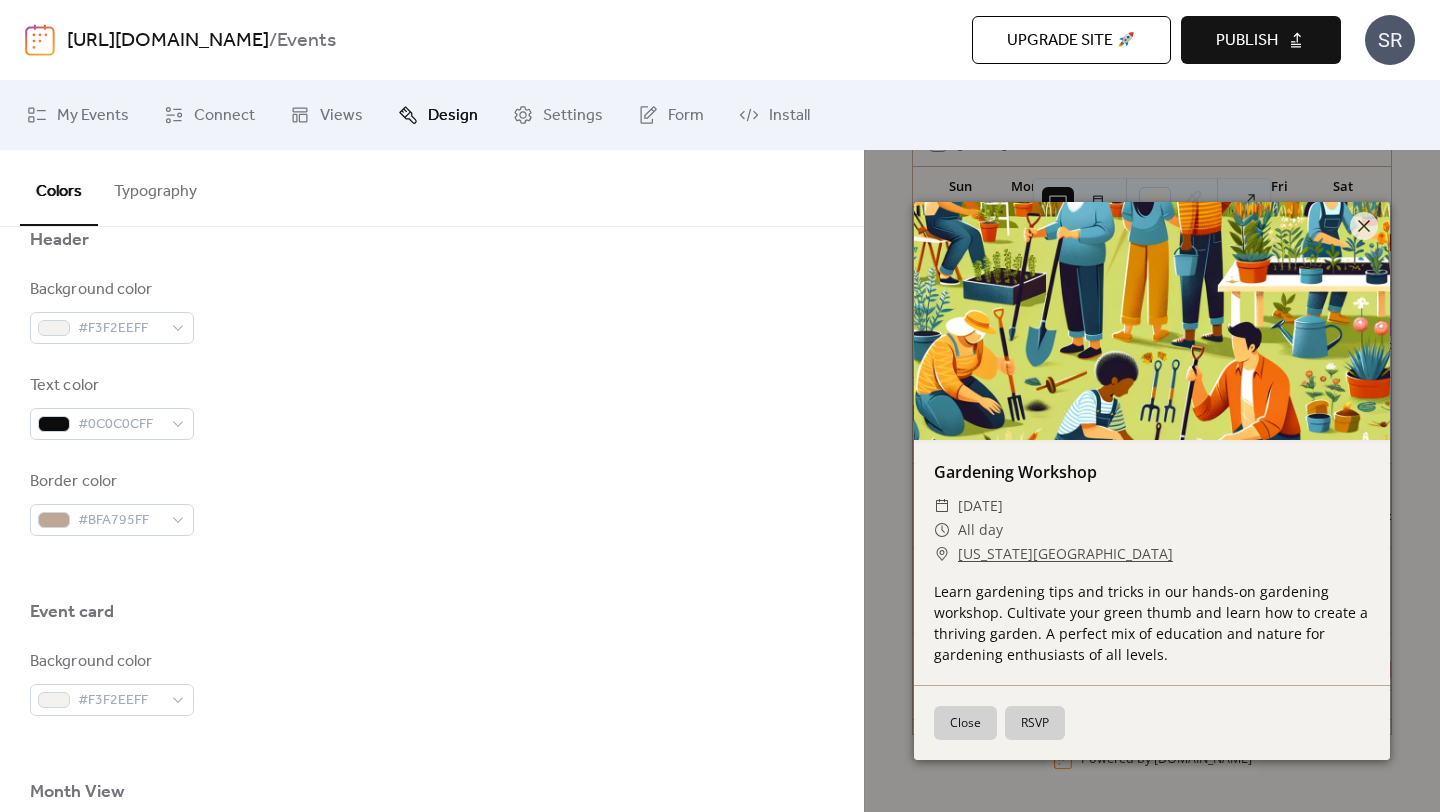 scroll, scrollTop: 861, scrollLeft: 0, axis: vertical 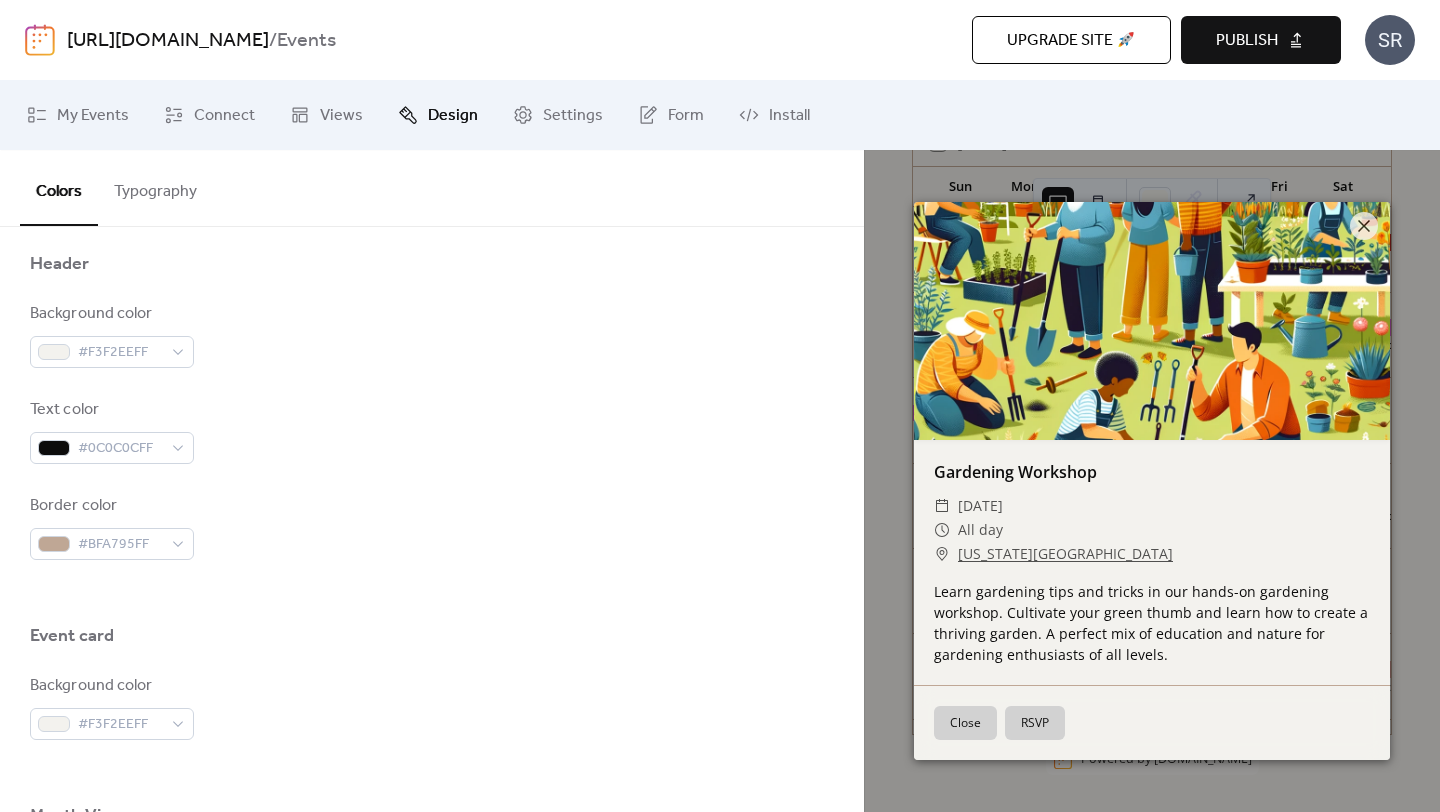 click on "Close" at bounding box center [965, 723] 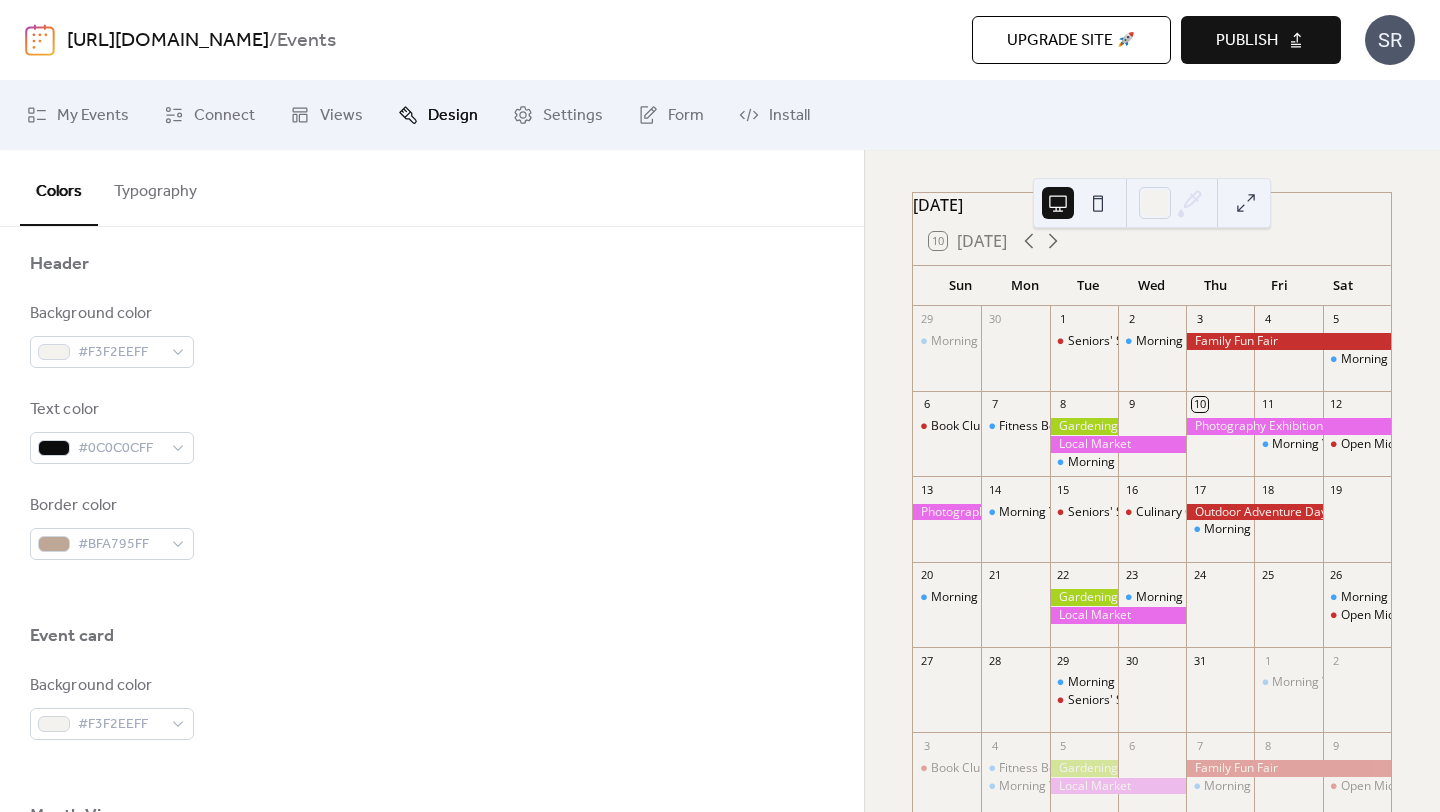 scroll, scrollTop: 68, scrollLeft: 0, axis: vertical 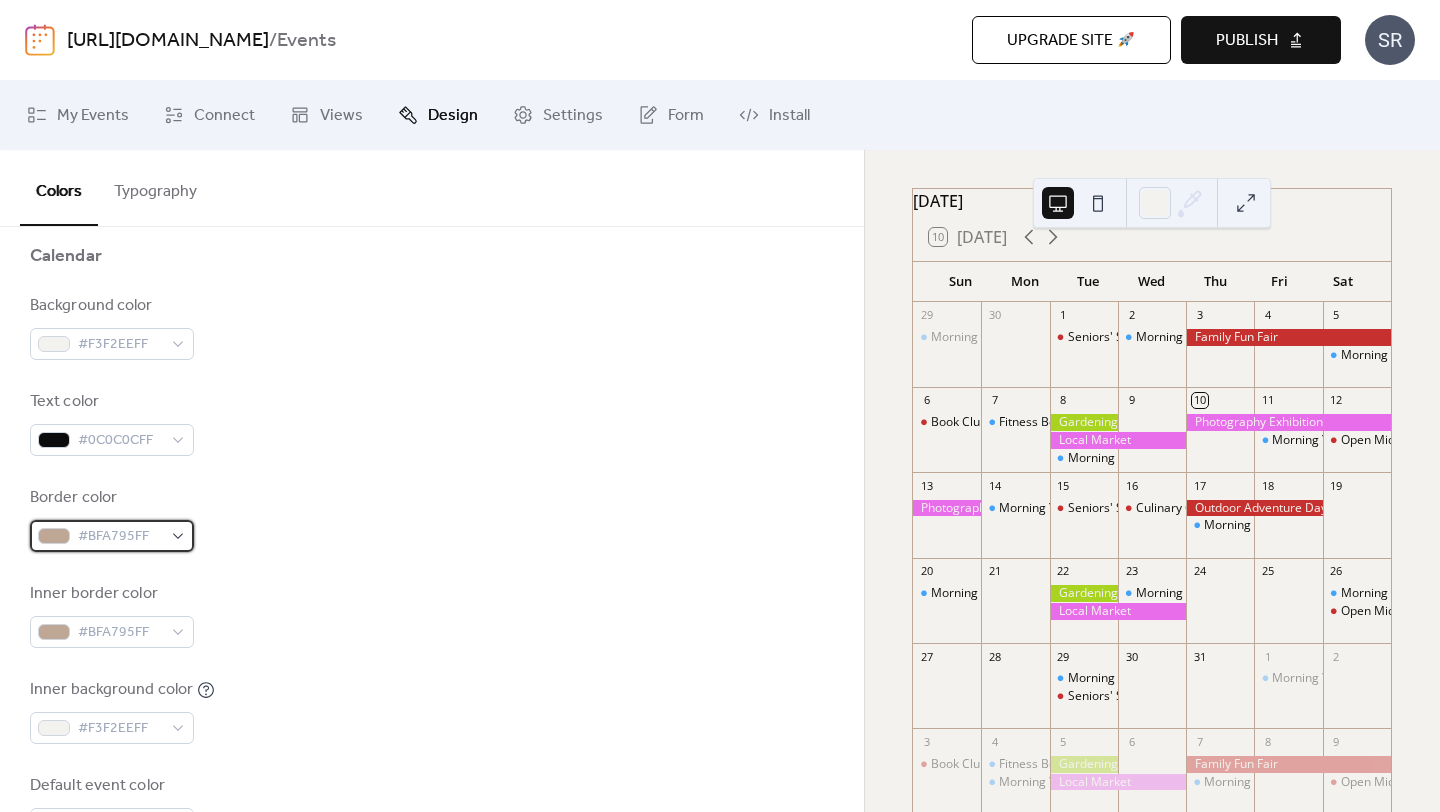 click on "#BFA795FF" at bounding box center [120, 537] 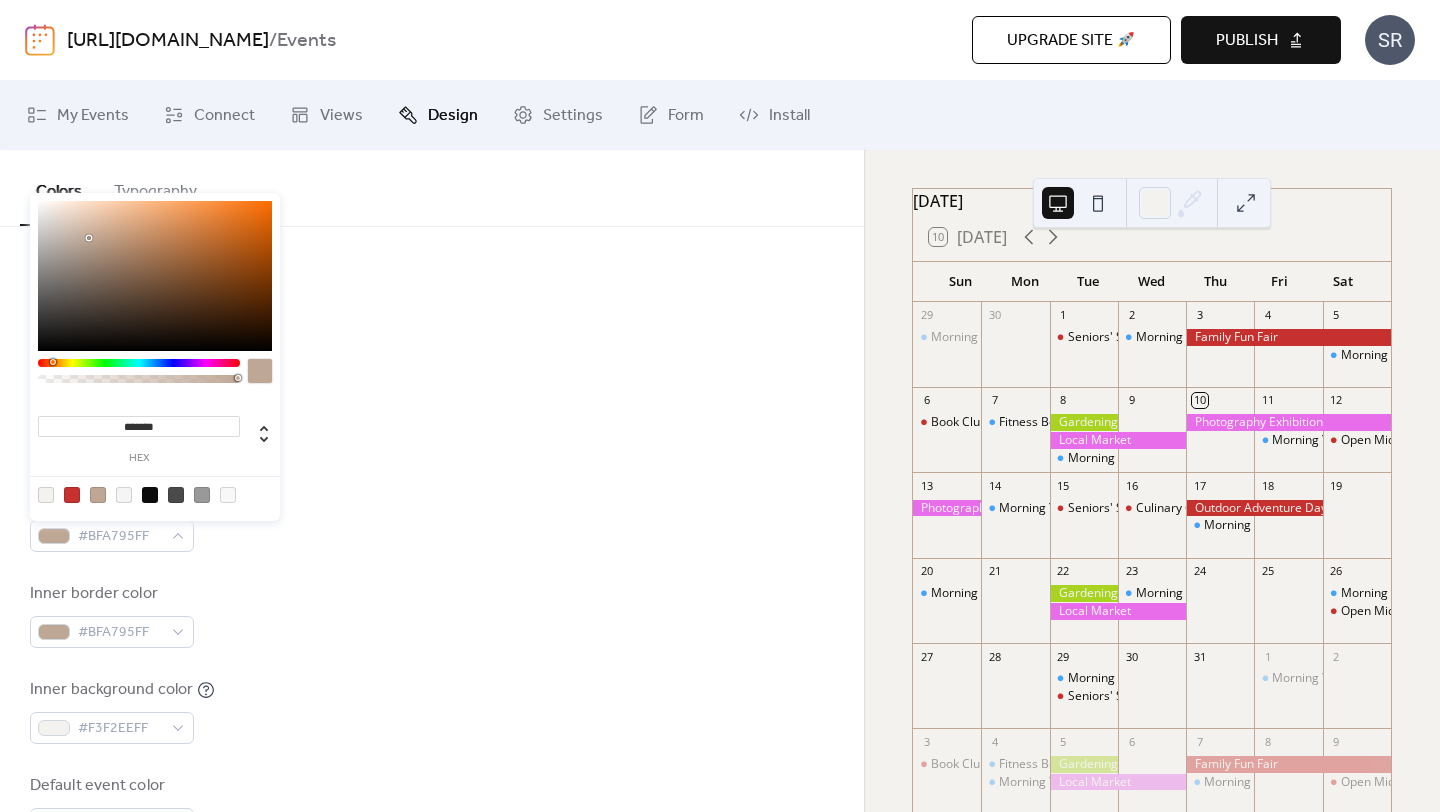 click at bounding box center [46, 495] 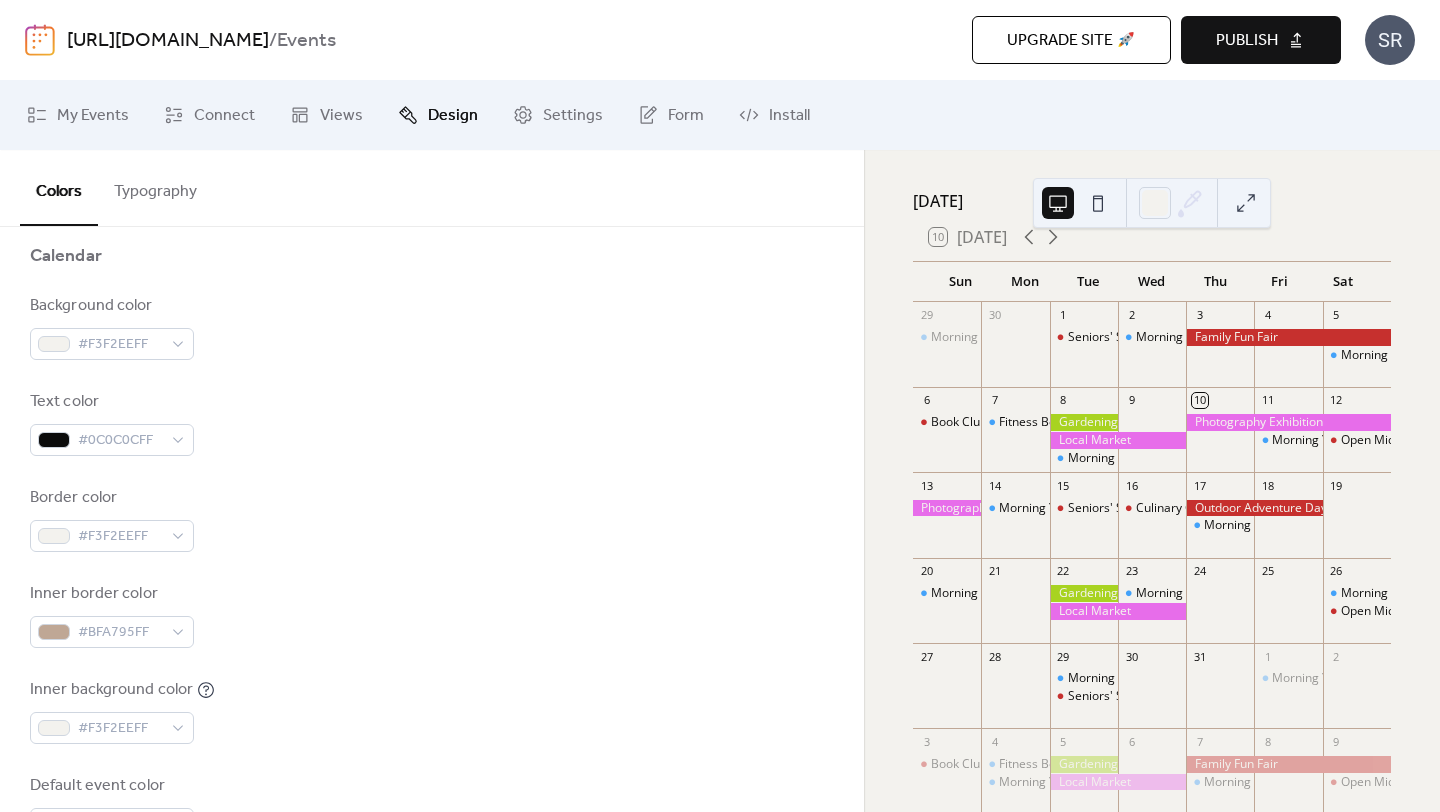 click on "Background color #F3F2EEFF Text color #0C0C0CFF Border color #F3F2EEFF Inner border color #BFA795FF Inner background color #F3F2EEFF Default event color #C6302EFF" at bounding box center (432, 567) 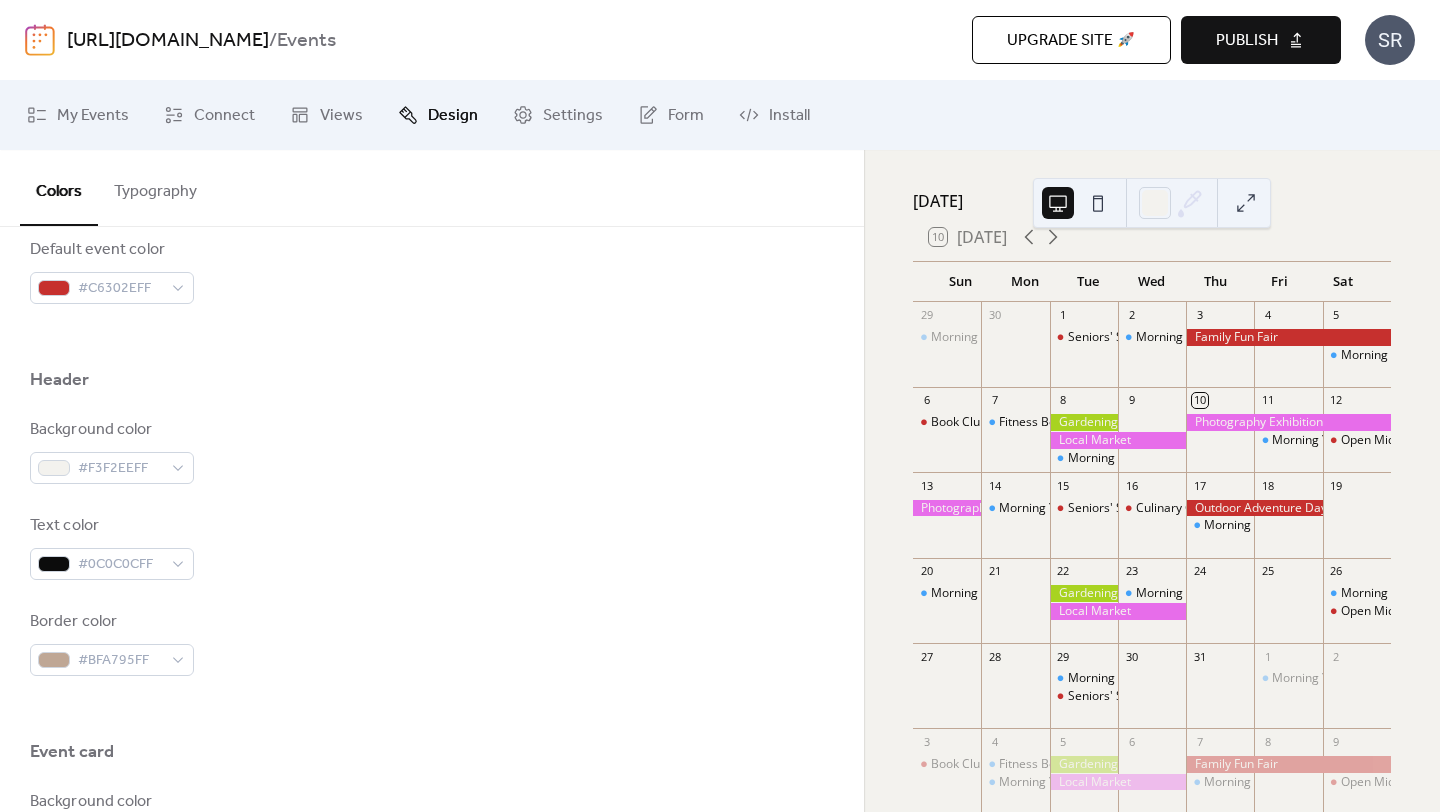 scroll, scrollTop: 762, scrollLeft: 0, axis: vertical 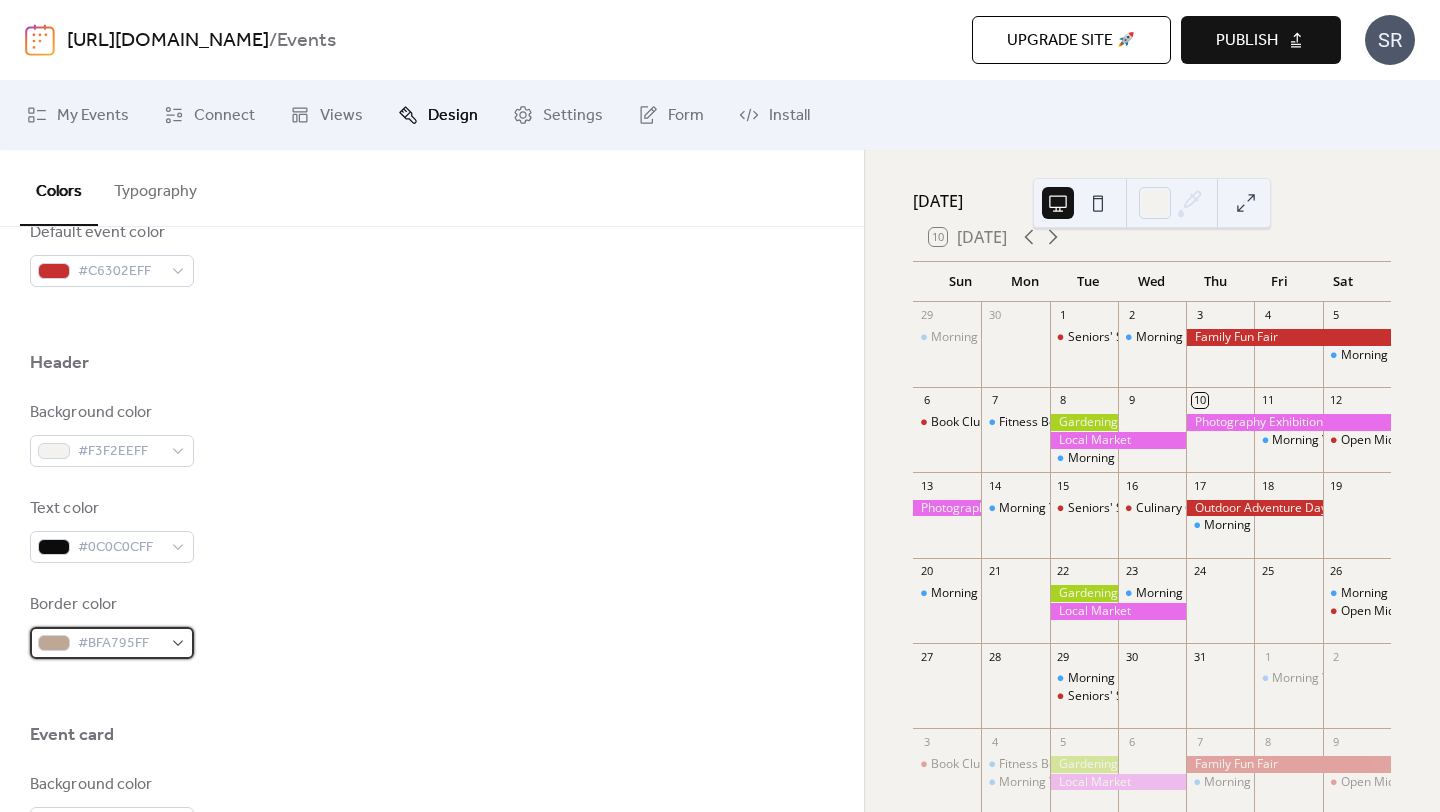 click on "#BFA795FF" at bounding box center [120, 644] 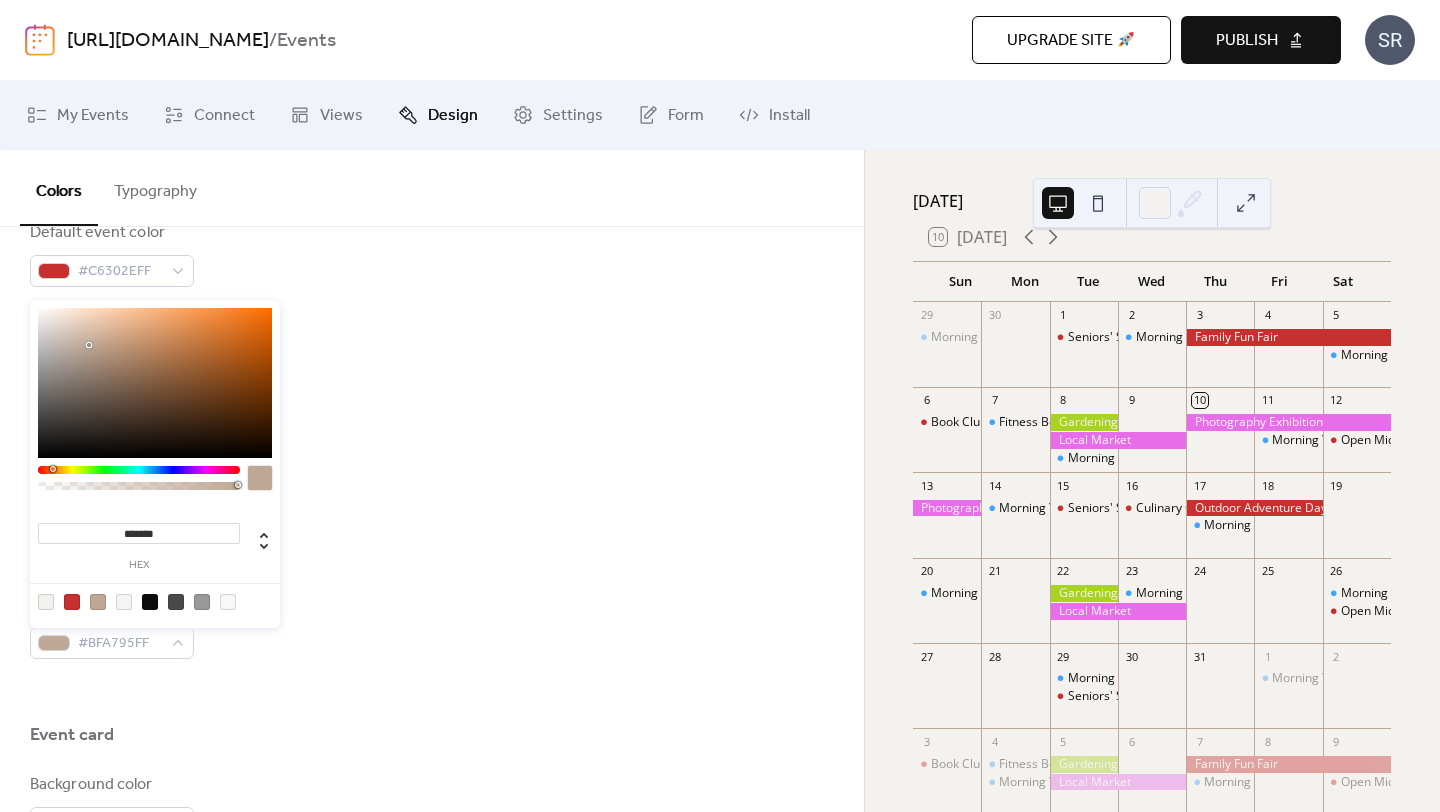 click at bounding box center [72, 602] 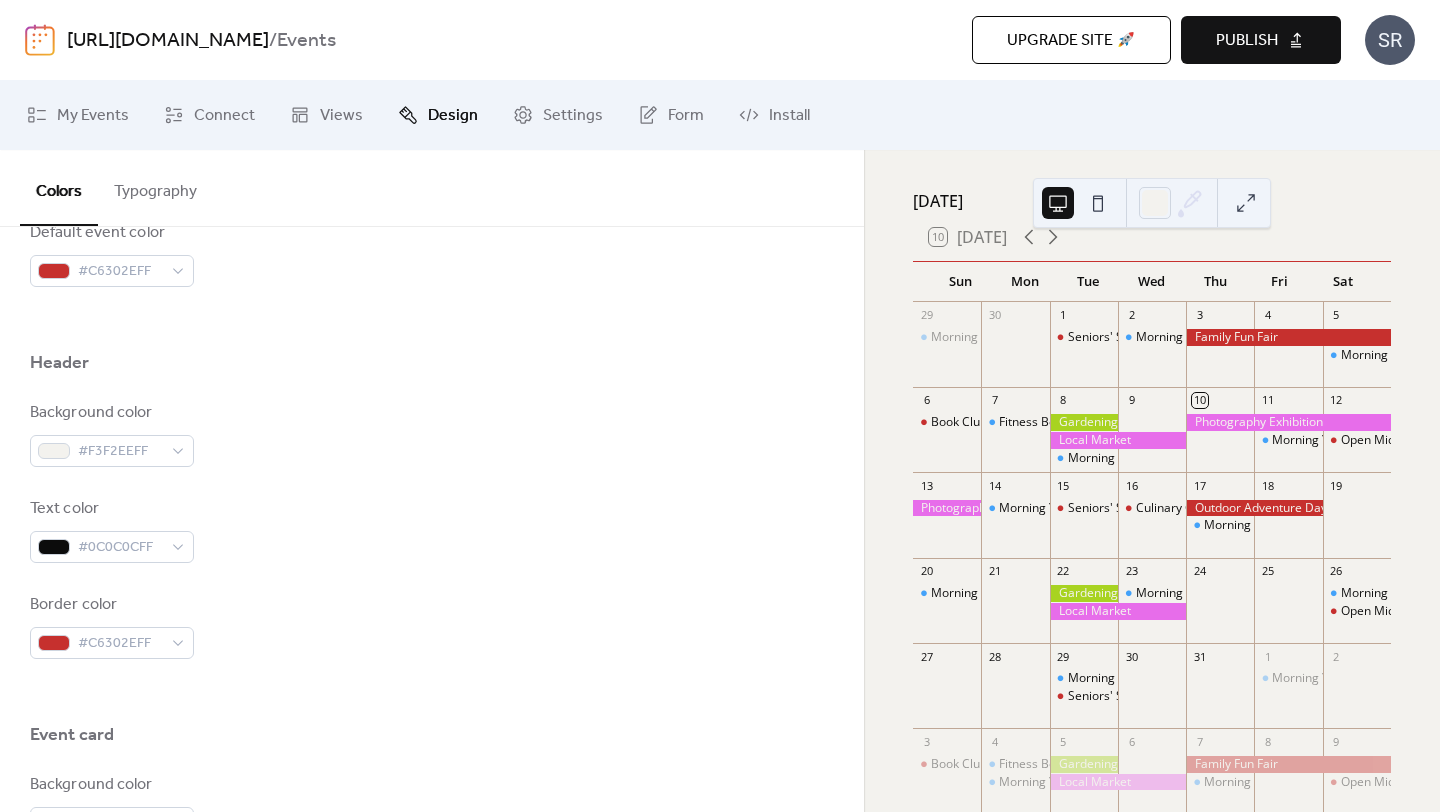 click on "Border color #C6302EFF" at bounding box center (432, 626) 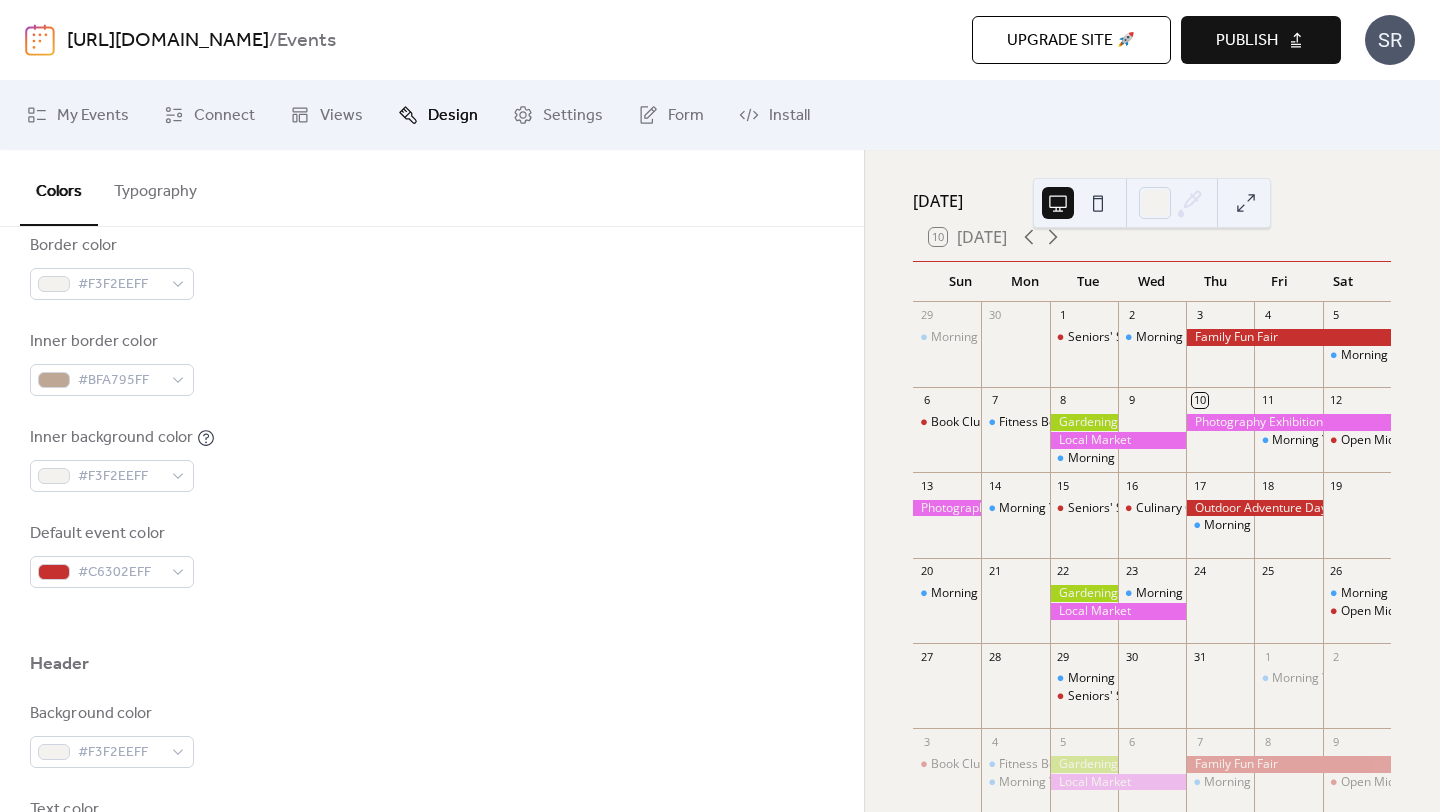 scroll, scrollTop: 456, scrollLeft: 0, axis: vertical 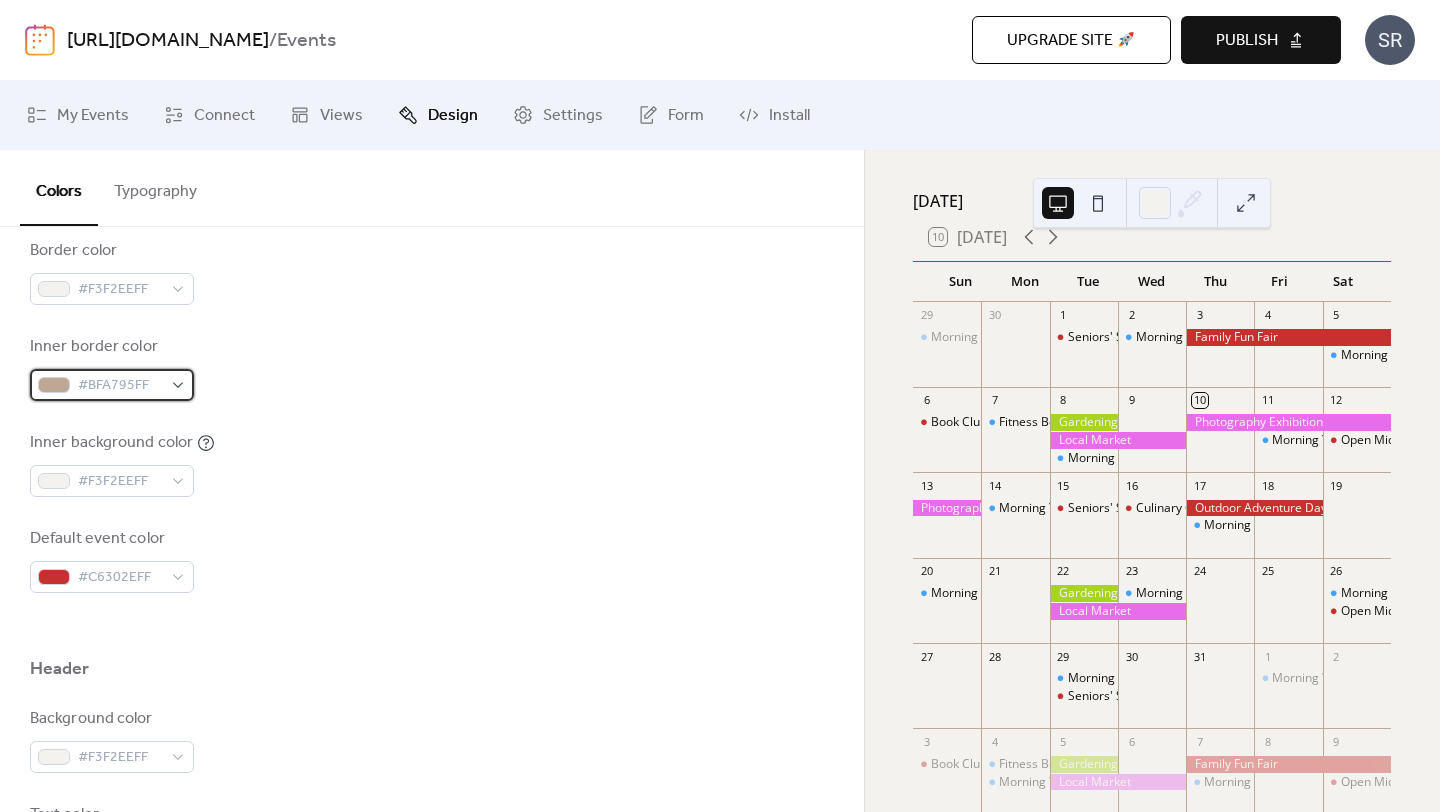 click on "#BFA795FF" at bounding box center [120, 386] 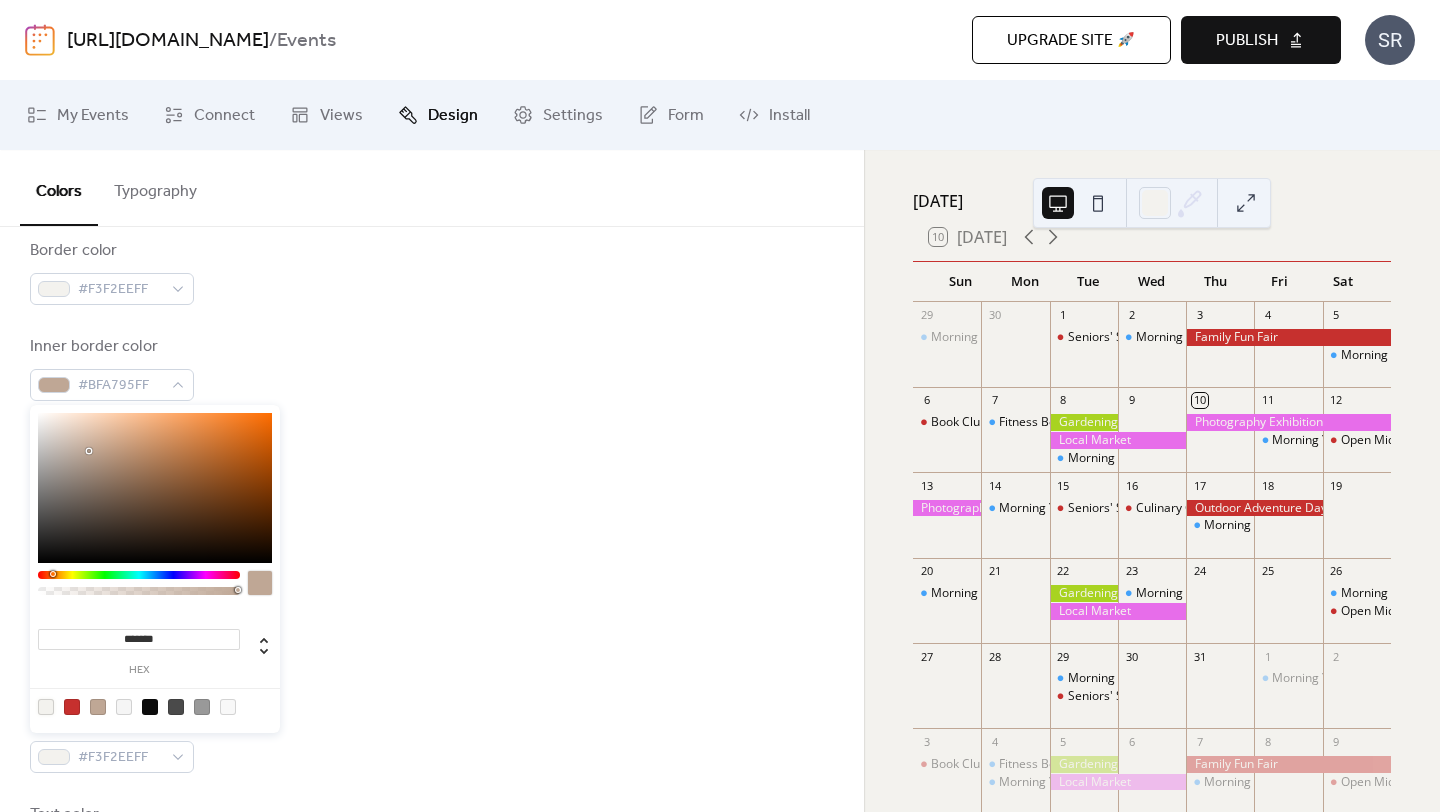 click at bounding box center [46, 707] 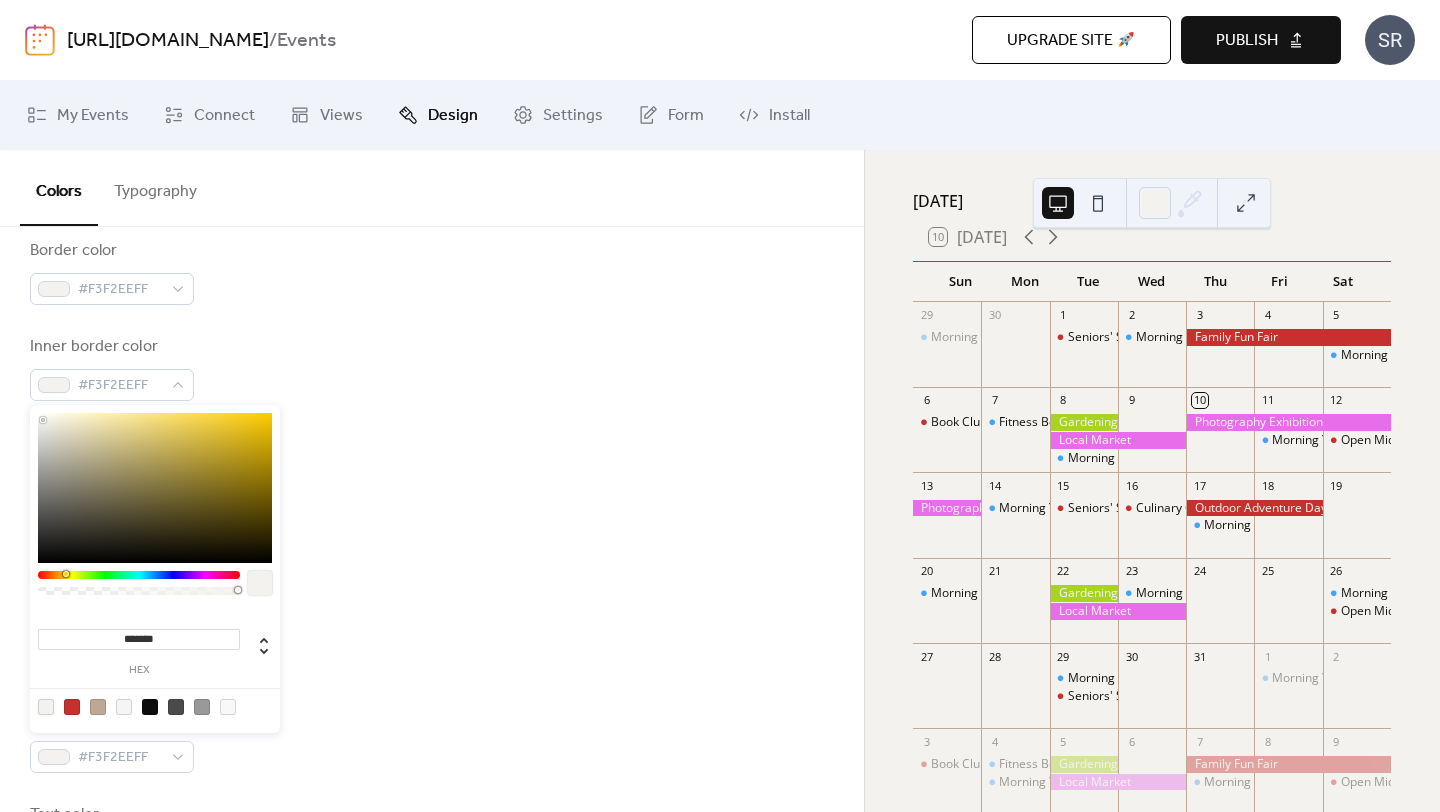 click on "Default event color #C6302EFF" at bounding box center [432, 560] 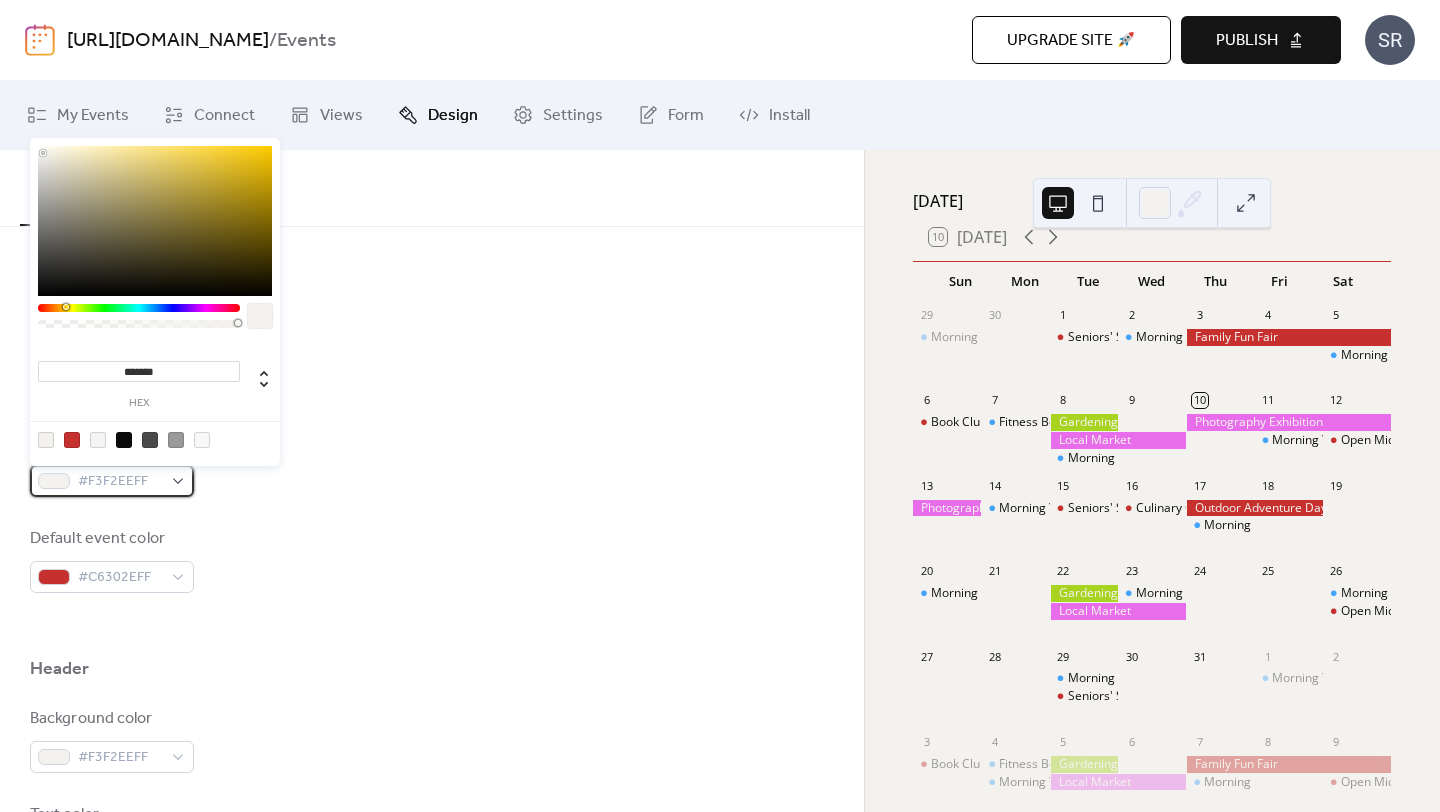 click on "#F3F2EEFF" at bounding box center [120, 482] 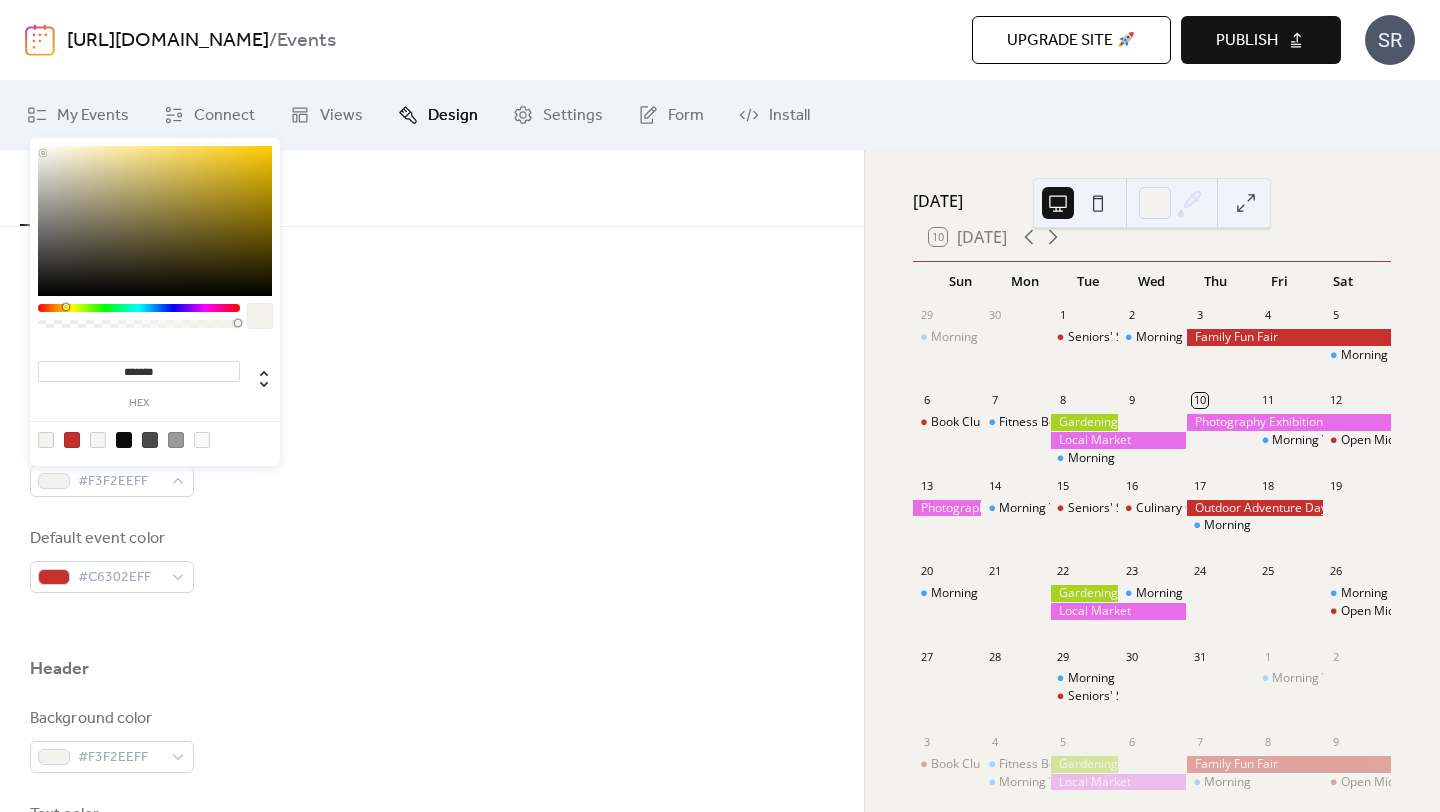 type on "***" 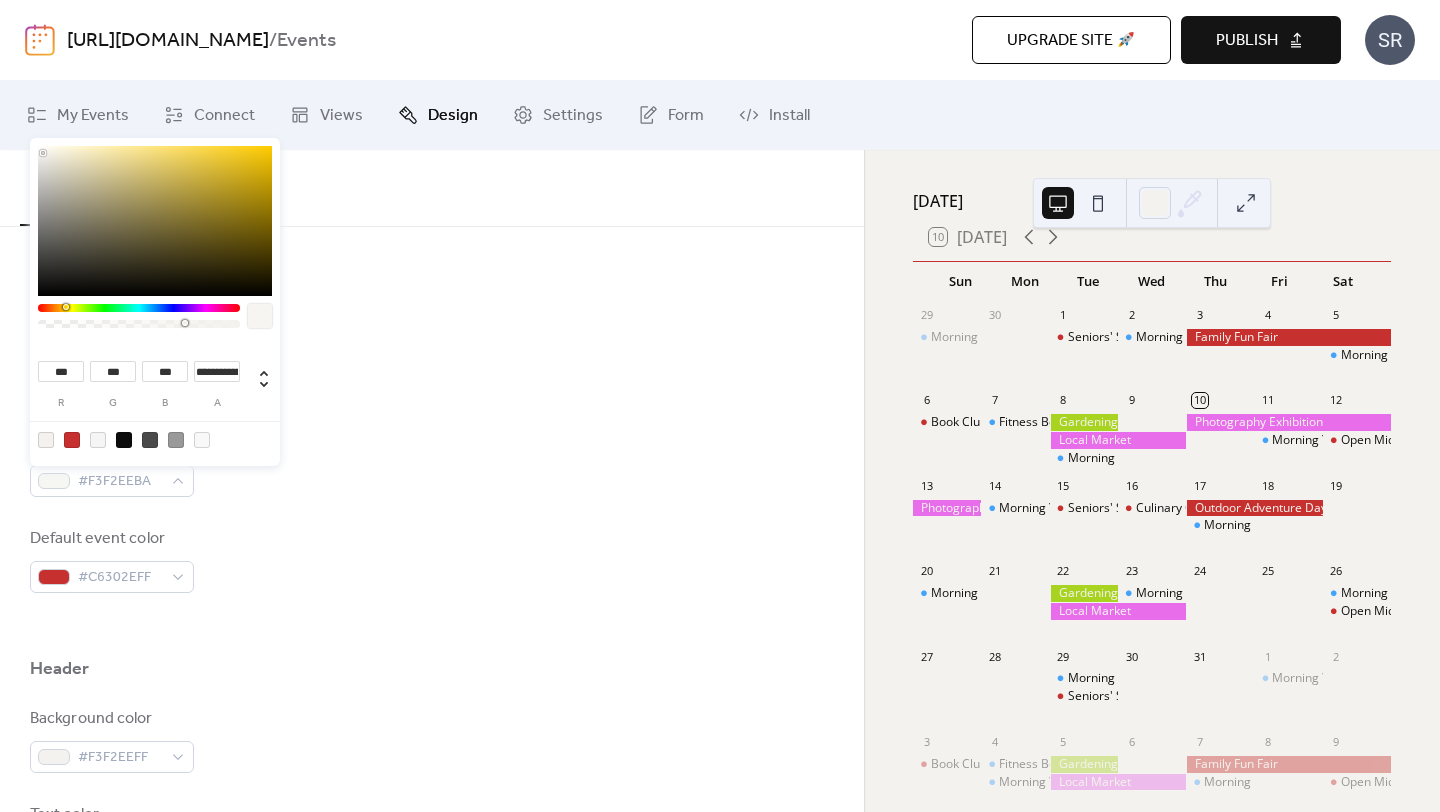 type on "*" 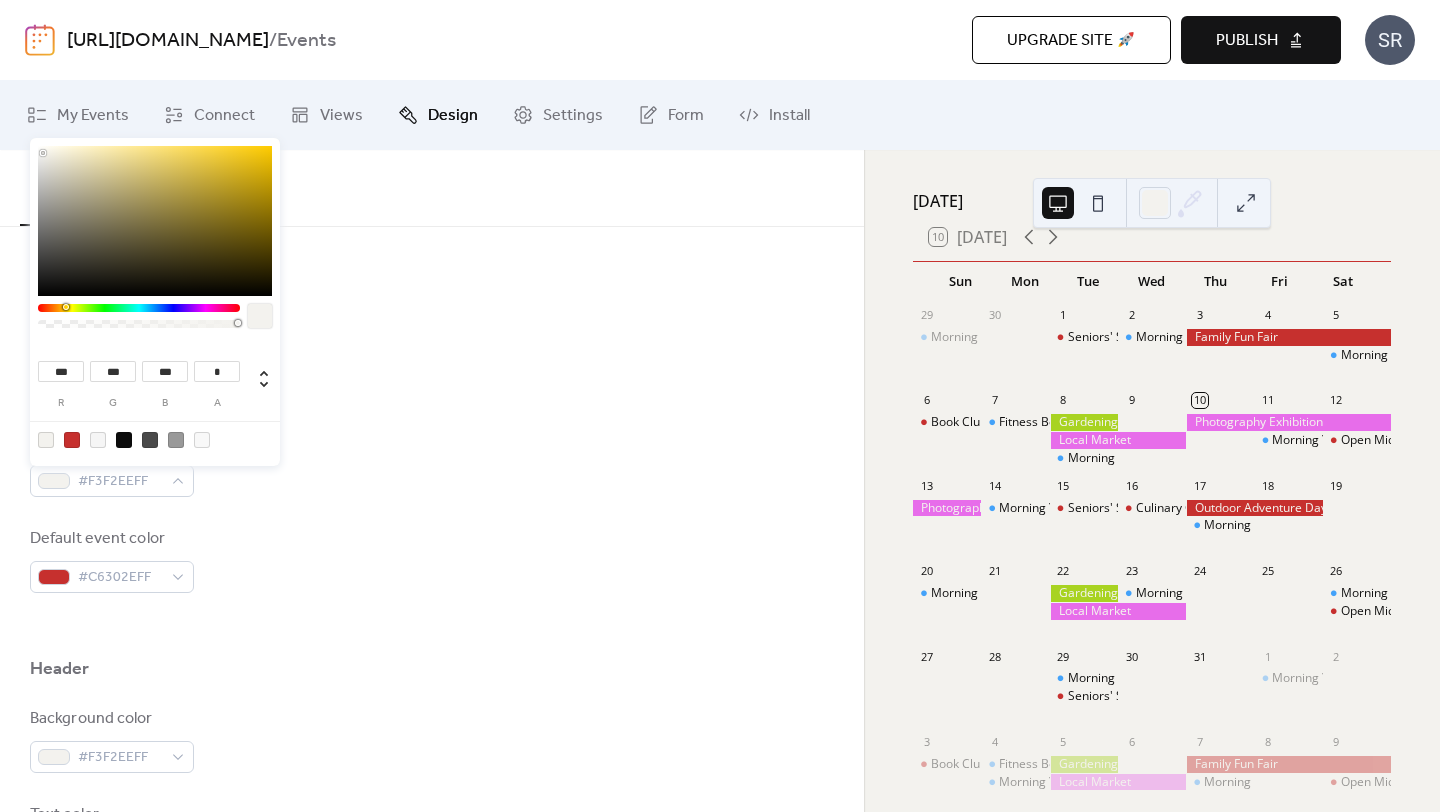 drag, startPoint x: 236, startPoint y: 320, endPoint x: 278, endPoint y: 320, distance: 42 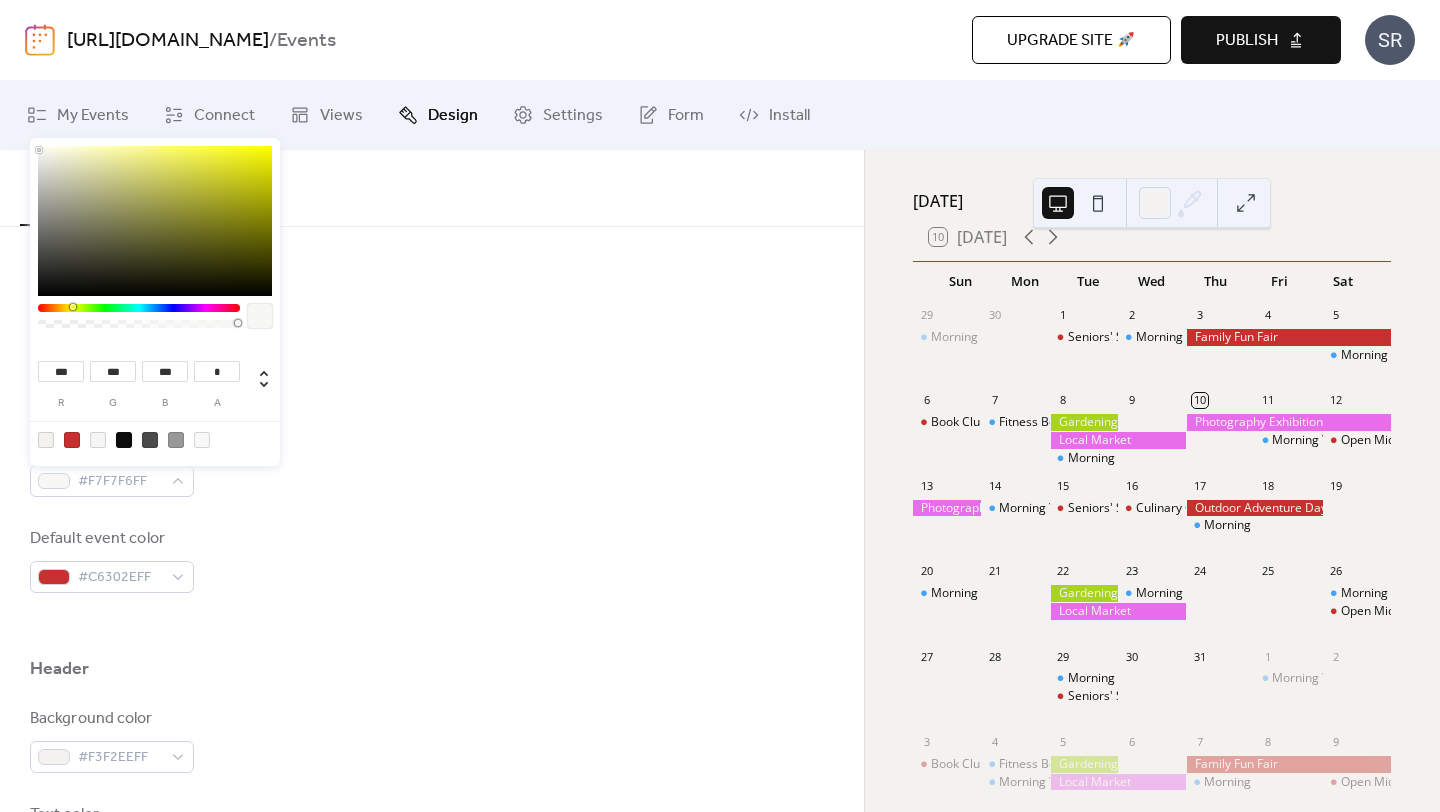 click at bounding box center [39, 150] 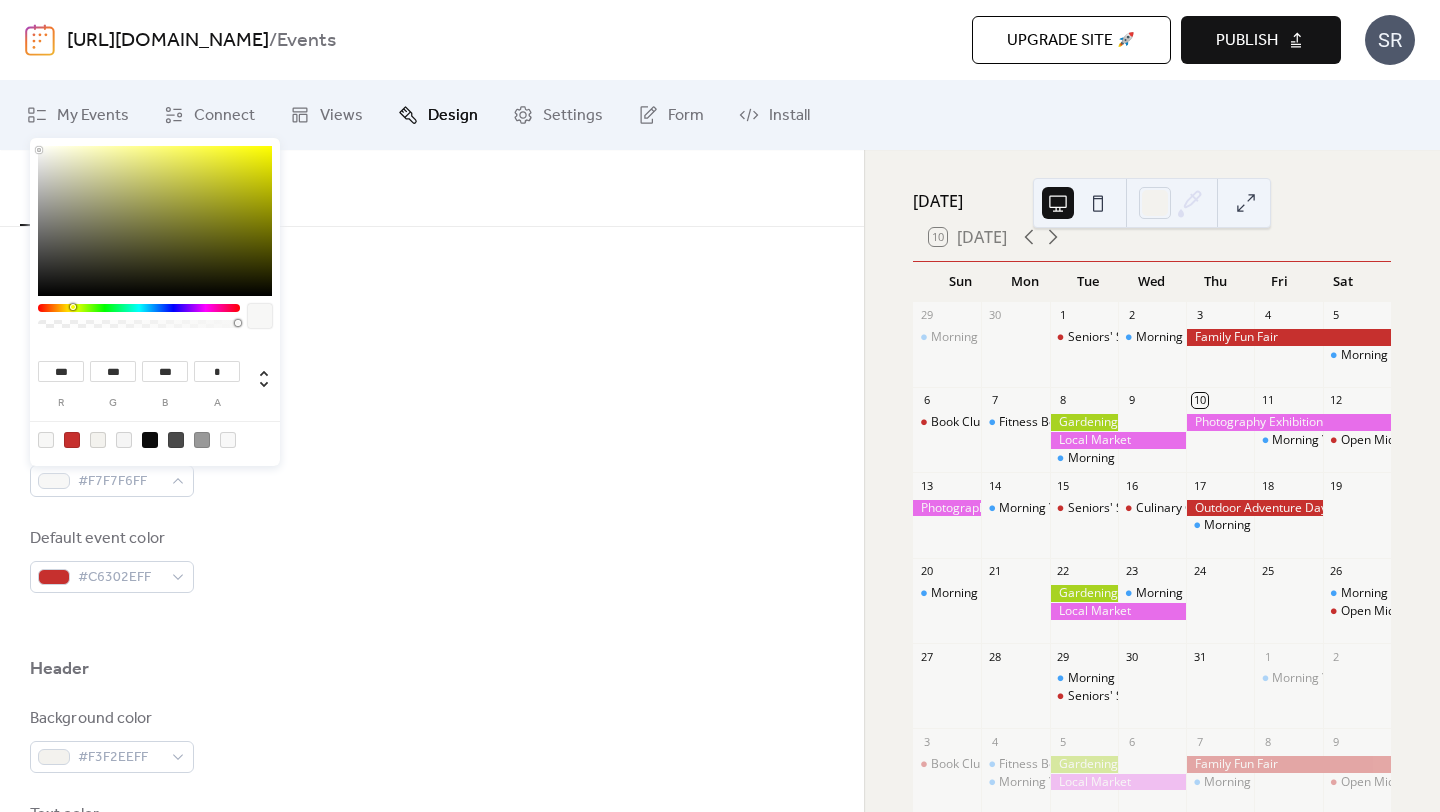 type on "***" 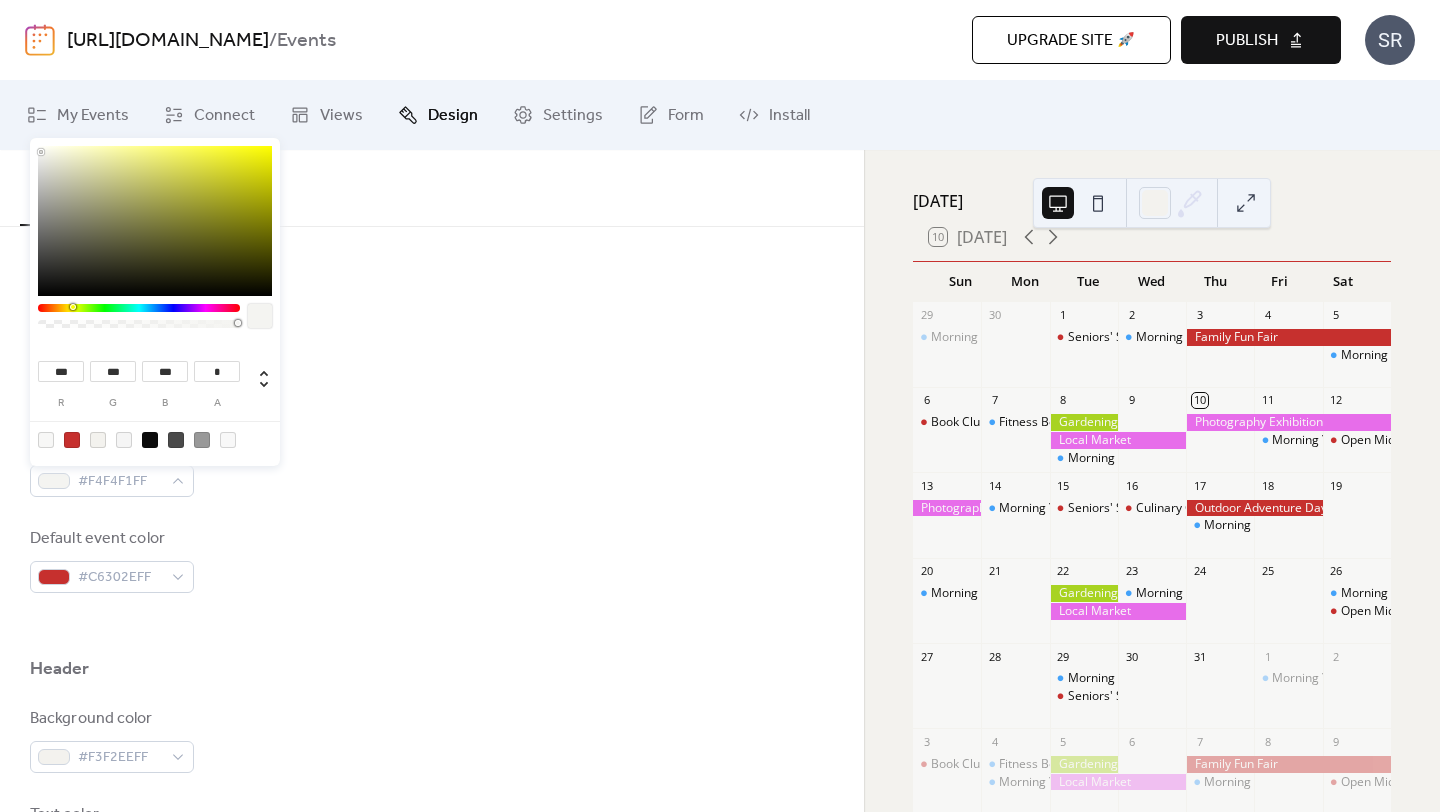 type on "***" 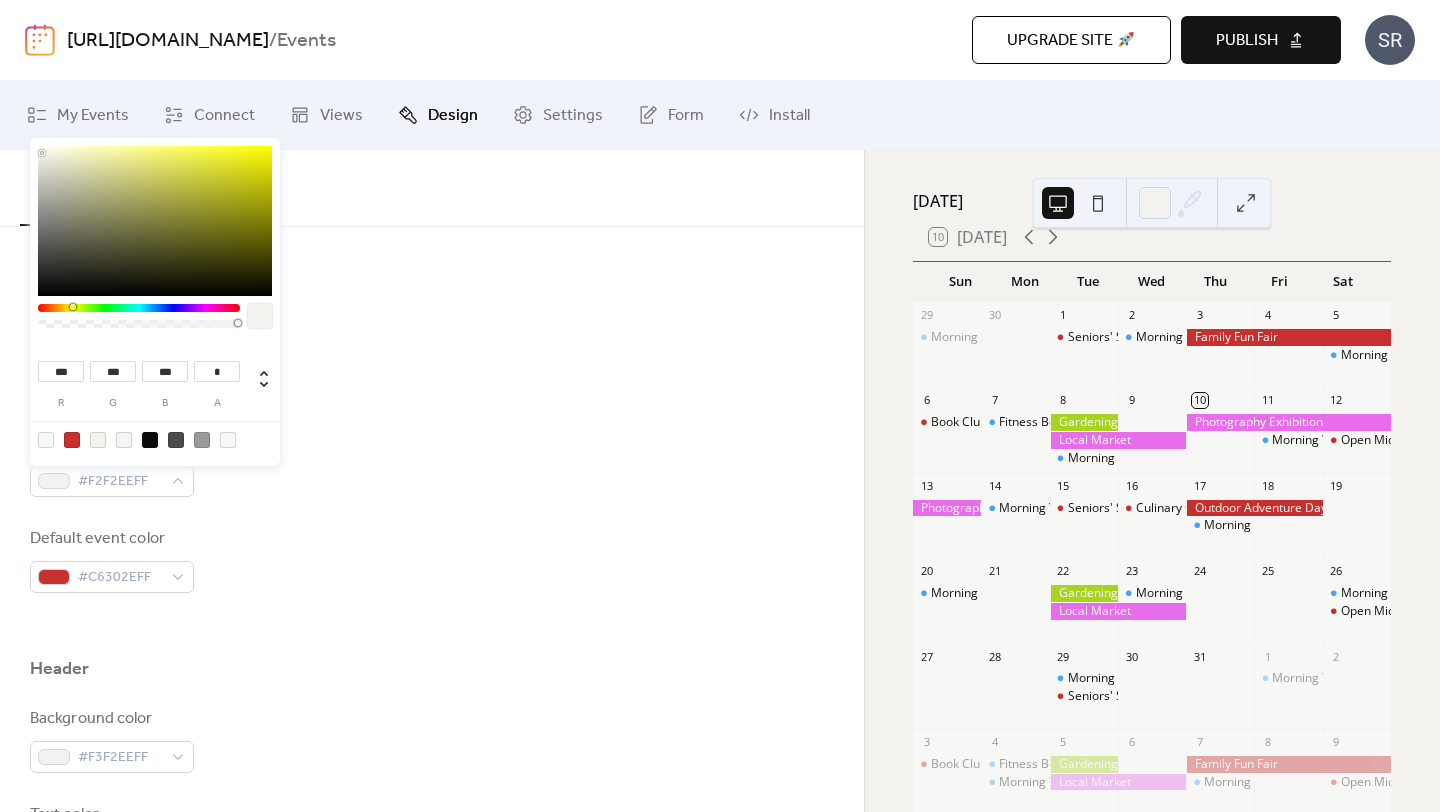 type on "***" 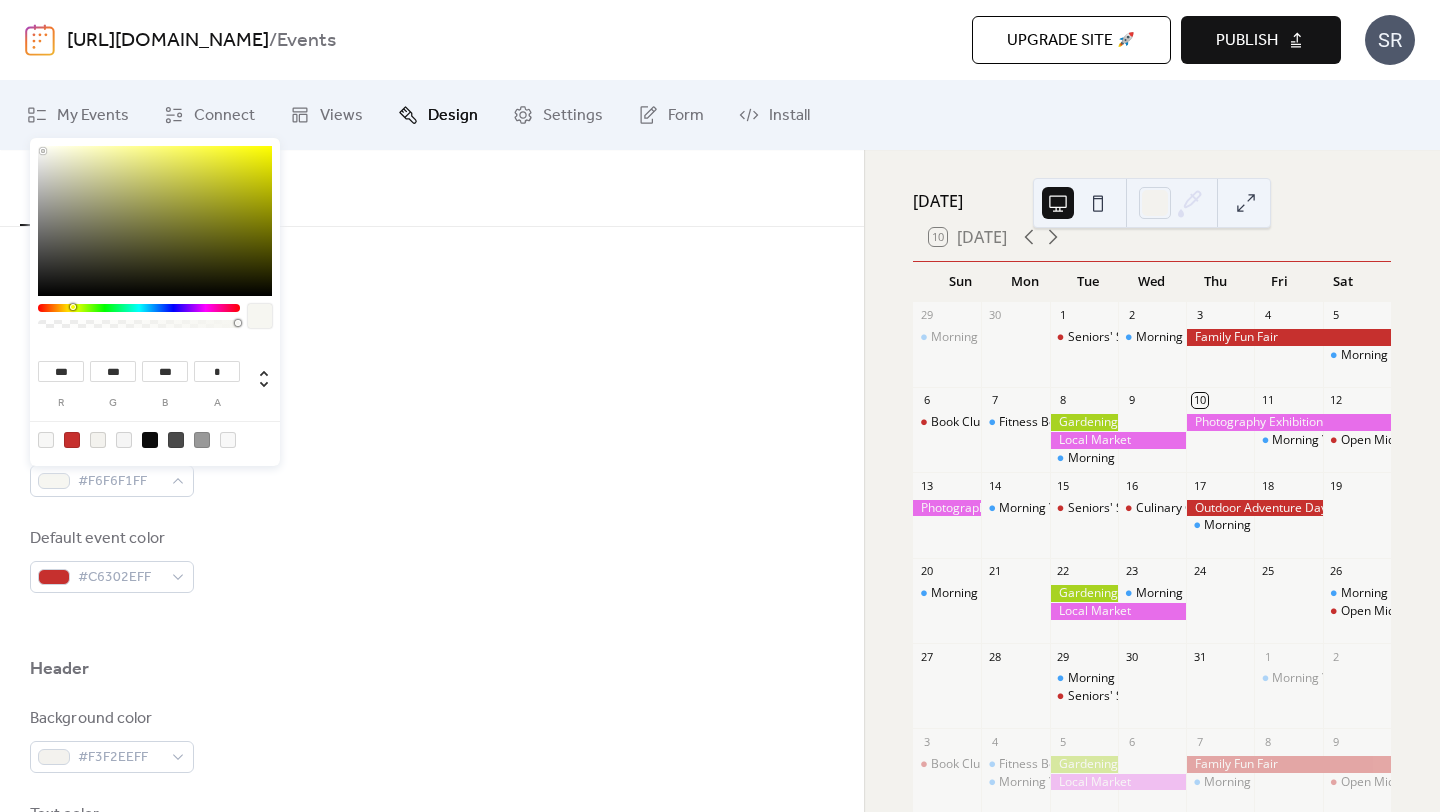 type on "***" 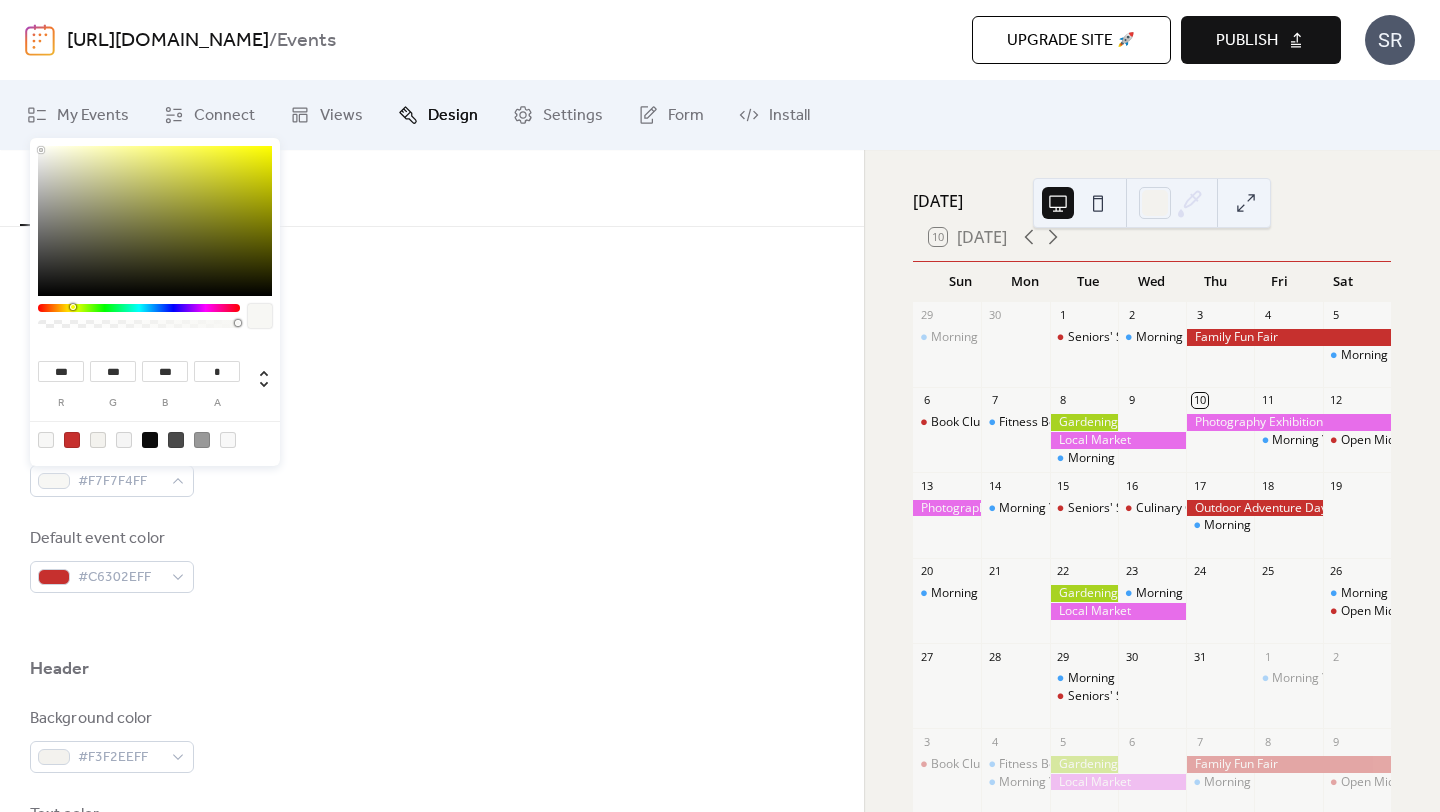 click at bounding box center (41, 150) 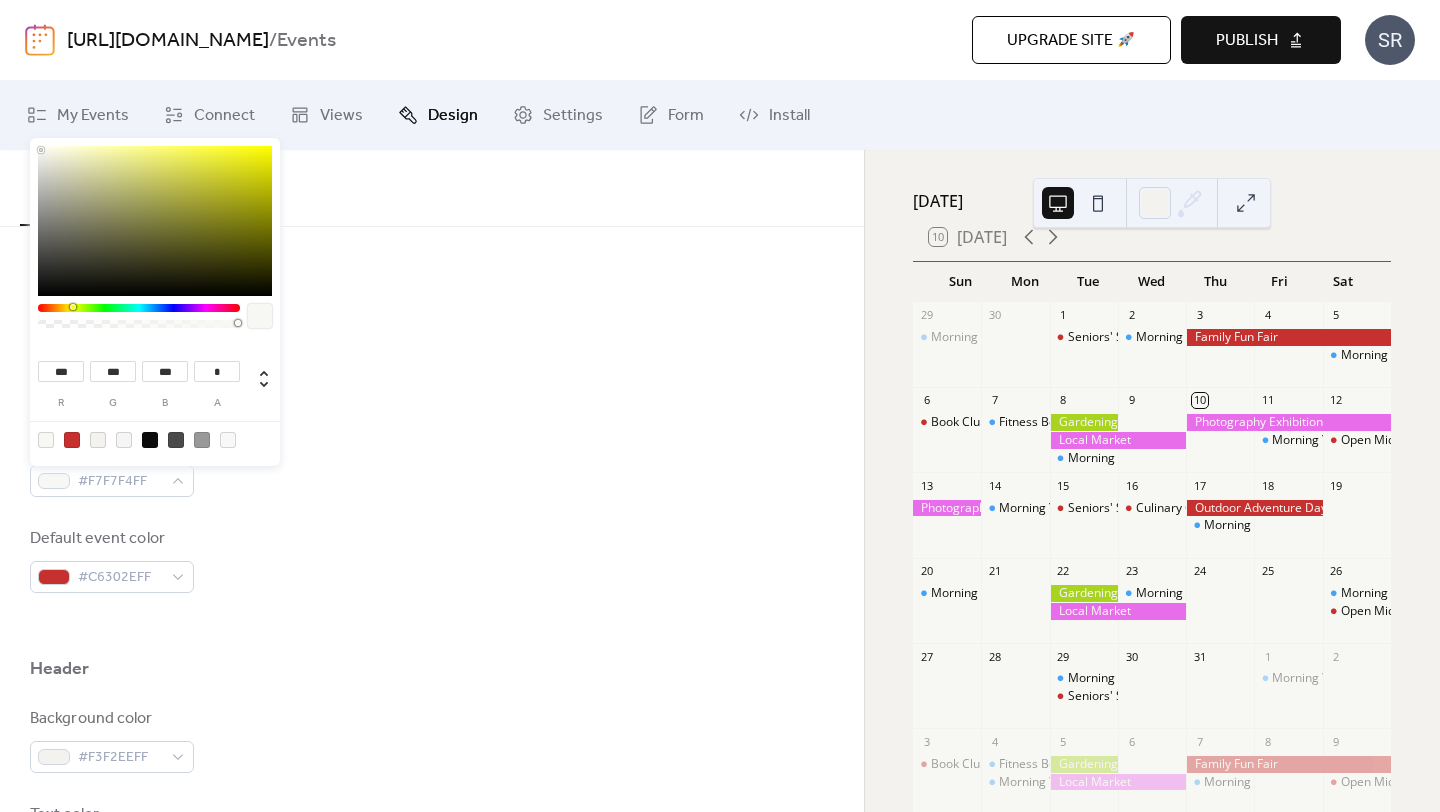 click on "Inner border color #F3F2EEFF" at bounding box center [432, 368] 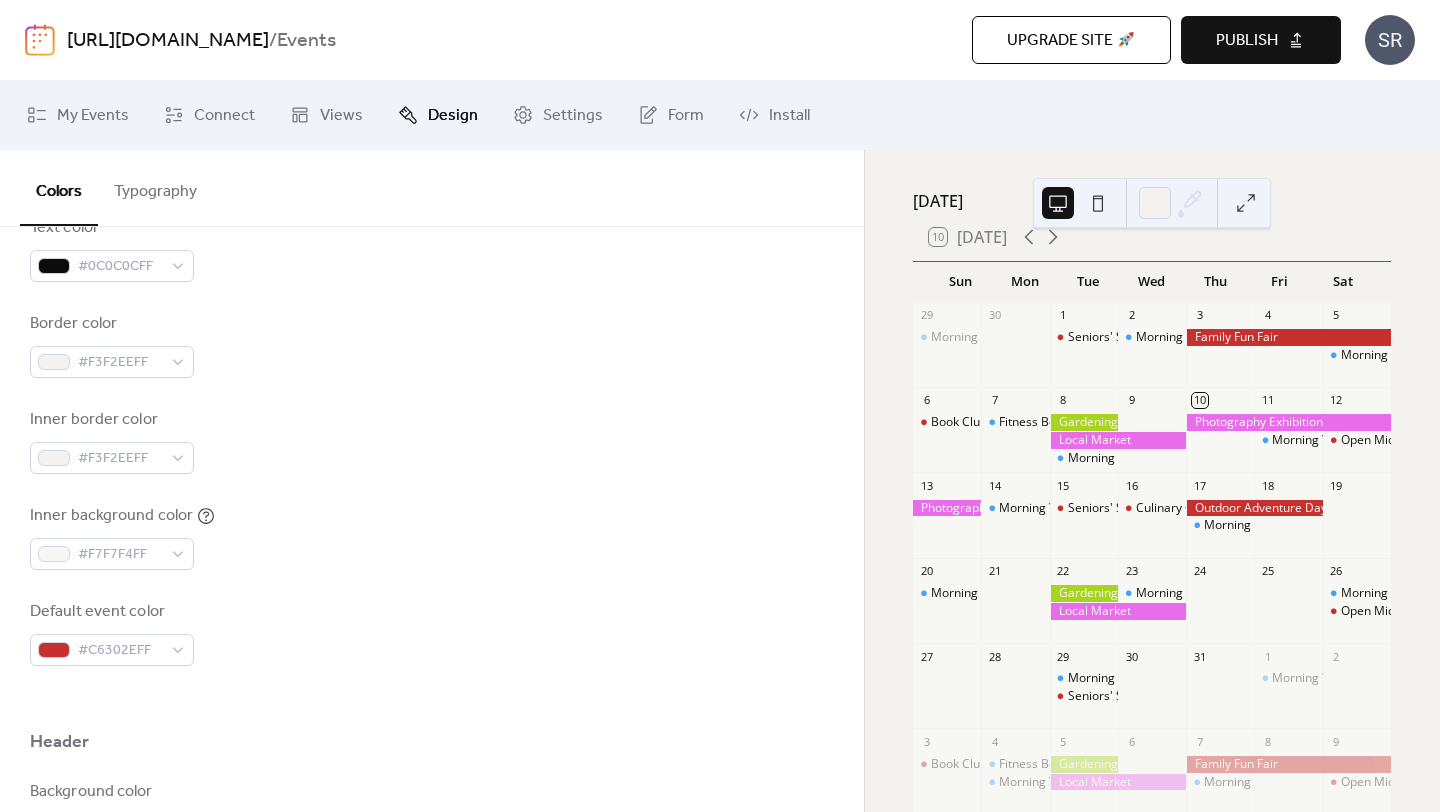 scroll, scrollTop: 369, scrollLeft: 0, axis: vertical 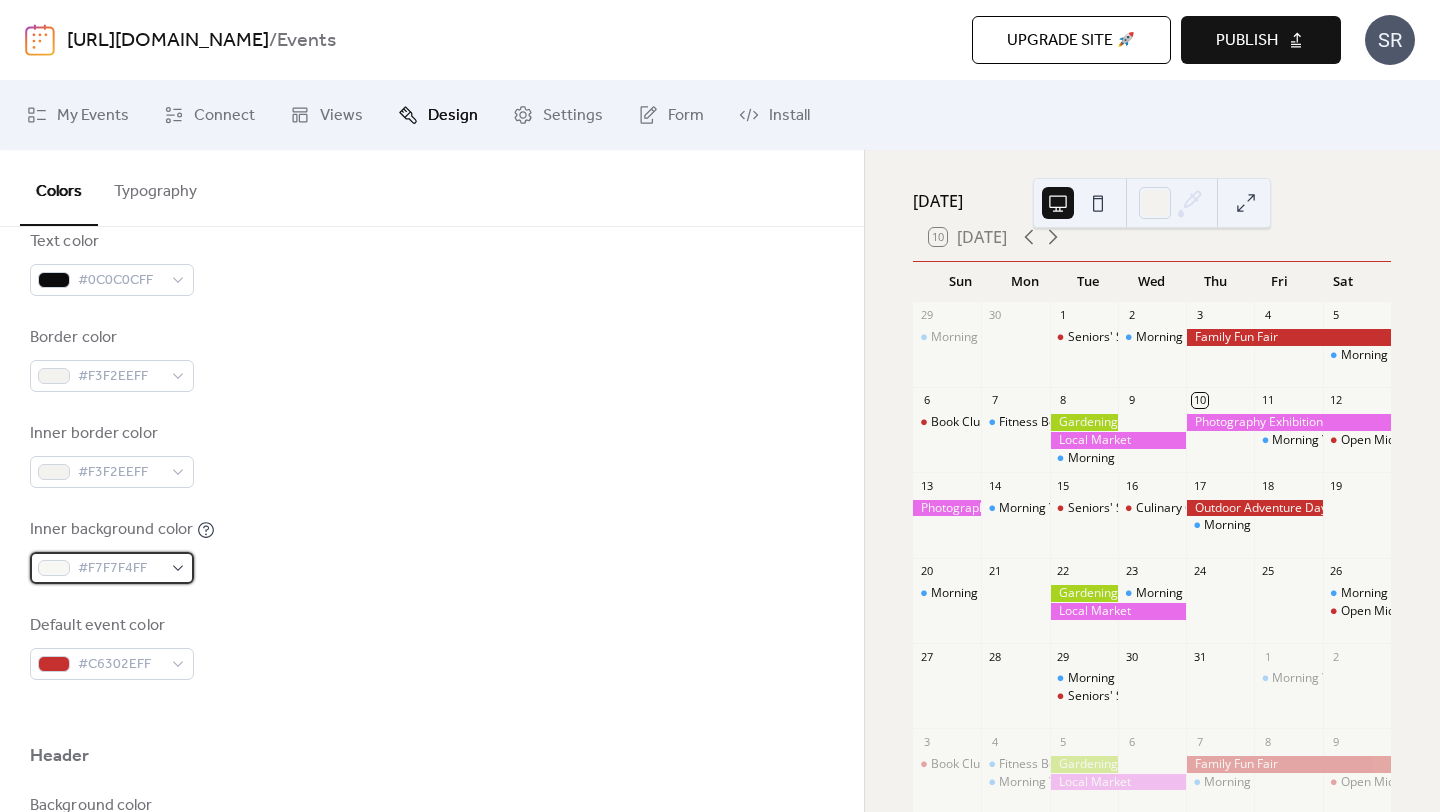 click on "#F7F7F4FF" at bounding box center (120, 569) 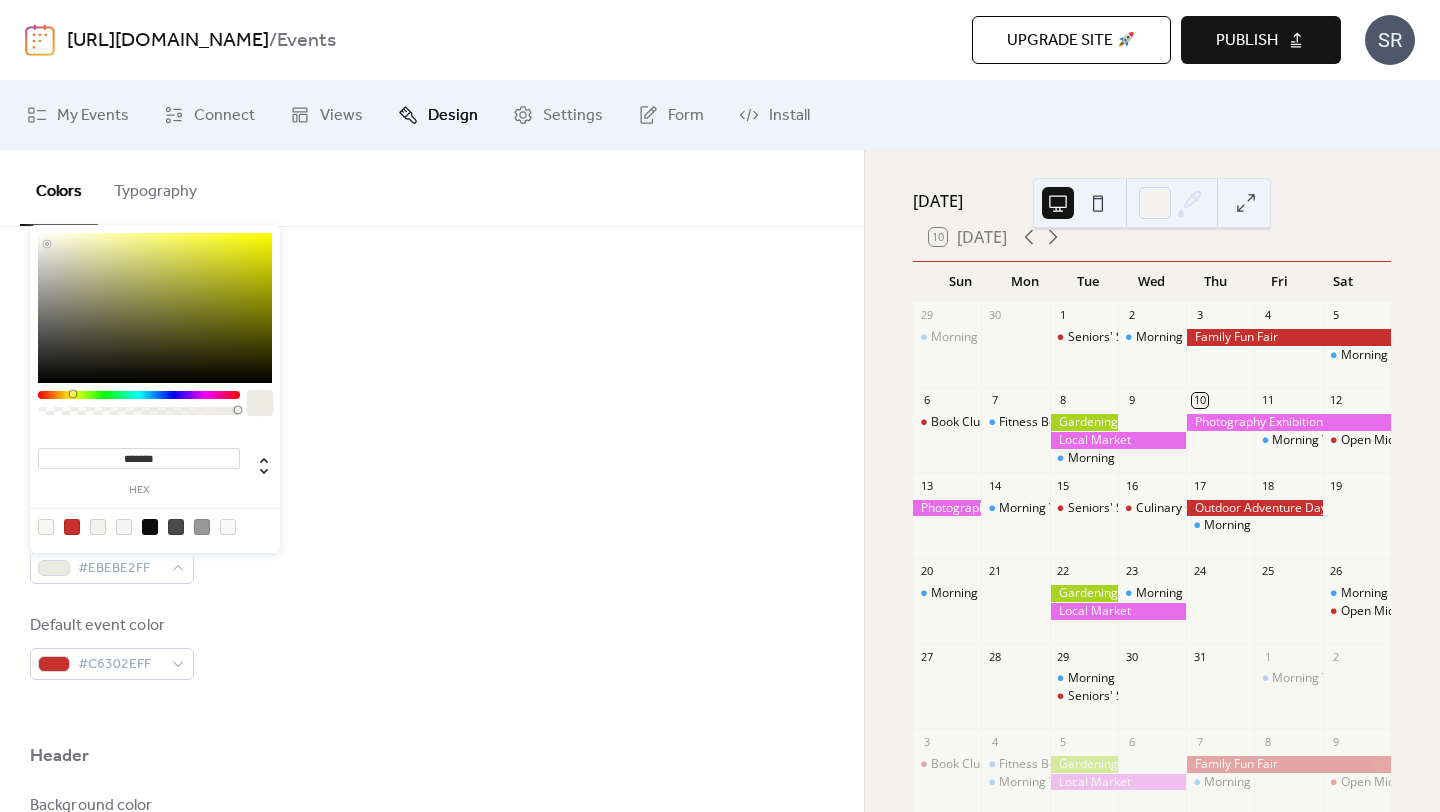 drag, startPoint x: 39, startPoint y: 236, endPoint x: 47, endPoint y: 244, distance: 11.313708 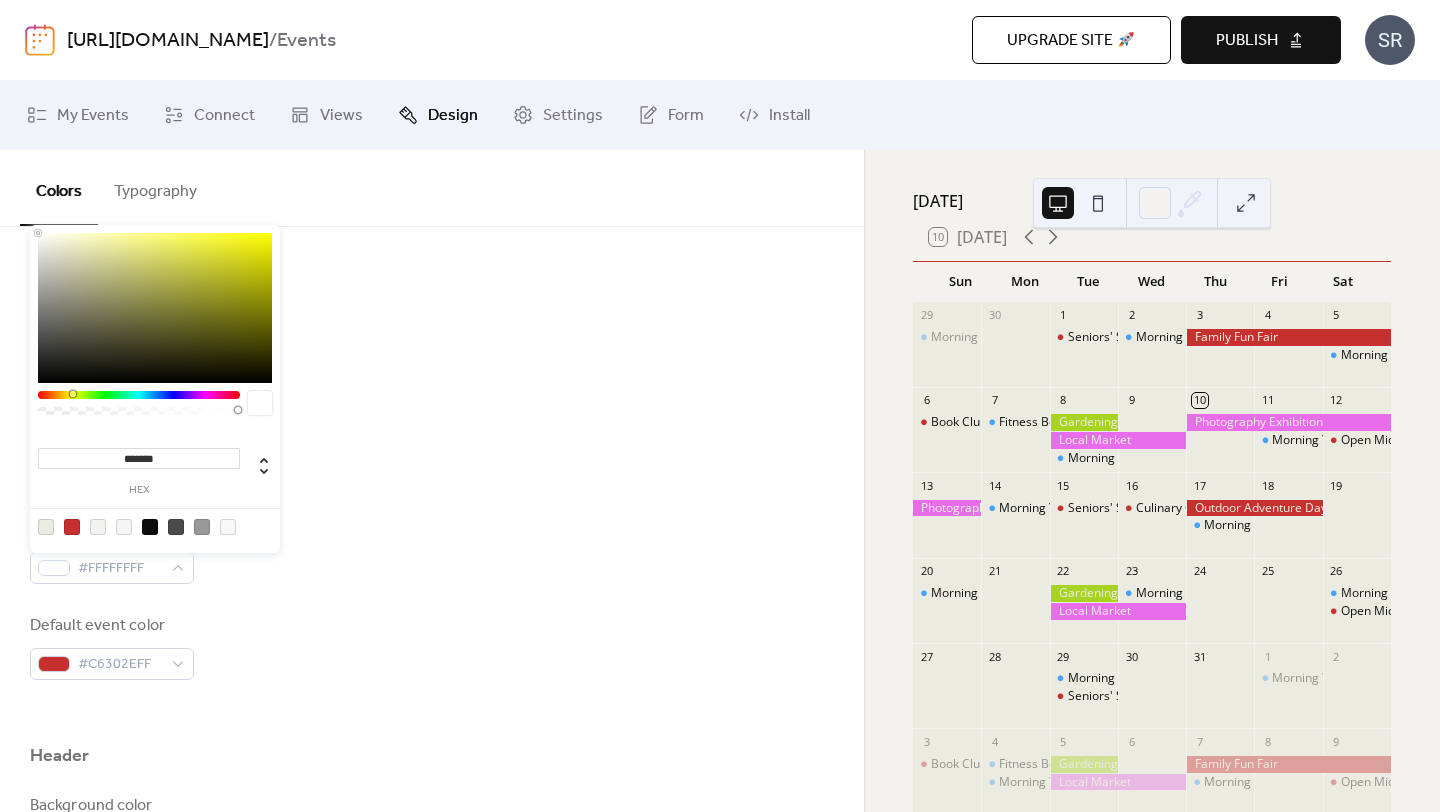 drag, startPoint x: 47, startPoint y: 244, endPoint x: 32, endPoint y: 227, distance: 22.671568 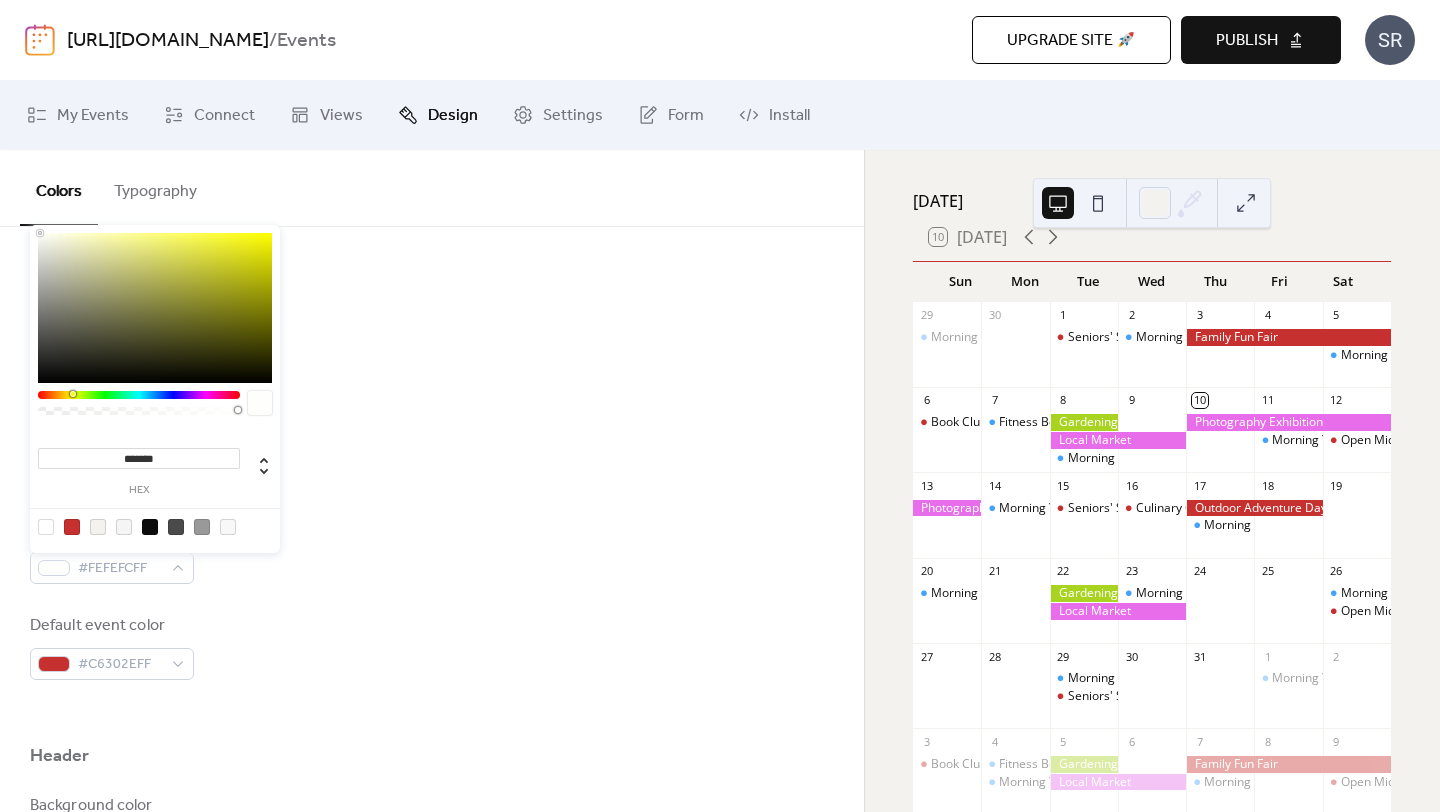 type on "*******" 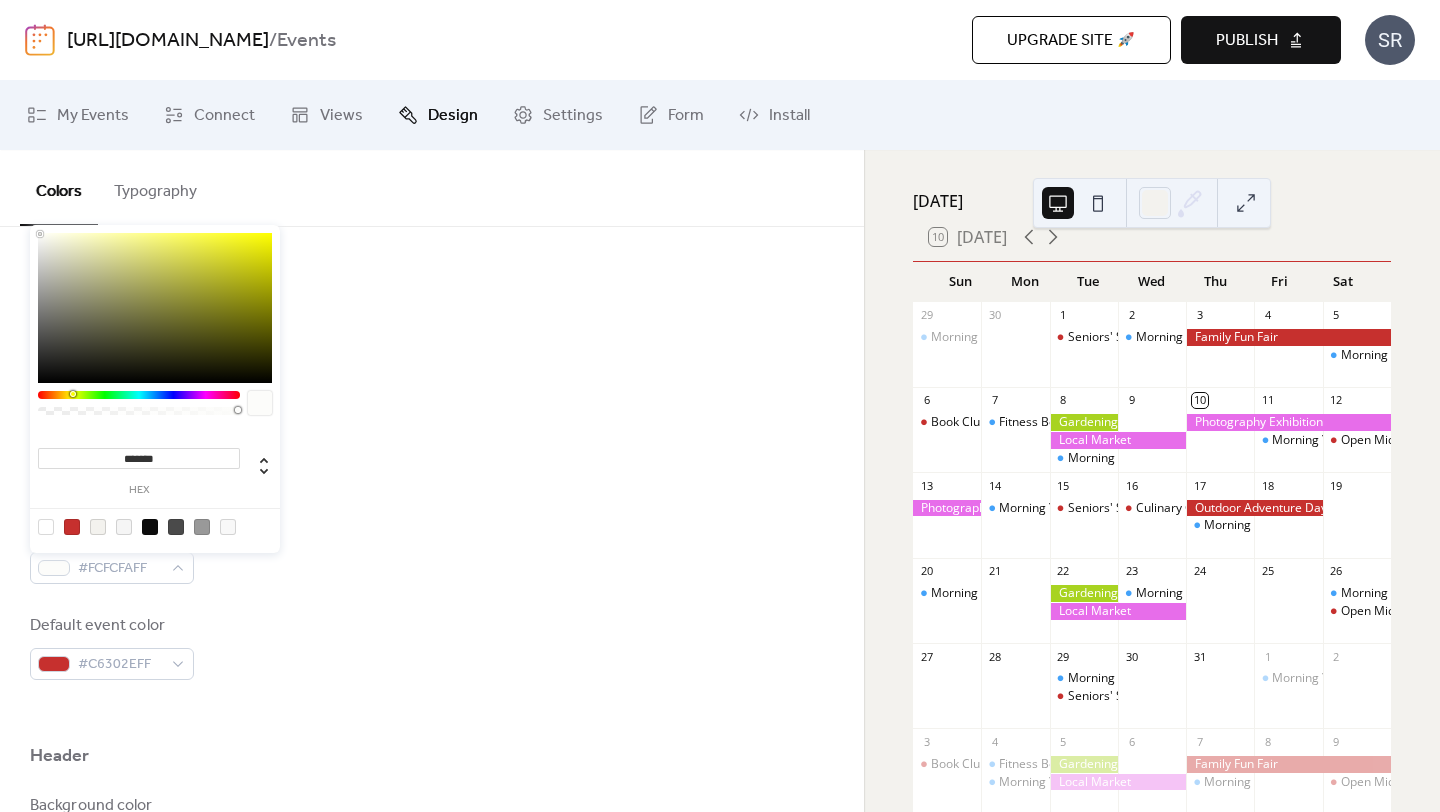 click at bounding box center [42, 236] 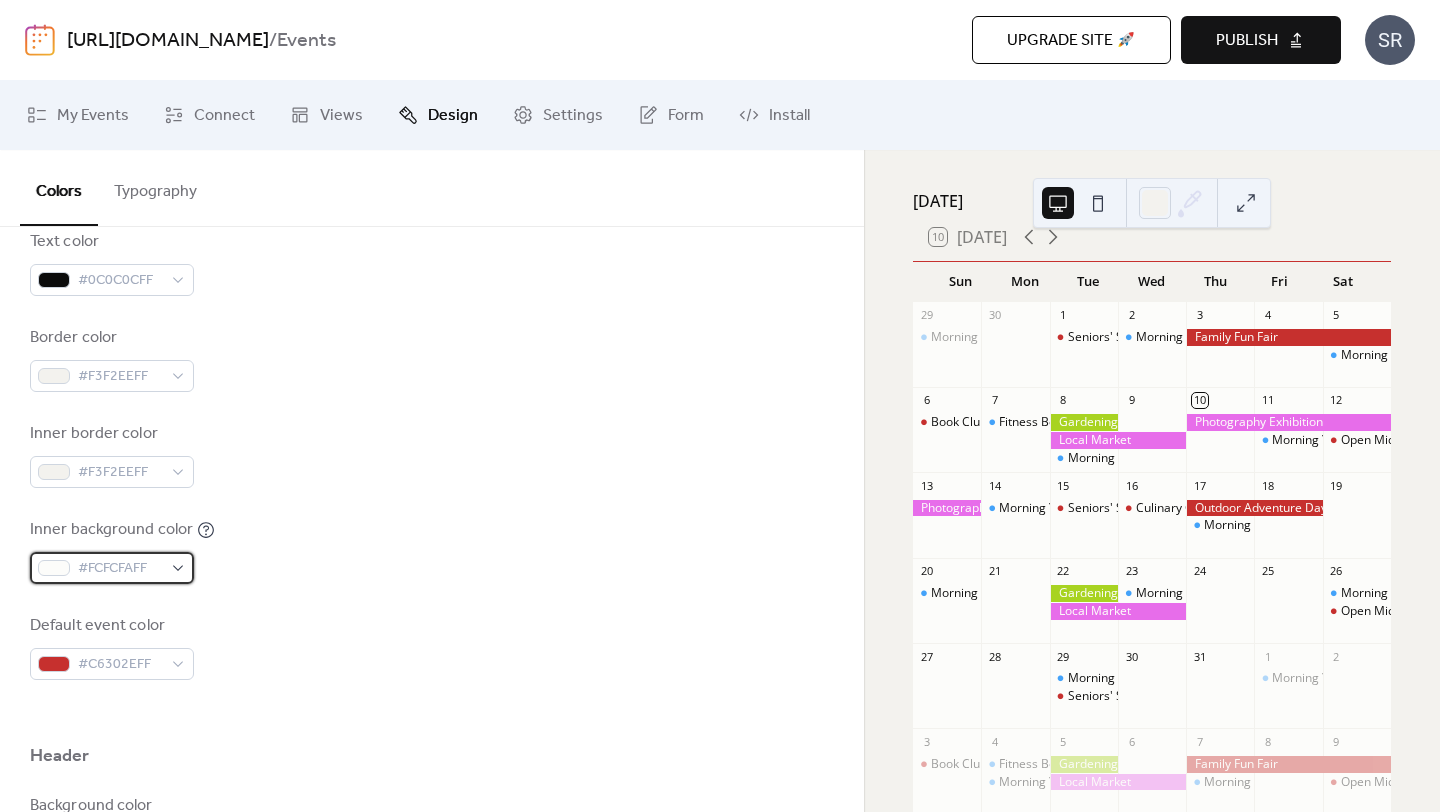 click on "#FCFCFAFF" at bounding box center [112, 568] 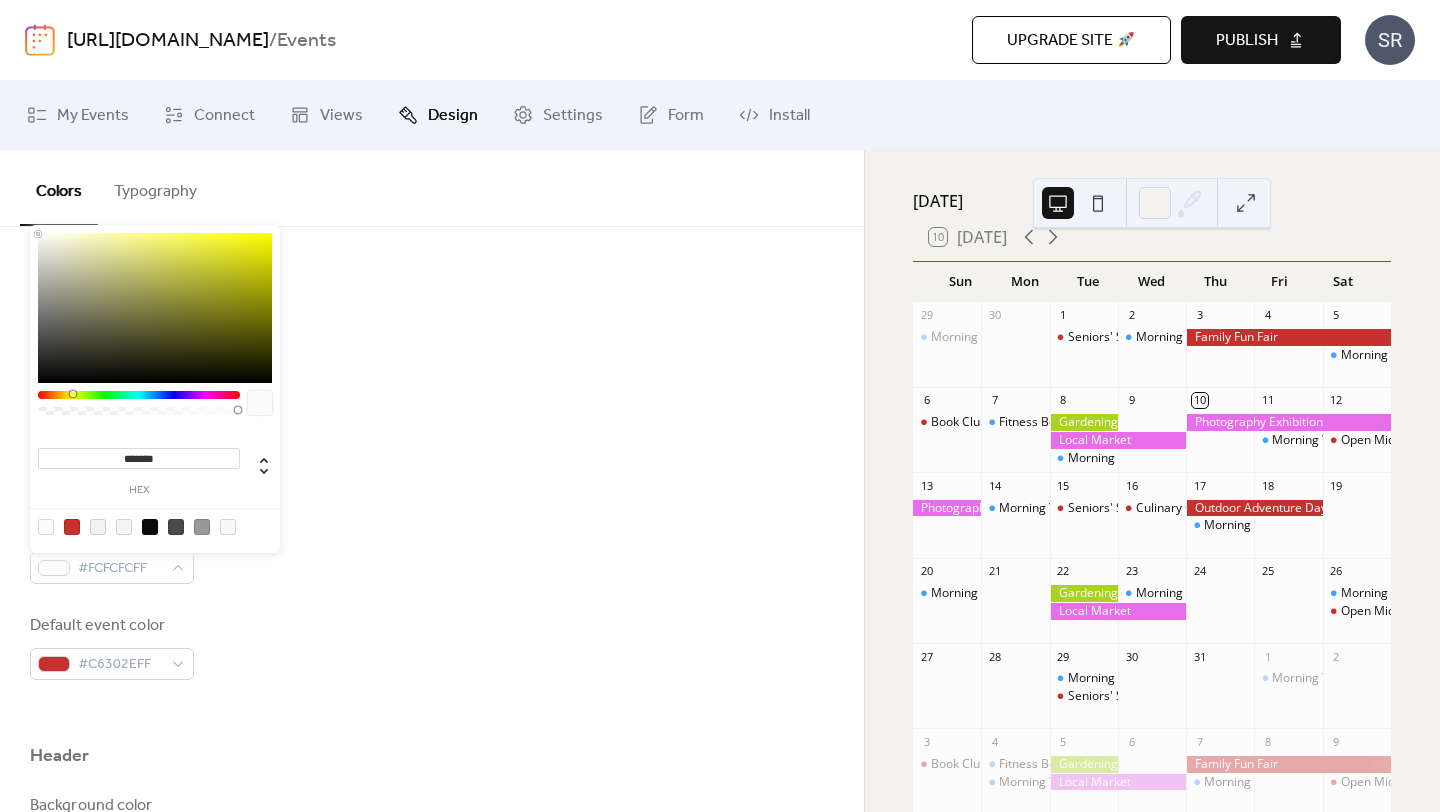 type on "*******" 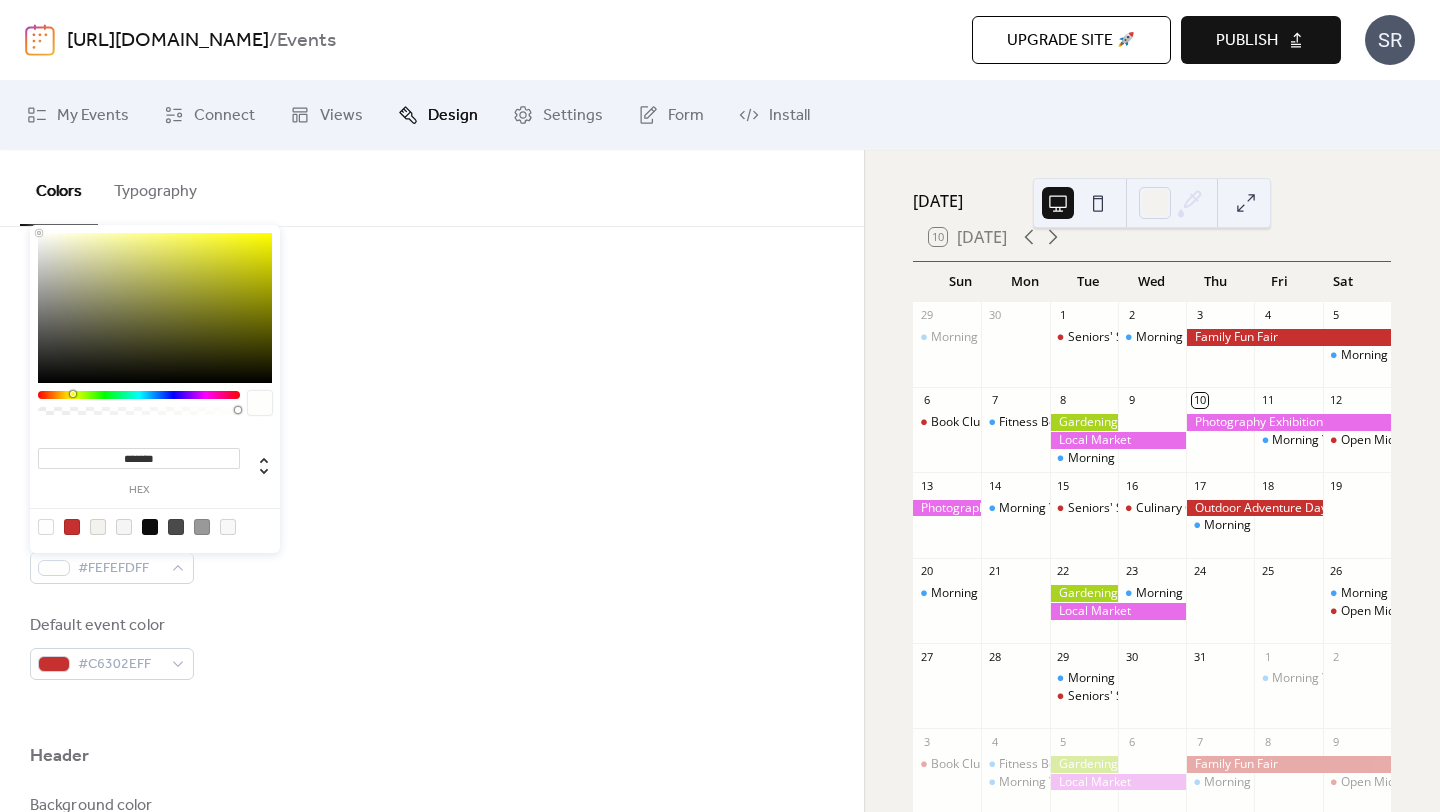 click at bounding box center [39, 233] 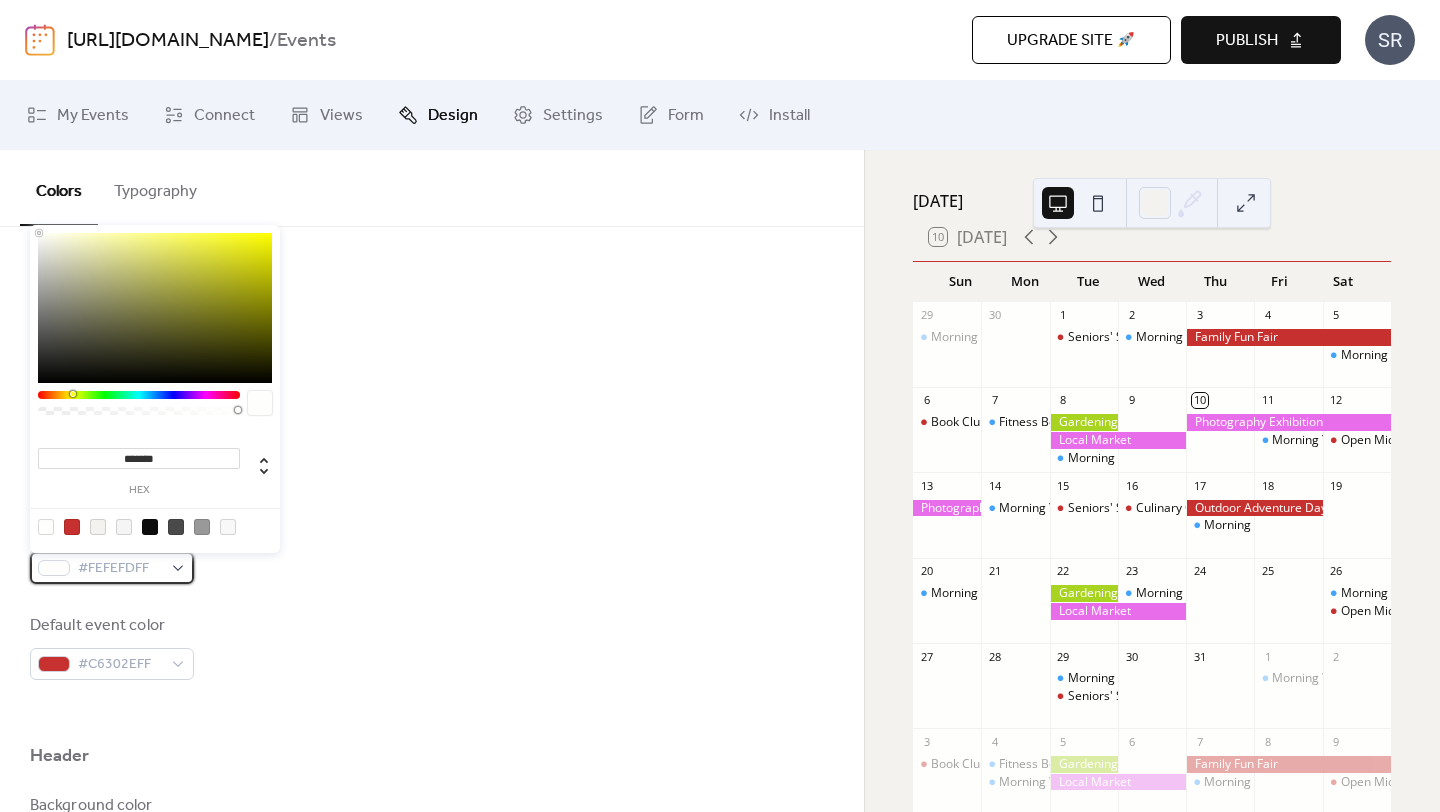 click on "#FEFEFDFF" at bounding box center [120, 569] 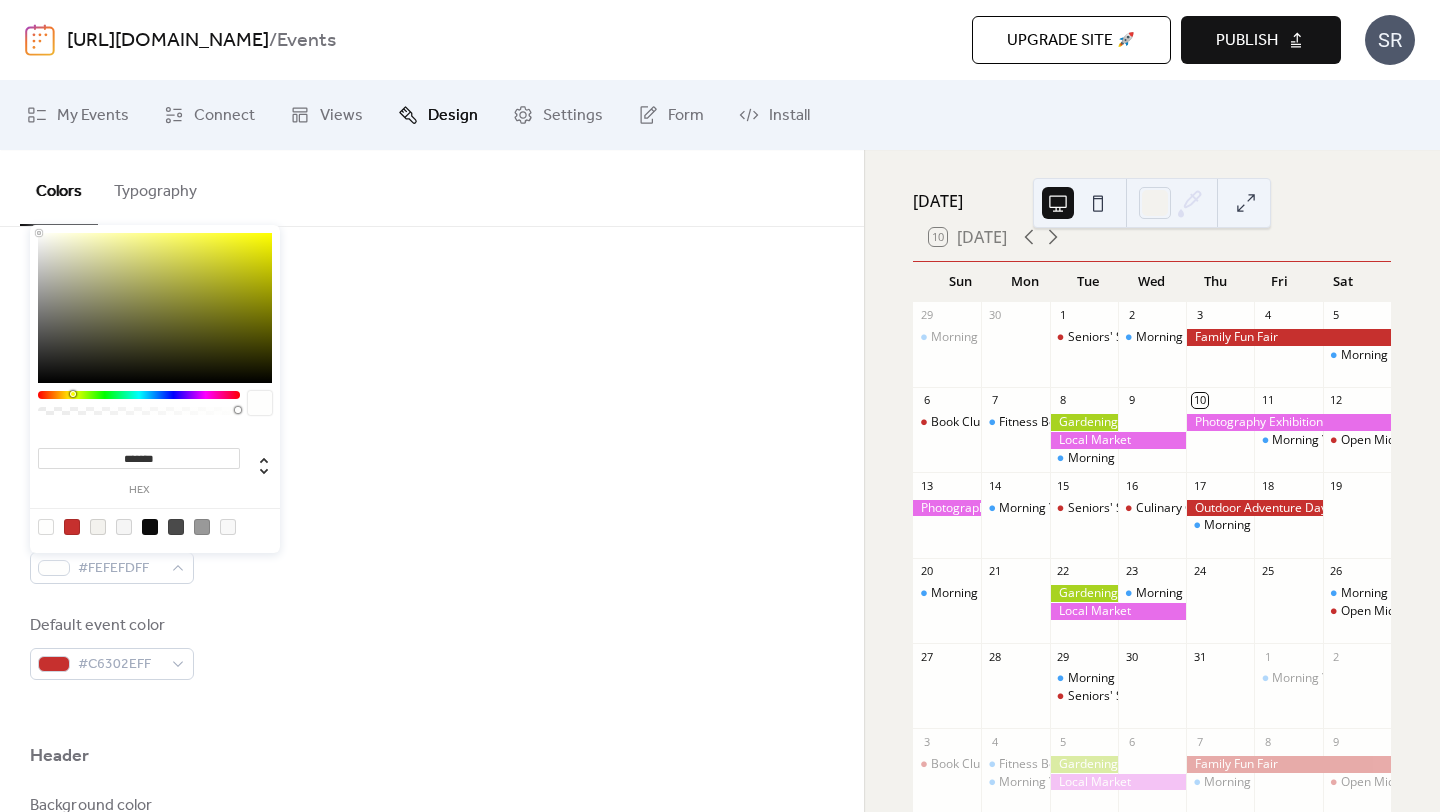 drag, startPoint x: 39, startPoint y: 230, endPoint x: 46, endPoint y: 240, distance: 12.206555 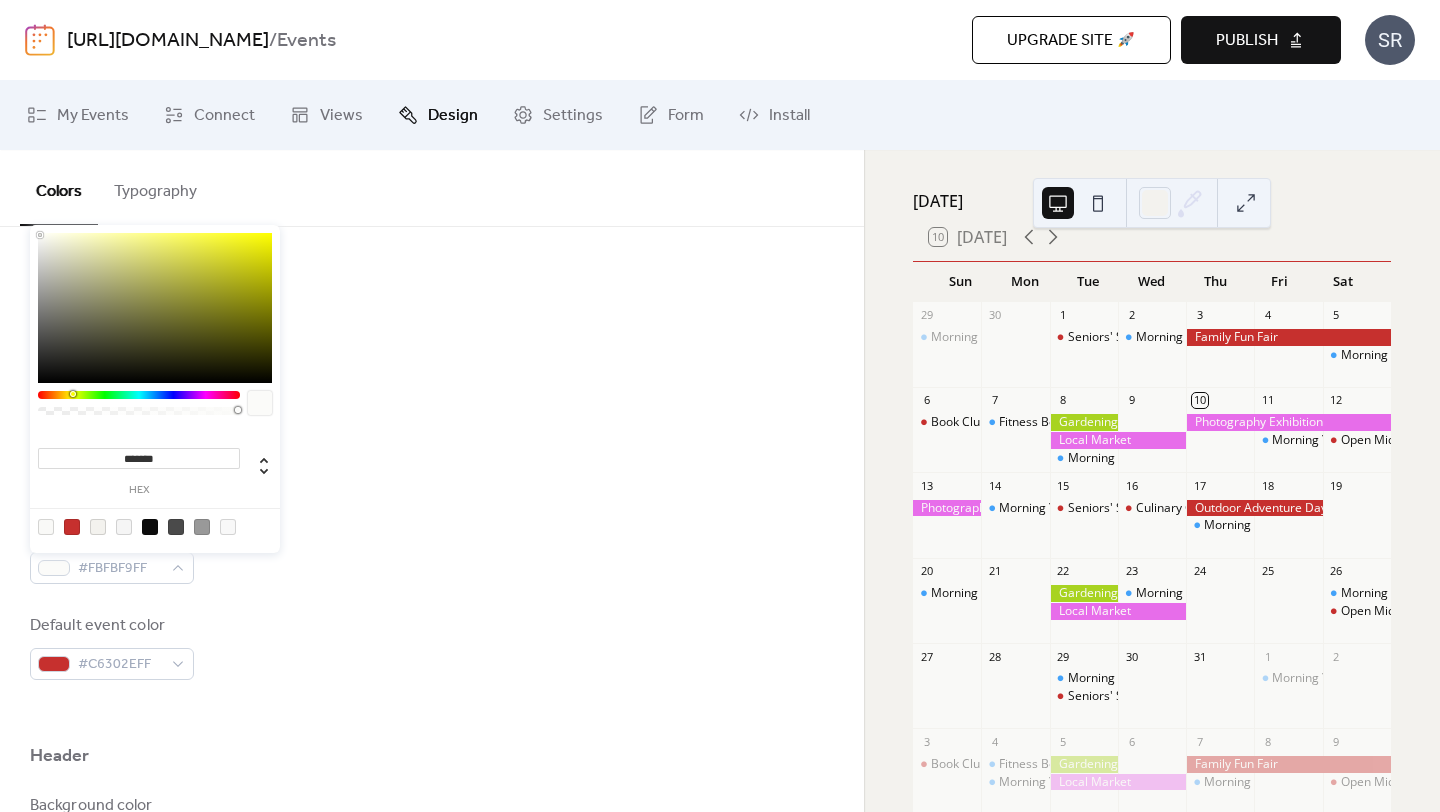 type on "*******" 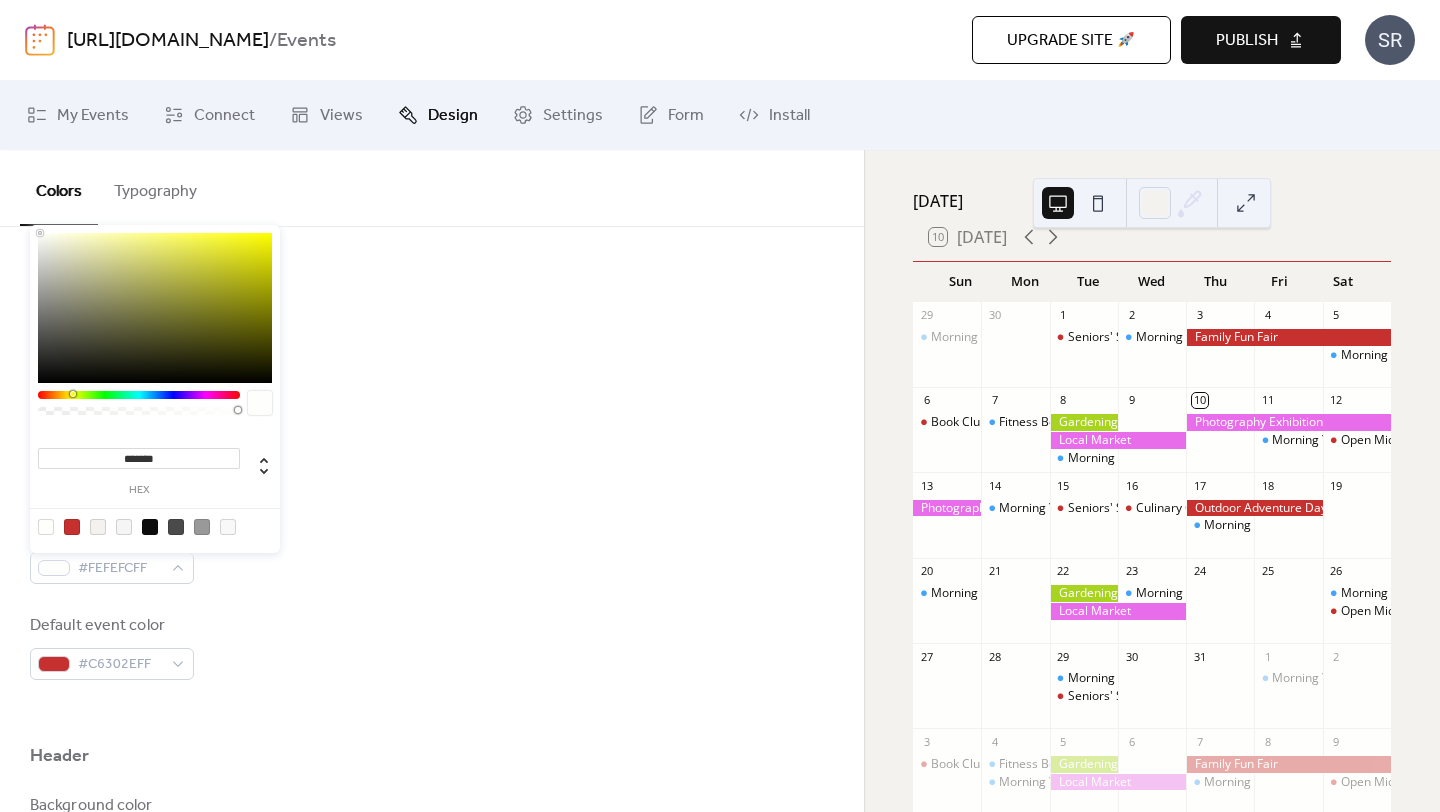 click at bounding box center [155, 308] 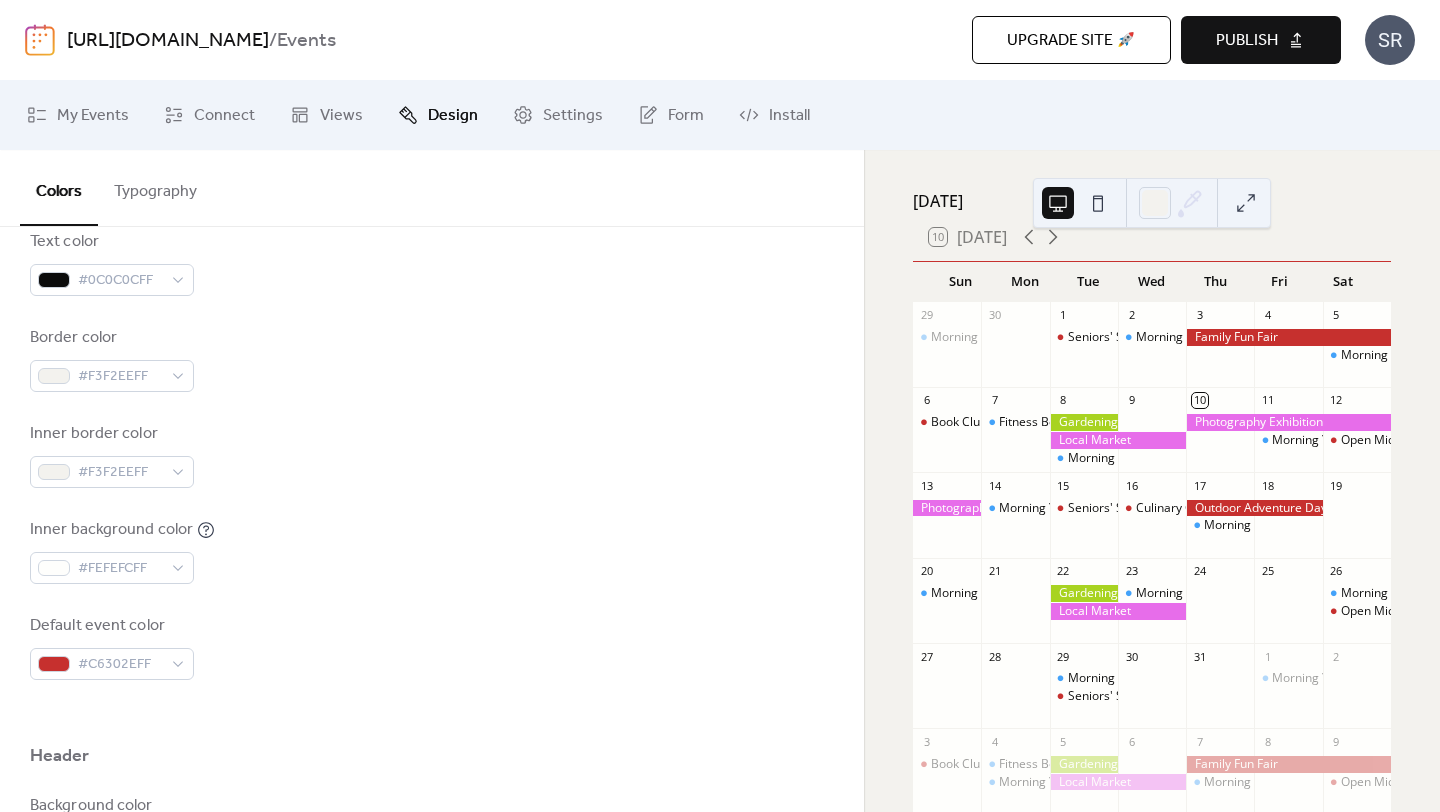 click on "Border color #F3F2EEFF" at bounding box center [432, 359] 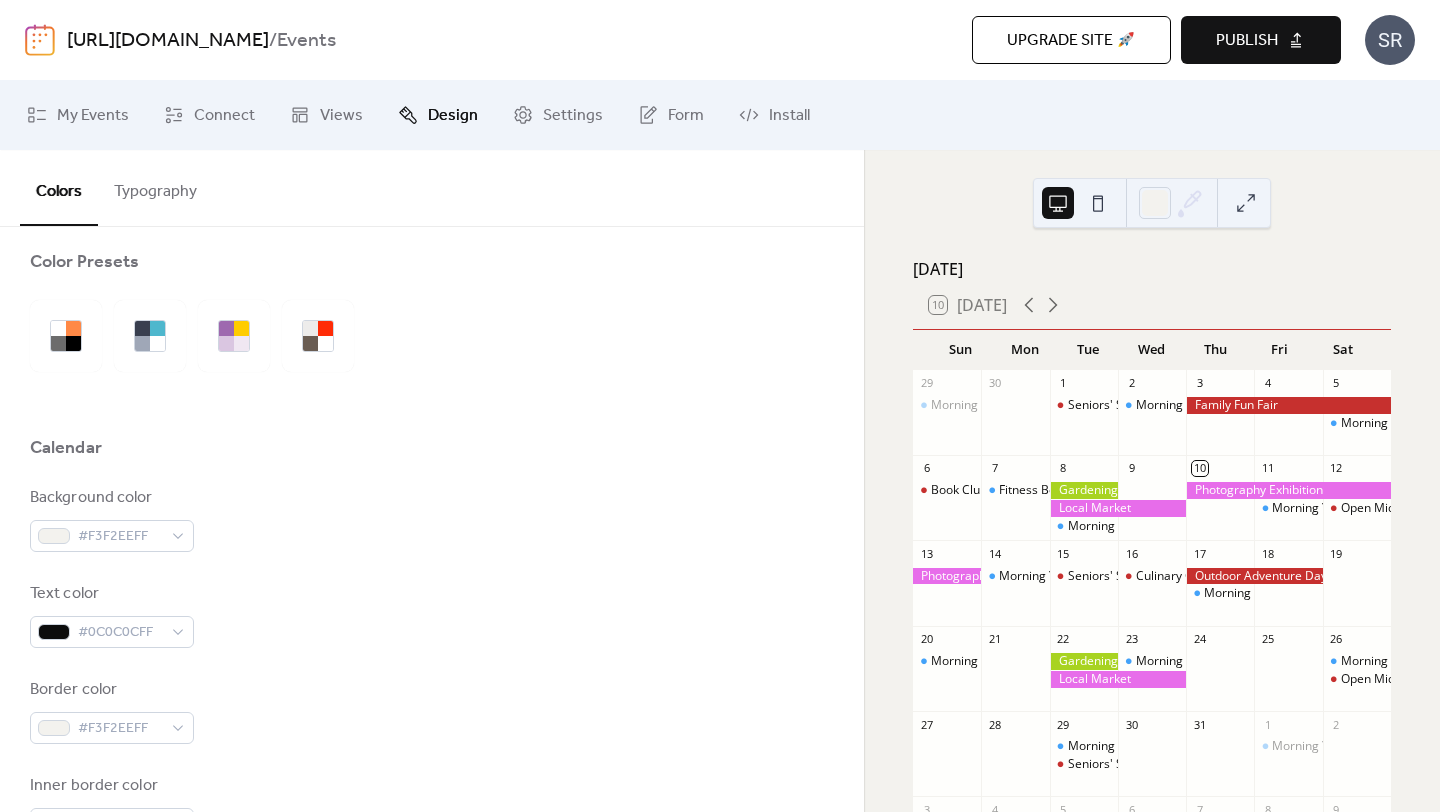 scroll, scrollTop: 17, scrollLeft: 0, axis: vertical 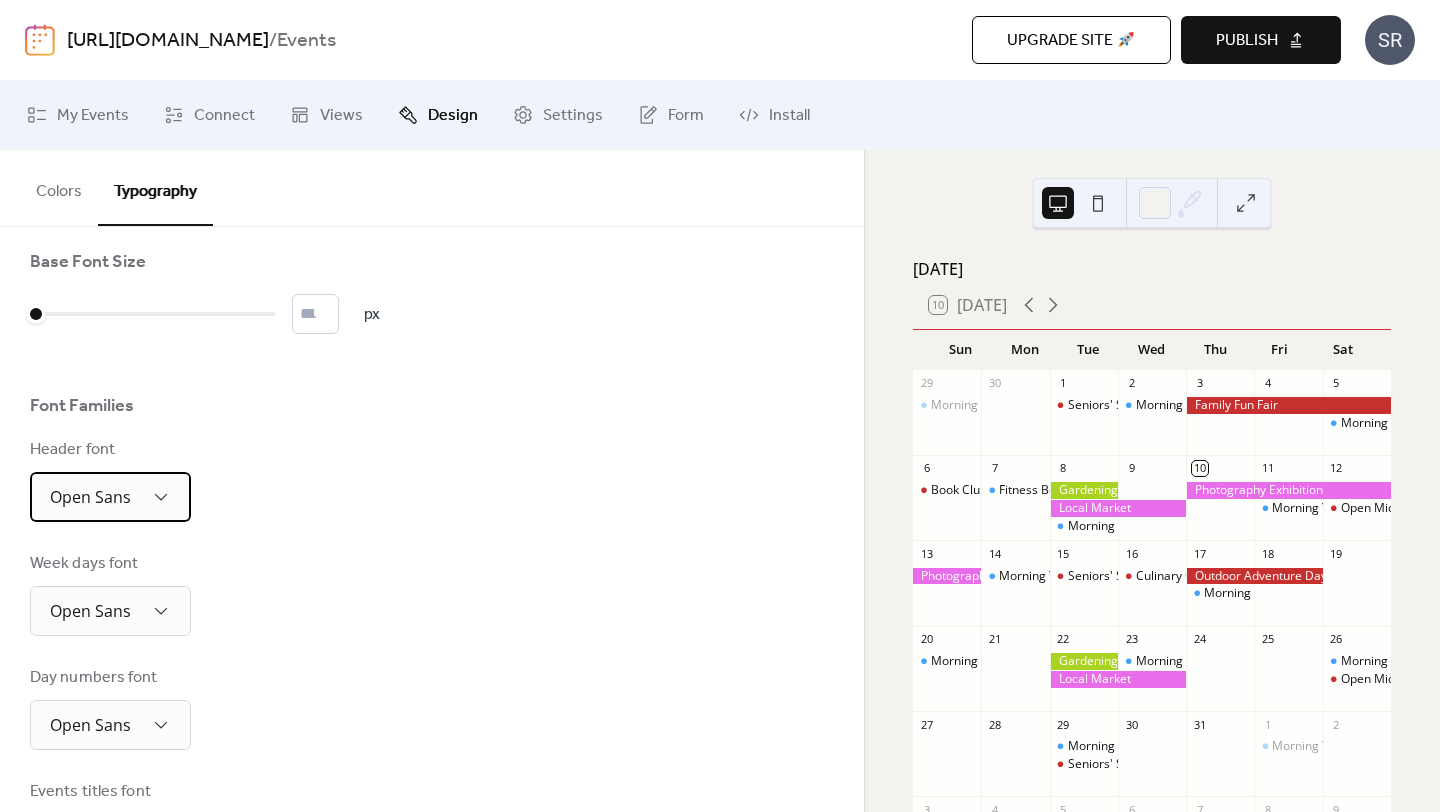 click on "Open Sans" at bounding box center (110, 497) 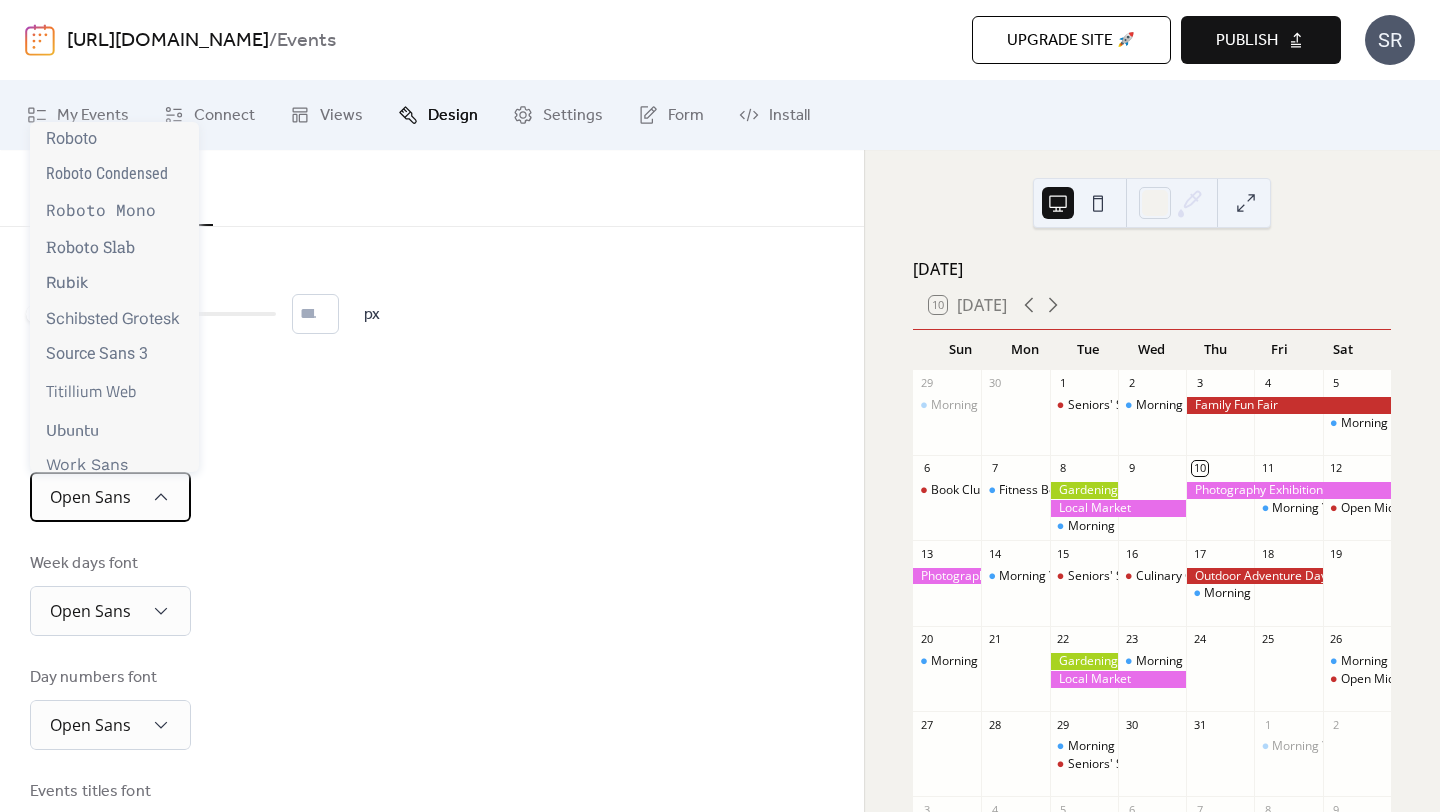 scroll, scrollTop: 1612, scrollLeft: 0, axis: vertical 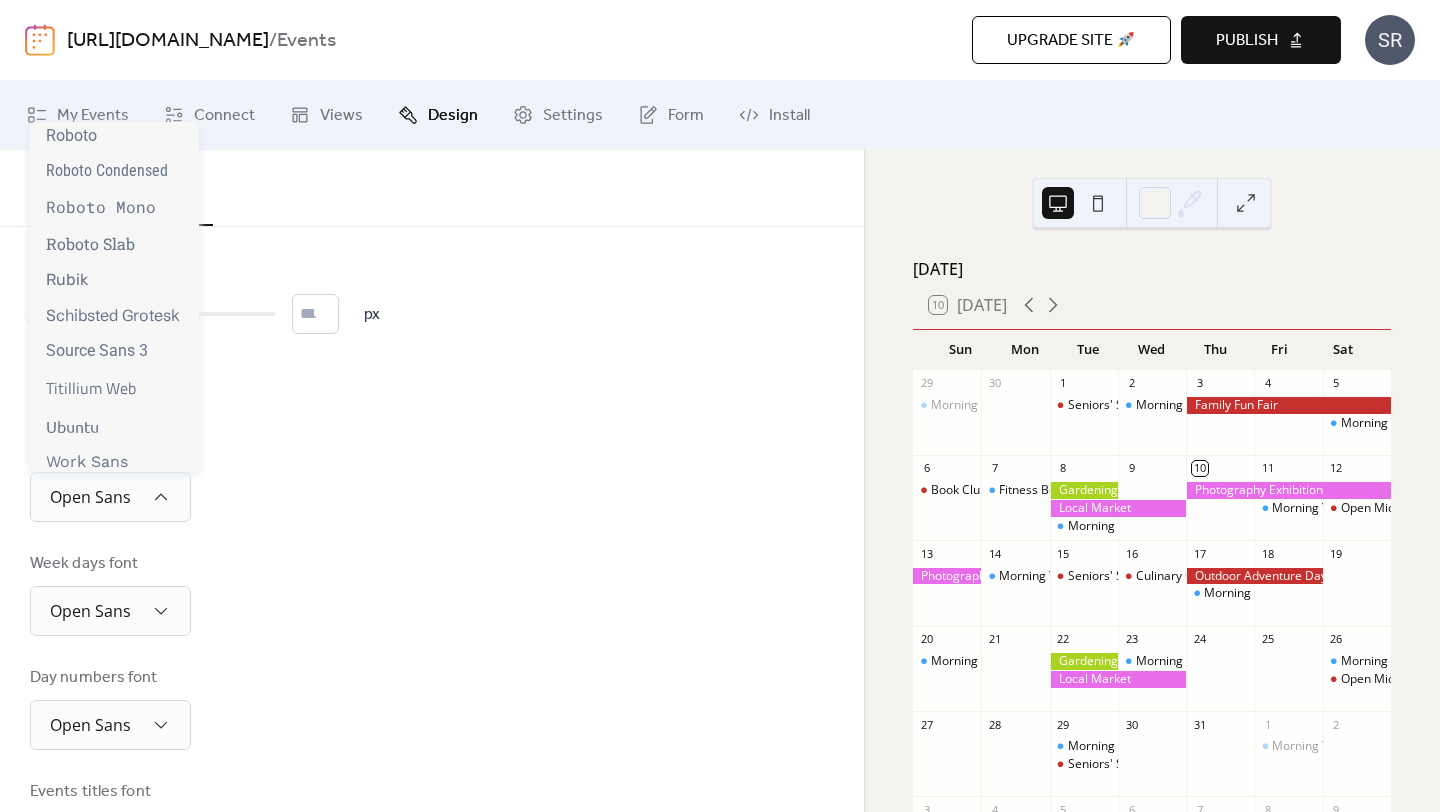 click on "Header font Open Sans" at bounding box center (432, 480) 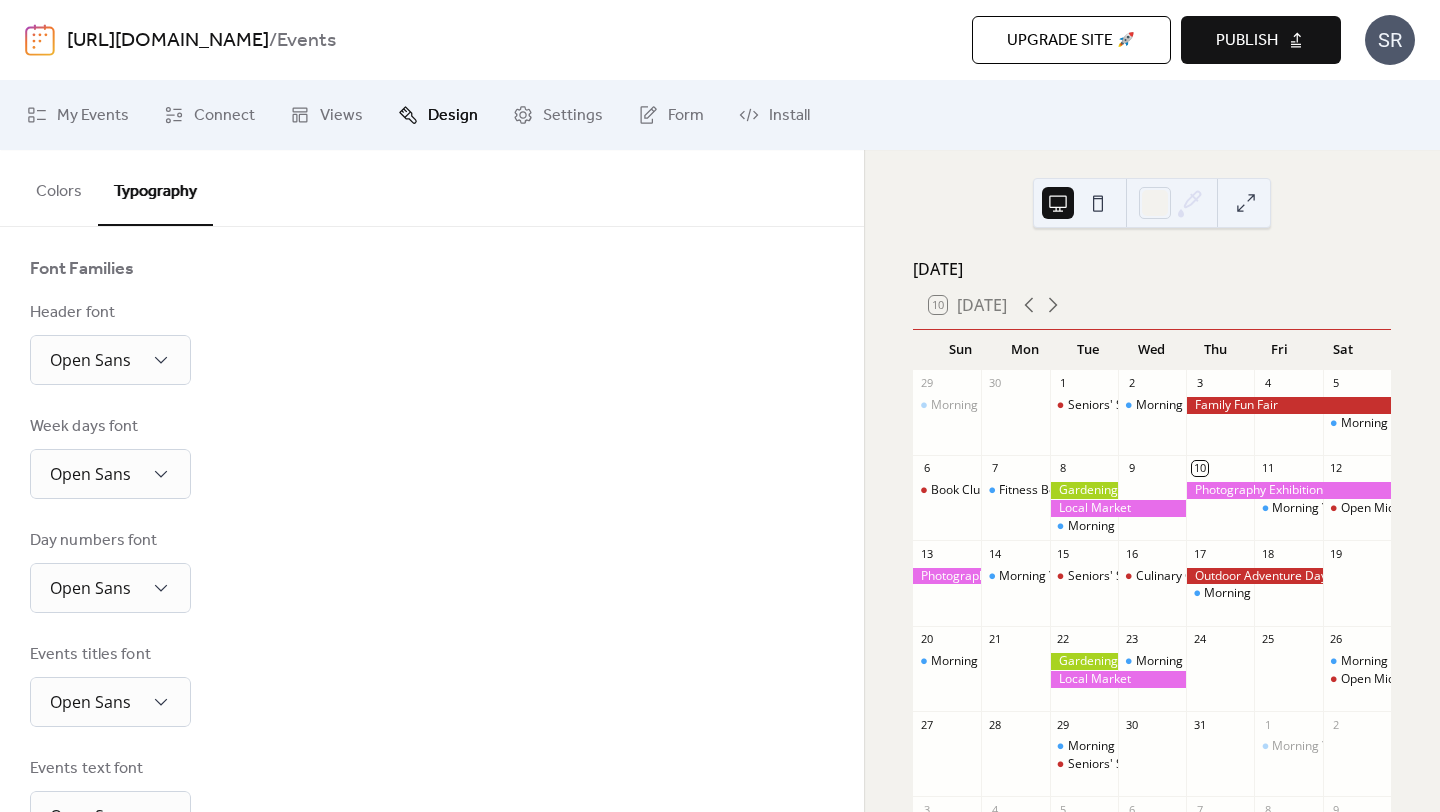 scroll, scrollTop: 0, scrollLeft: 0, axis: both 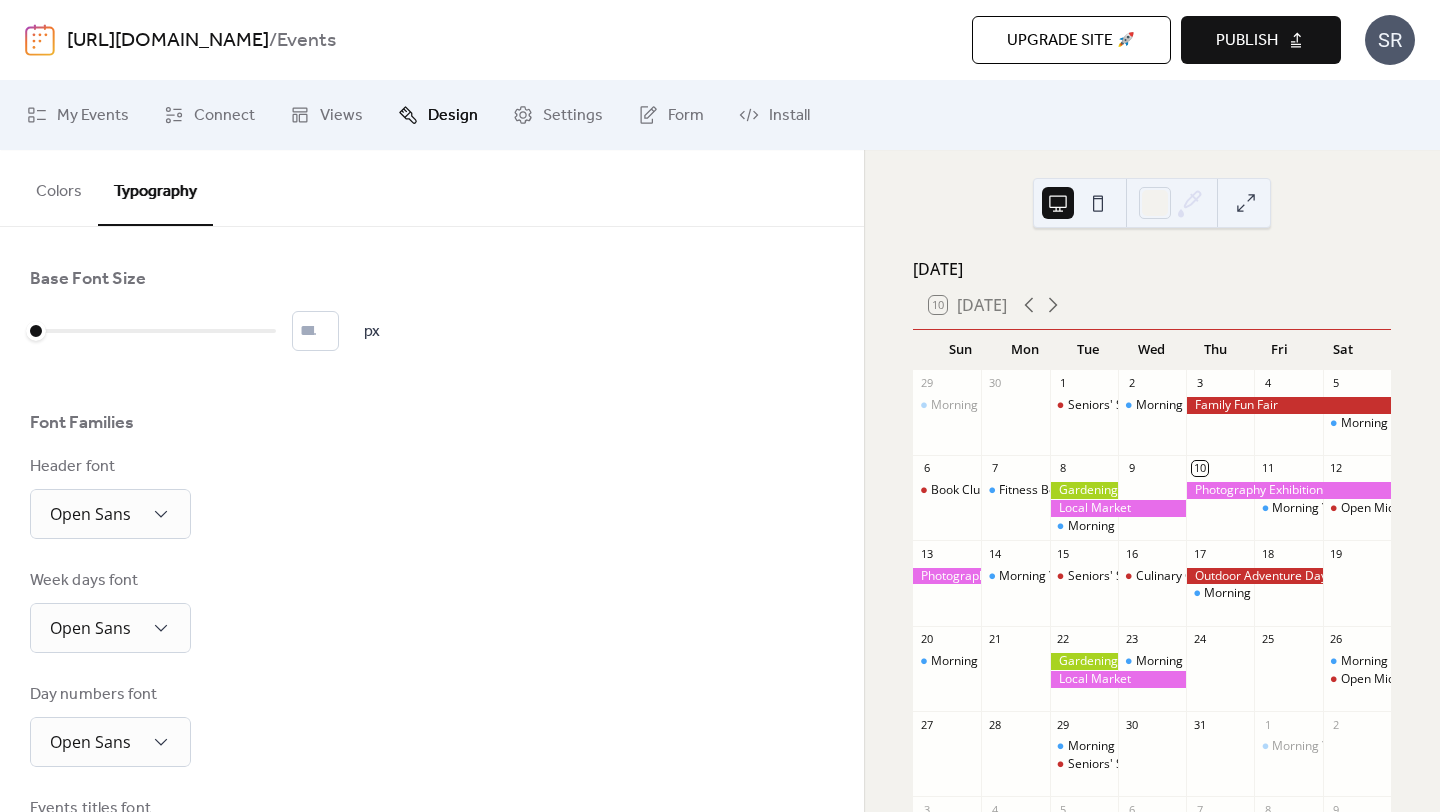 click on "Colors" at bounding box center [59, 187] 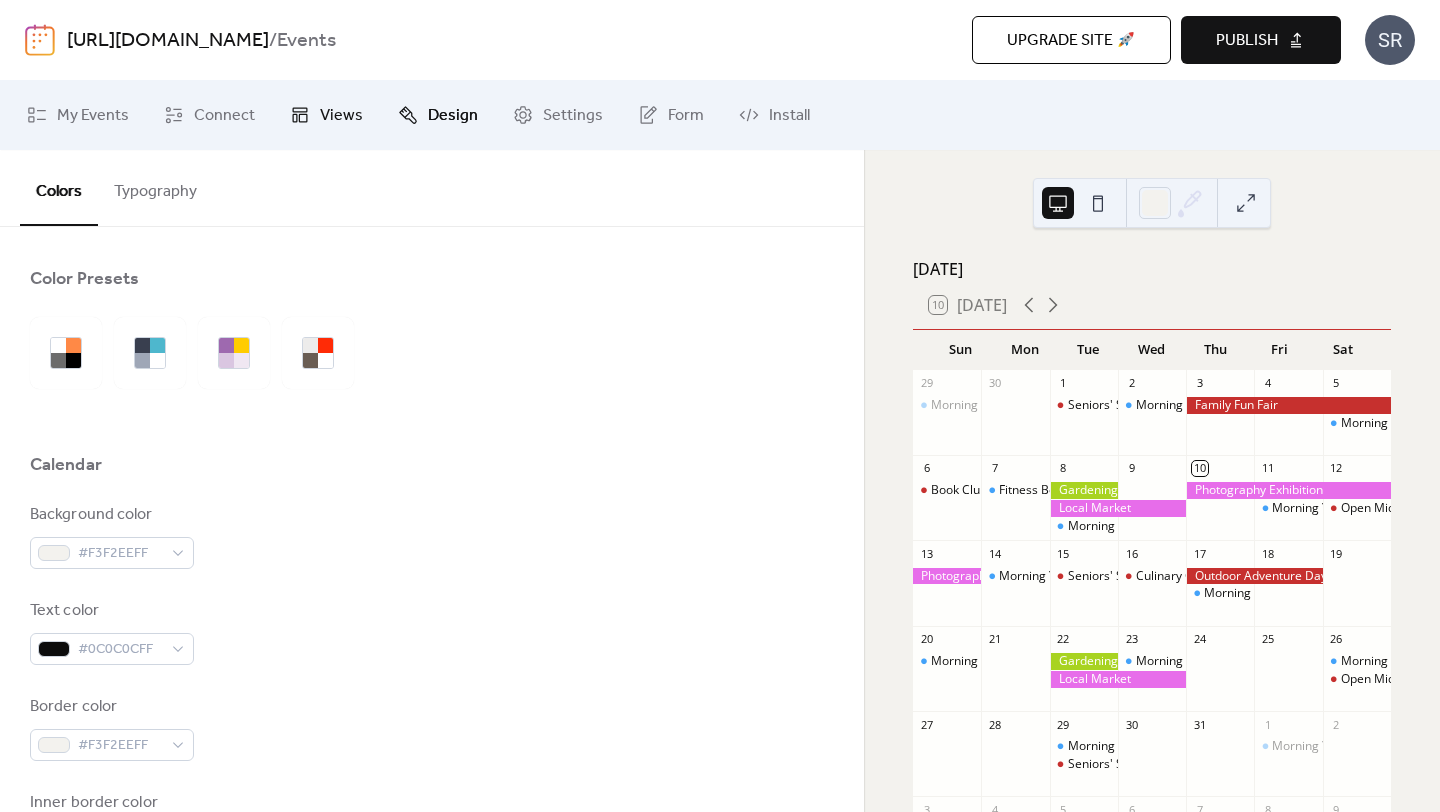 click on "Views" at bounding box center [341, 116] 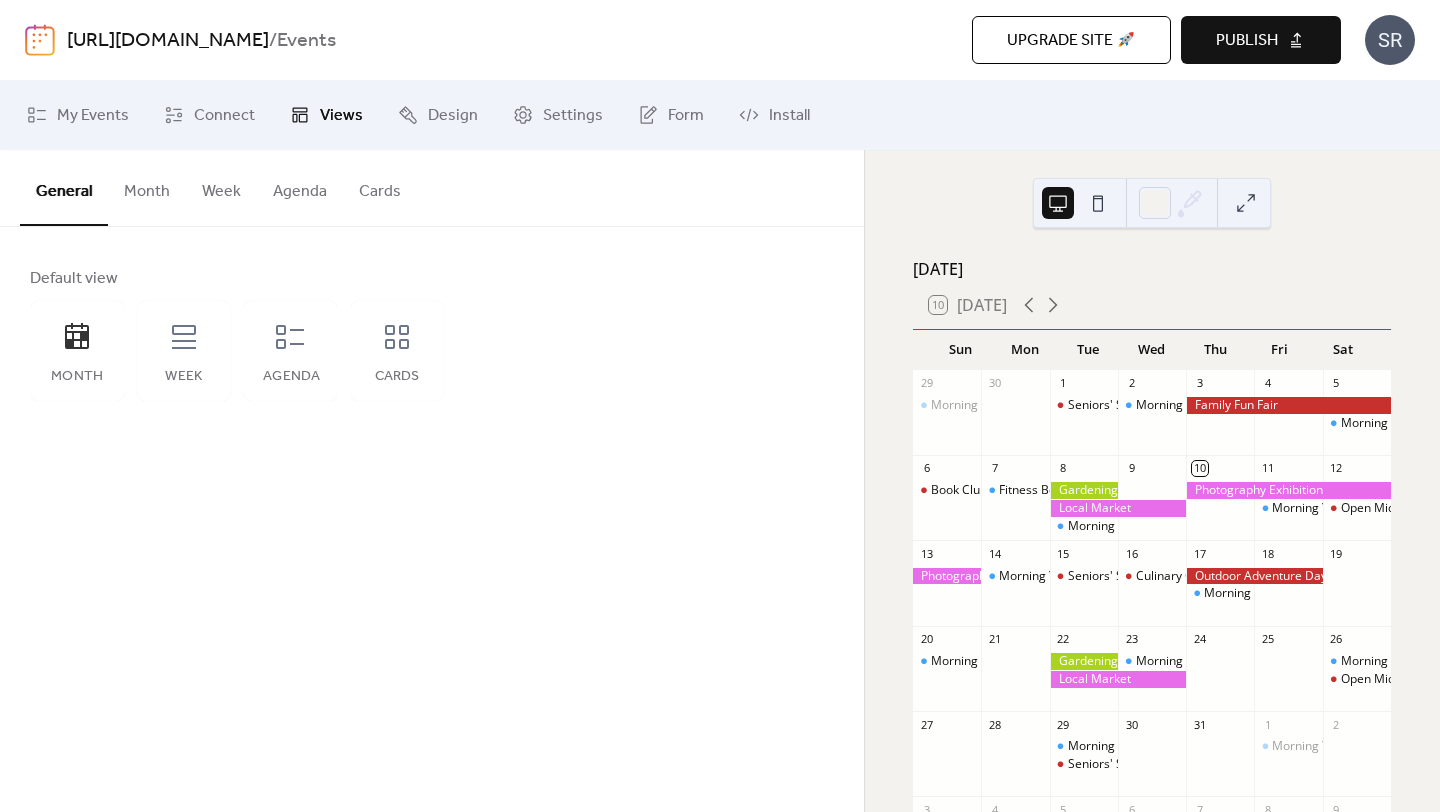 click on "Month" at bounding box center (147, 187) 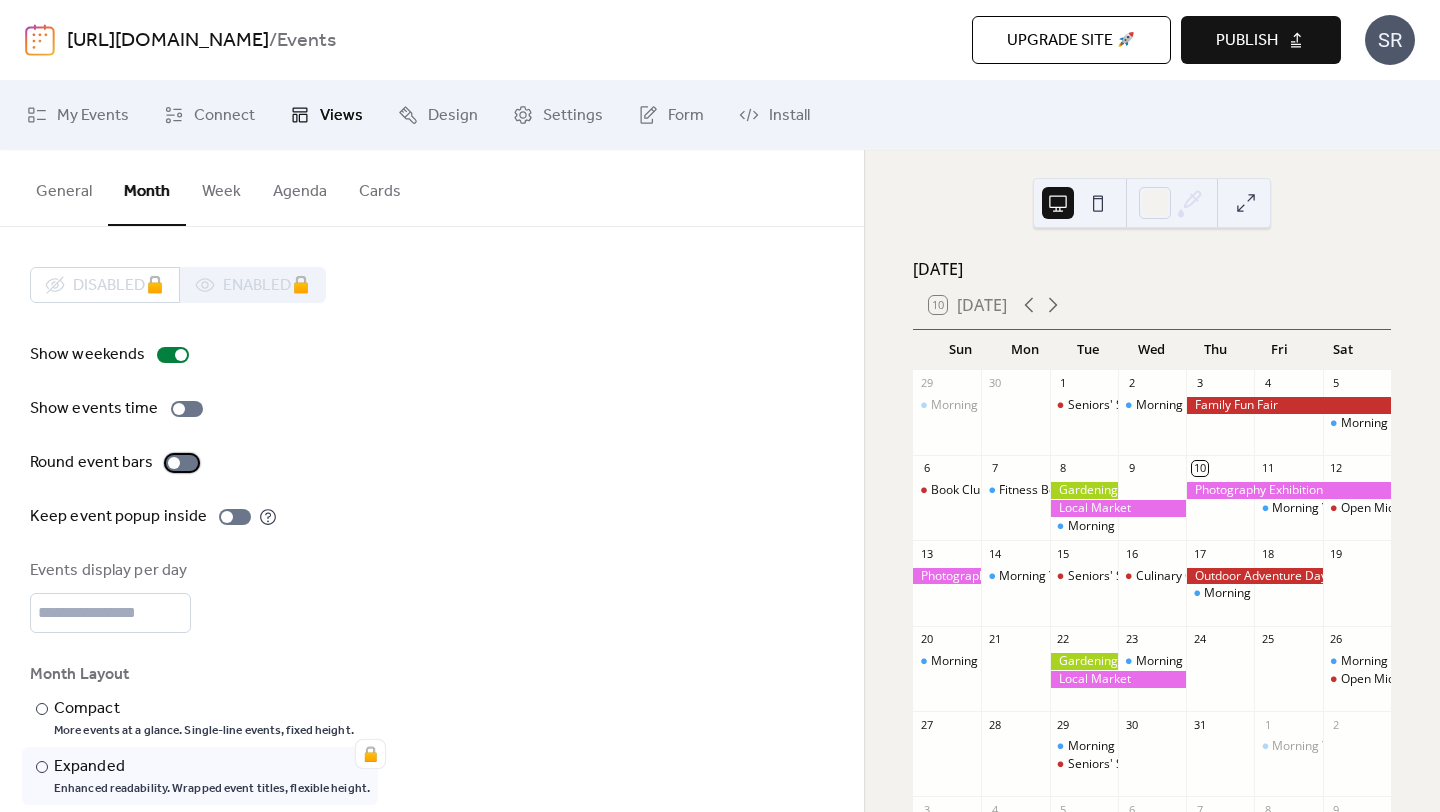 click at bounding box center [182, 463] 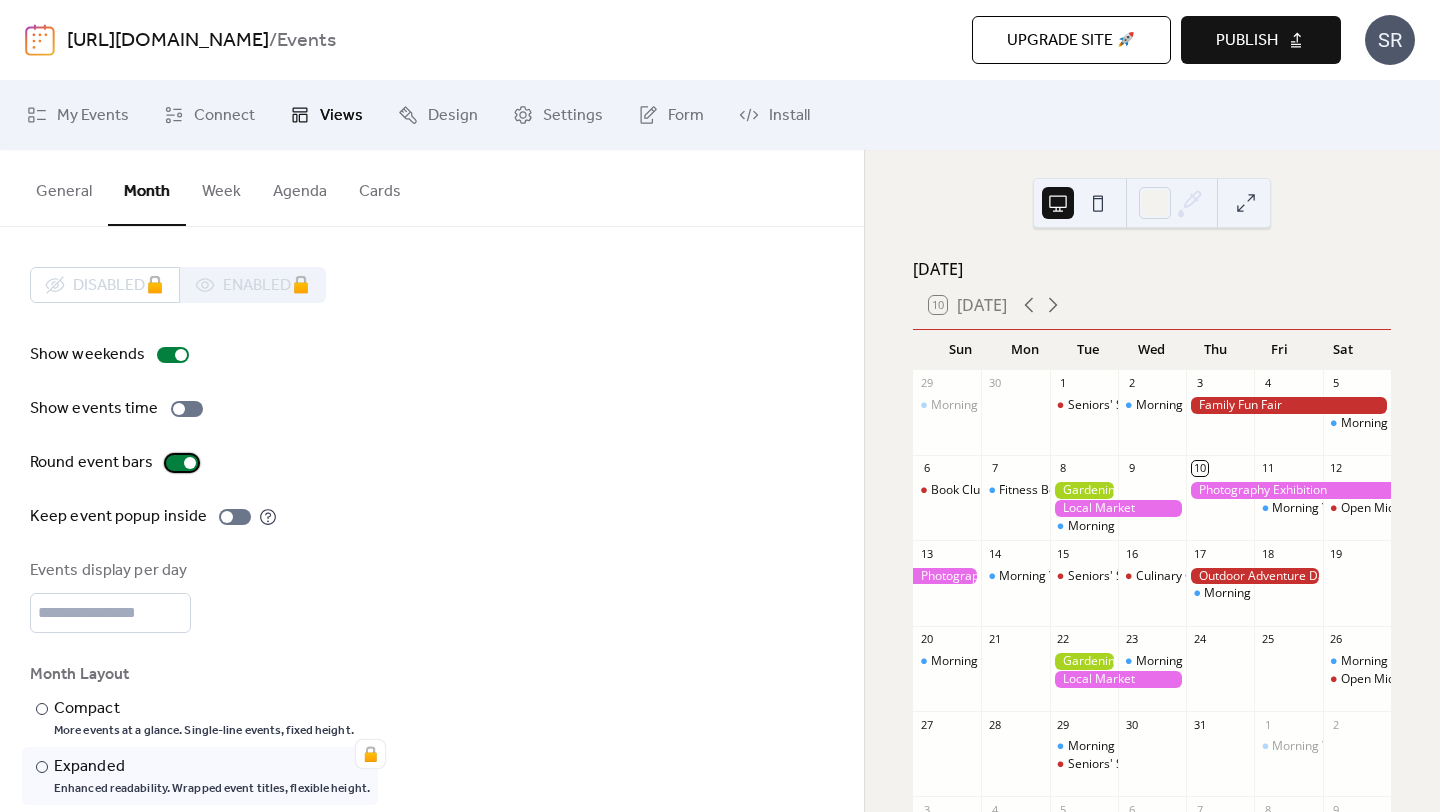 click at bounding box center [182, 463] 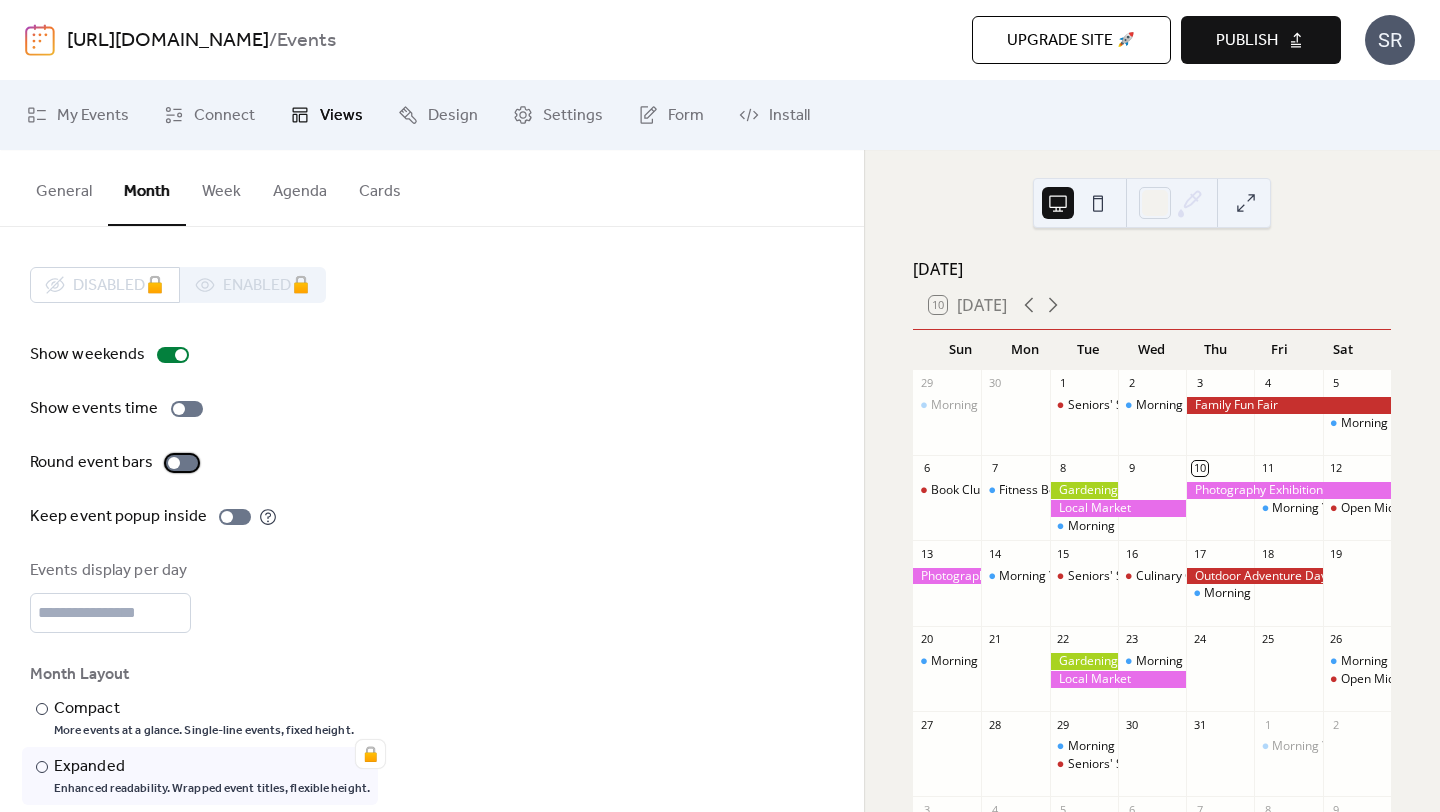 click at bounding box center (182, 463) 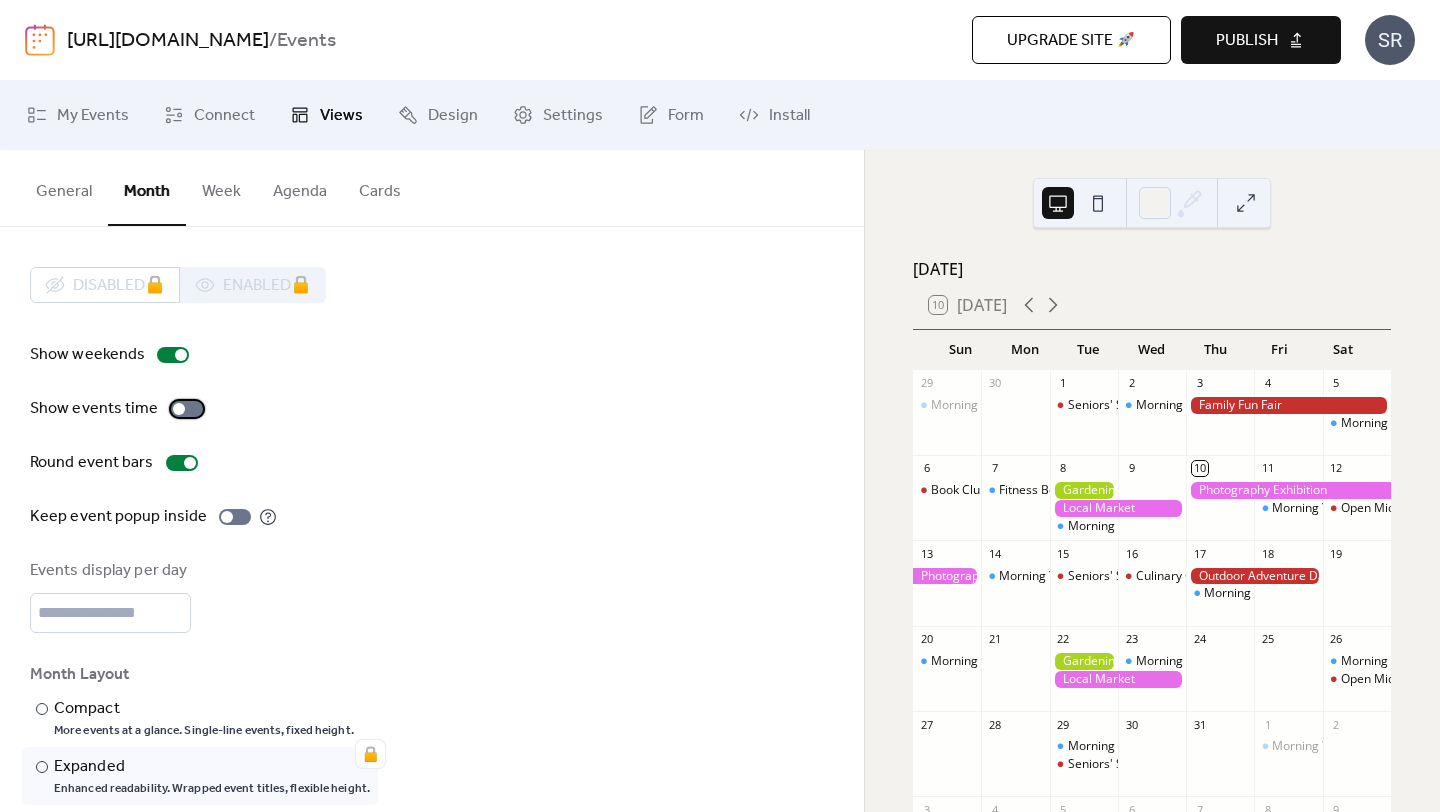 click at bounding box center [187, 409] 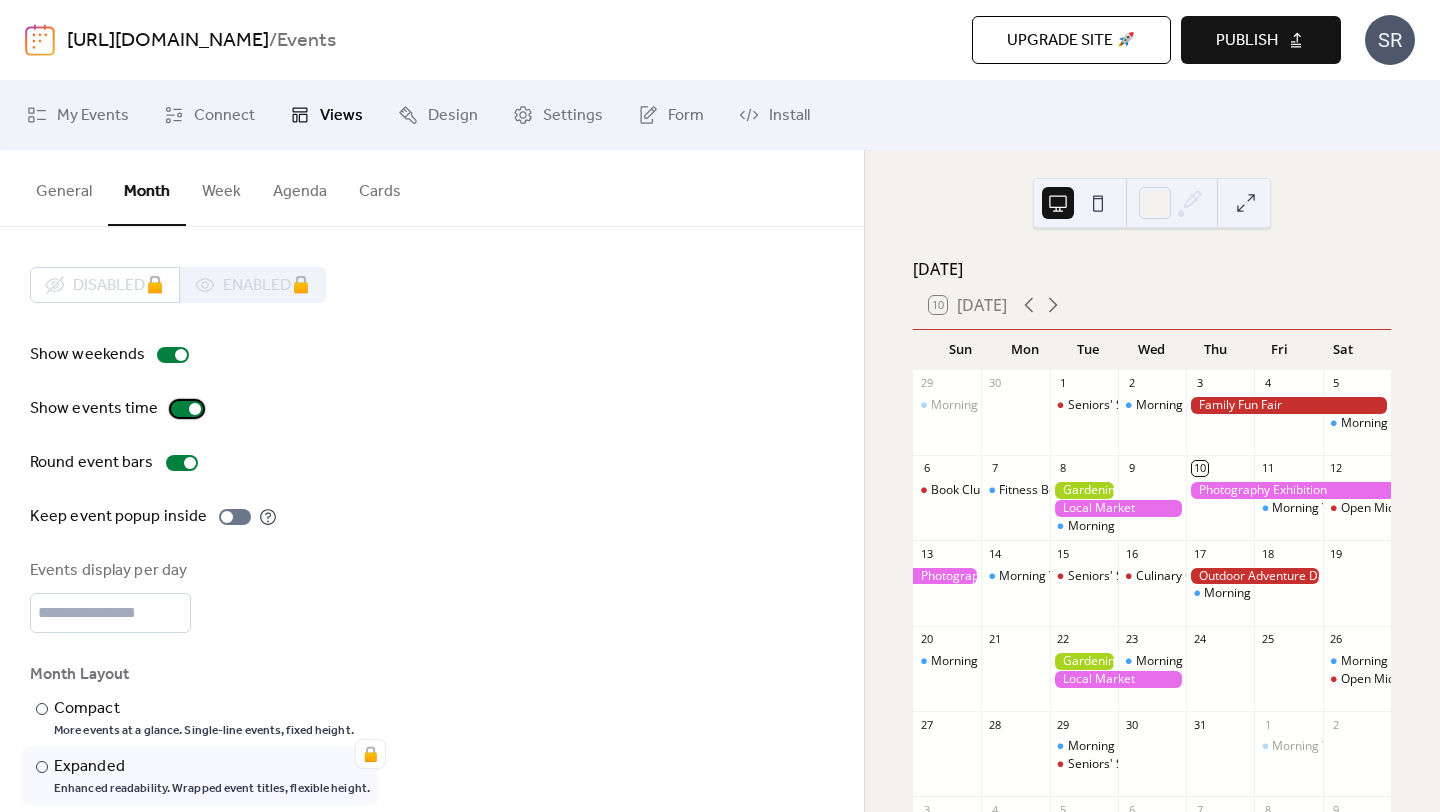 click at bounding box center (187, 409) 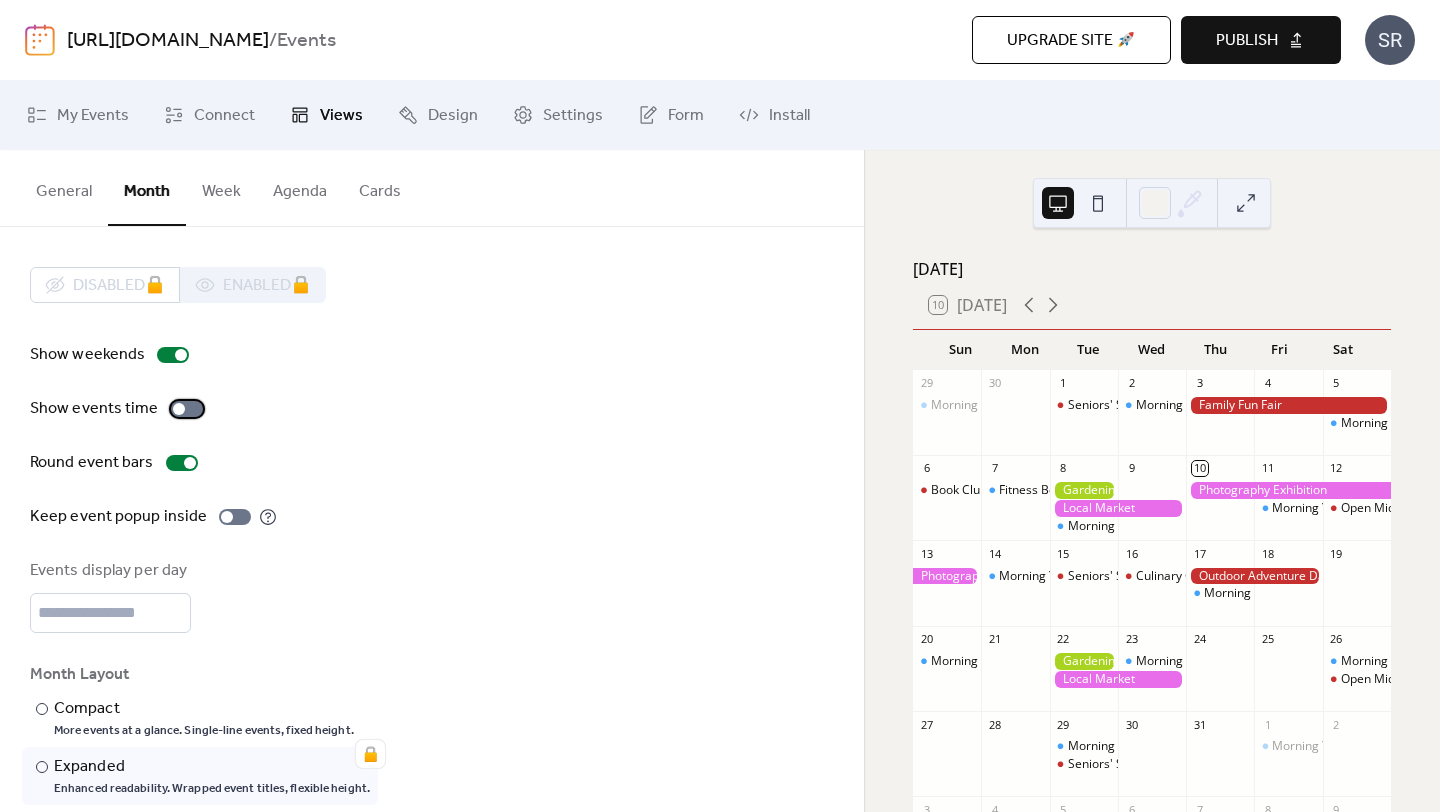 scroll, scrollTop: 25, scrollLeft: 0, axis: vertical 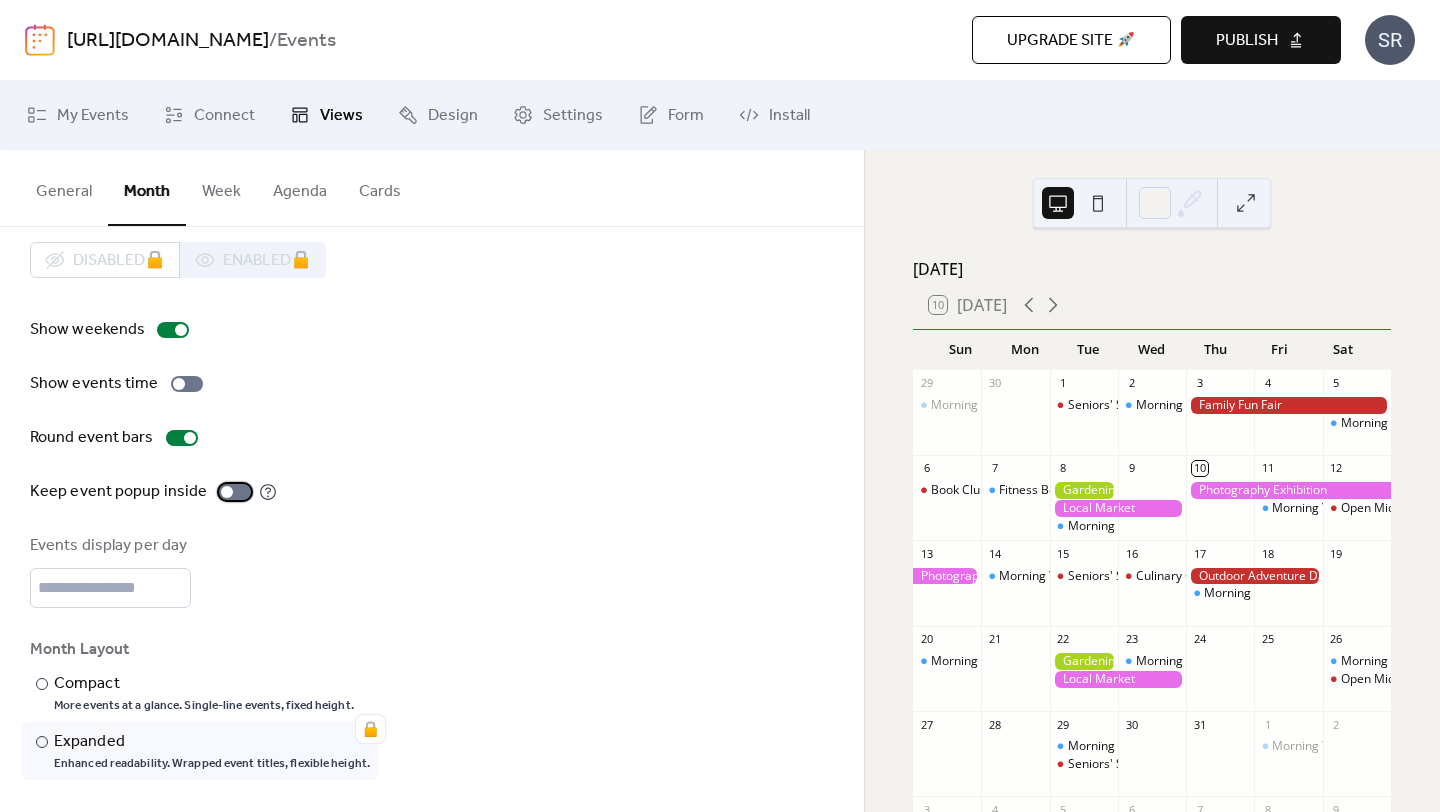 click at bounding box center [227, 492] 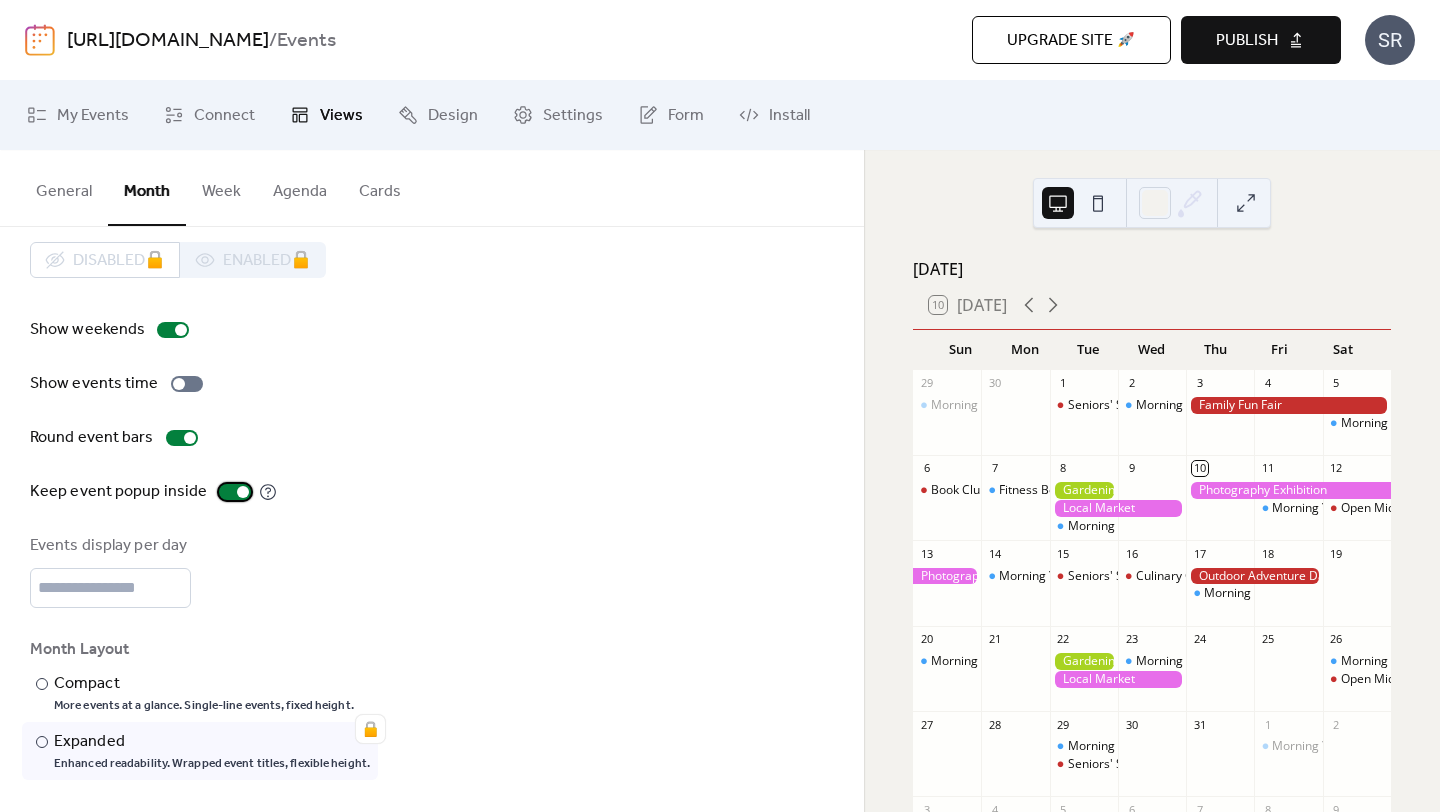 click at bounding box center [235, 492] 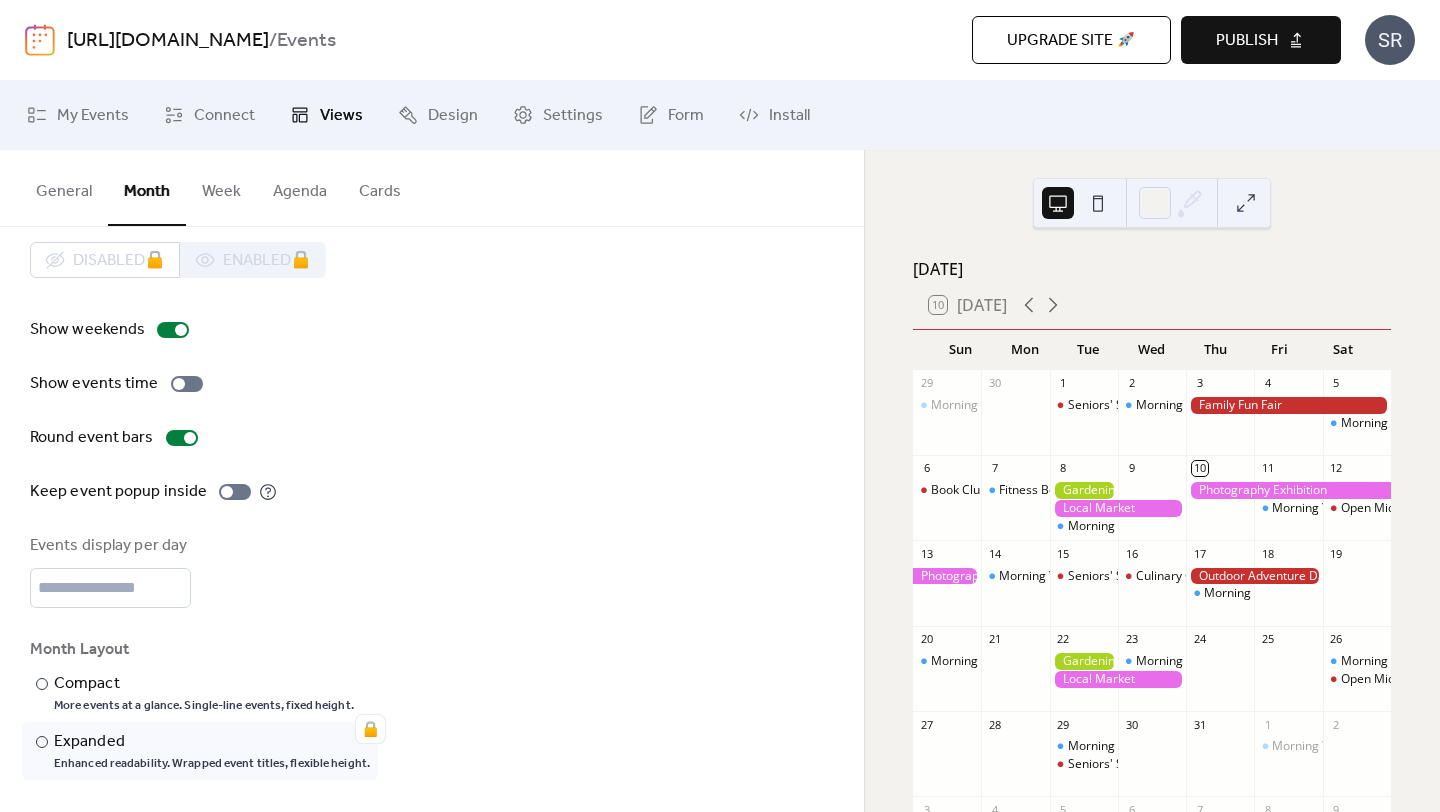 click on "General" at bounding box center [64, 187] 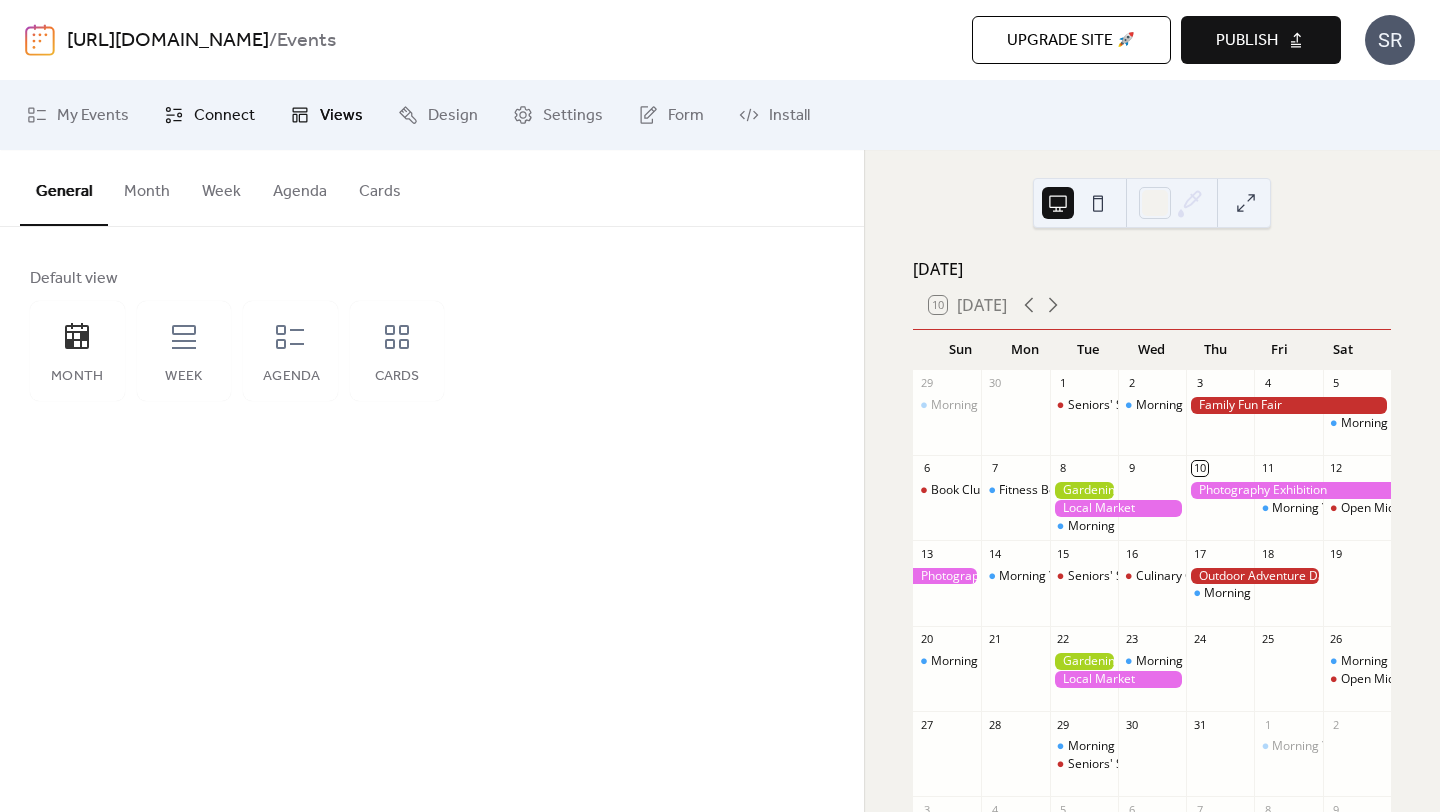 click on "Connect" at bounding box center (224, 116) 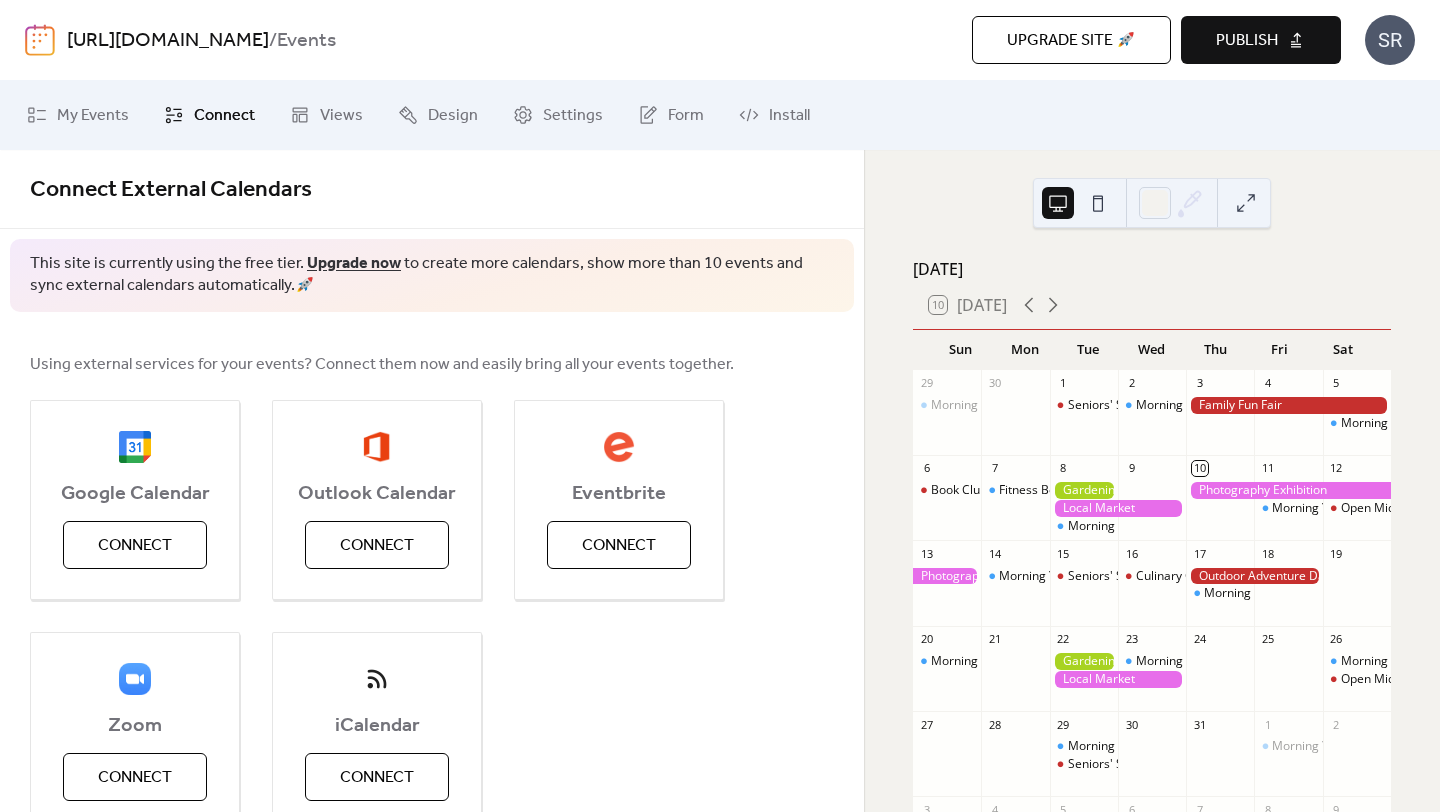 scroll, scrollTop: 0, scrollLeft: 0, axis: both 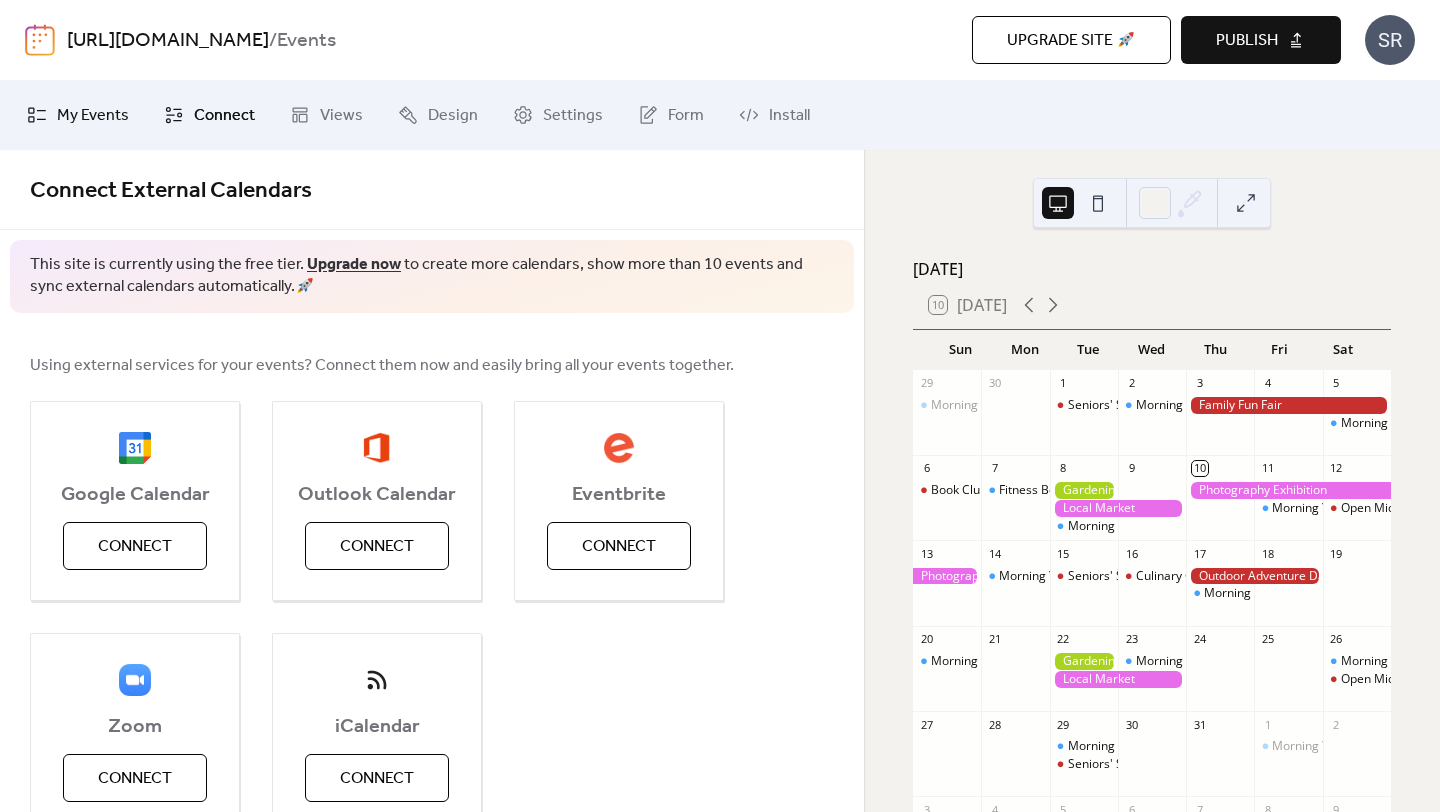click on "My Events" at bounding box center [93, 116] 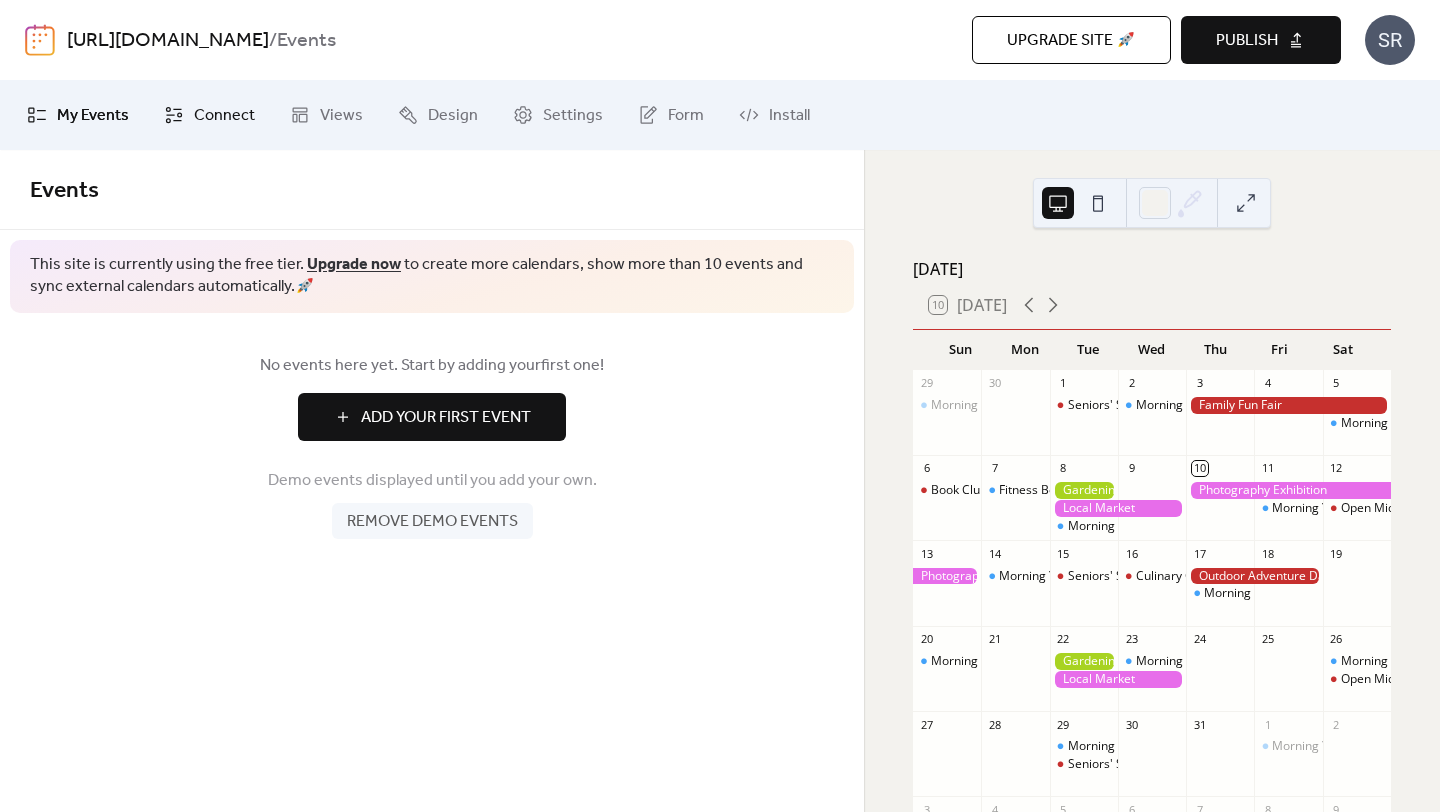 click on "Connect" at bounding box center (224, 116) 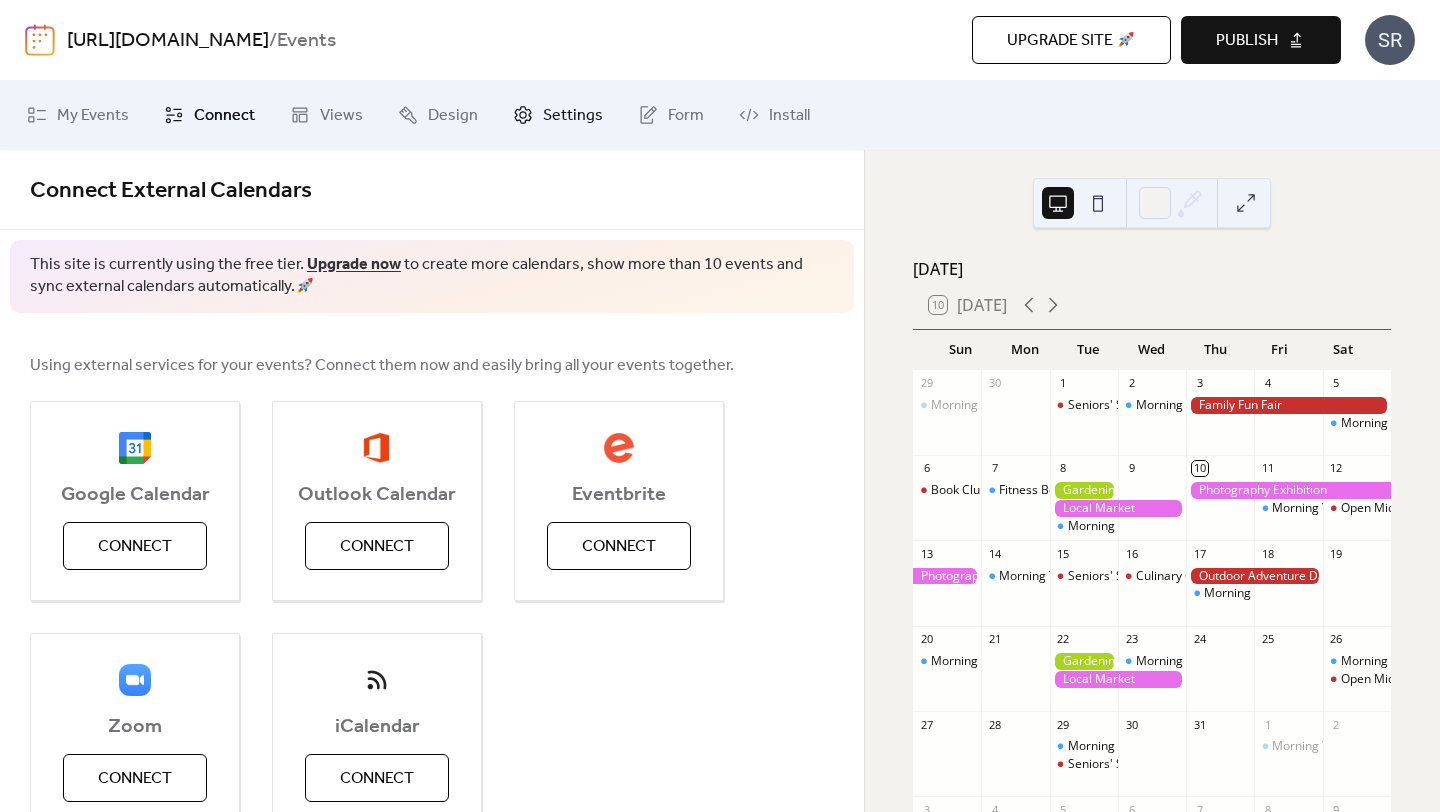 click on "Settings" at bounding box center [573, 116] 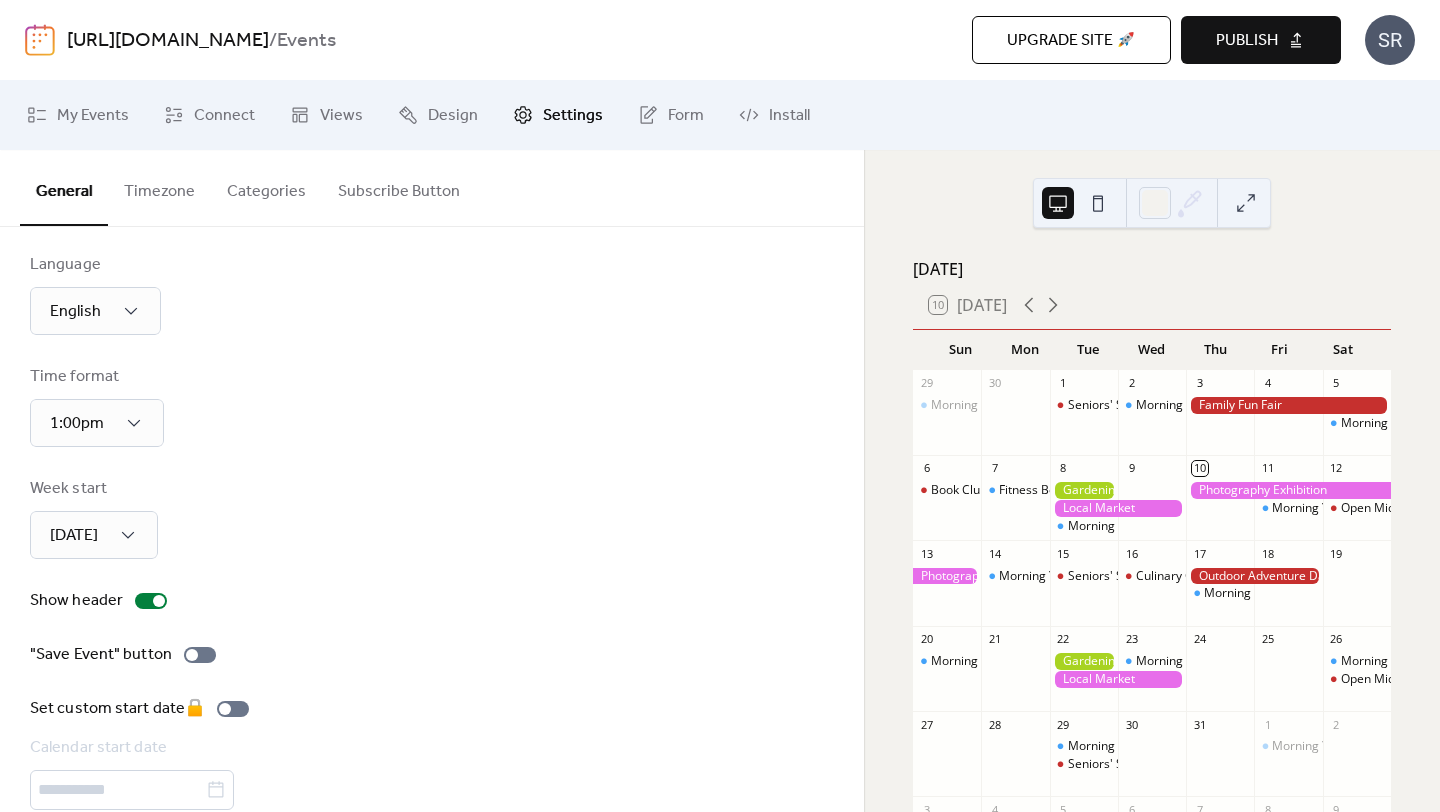 scroll, scrollTop: 0, scrollLeft: 0, axis: both 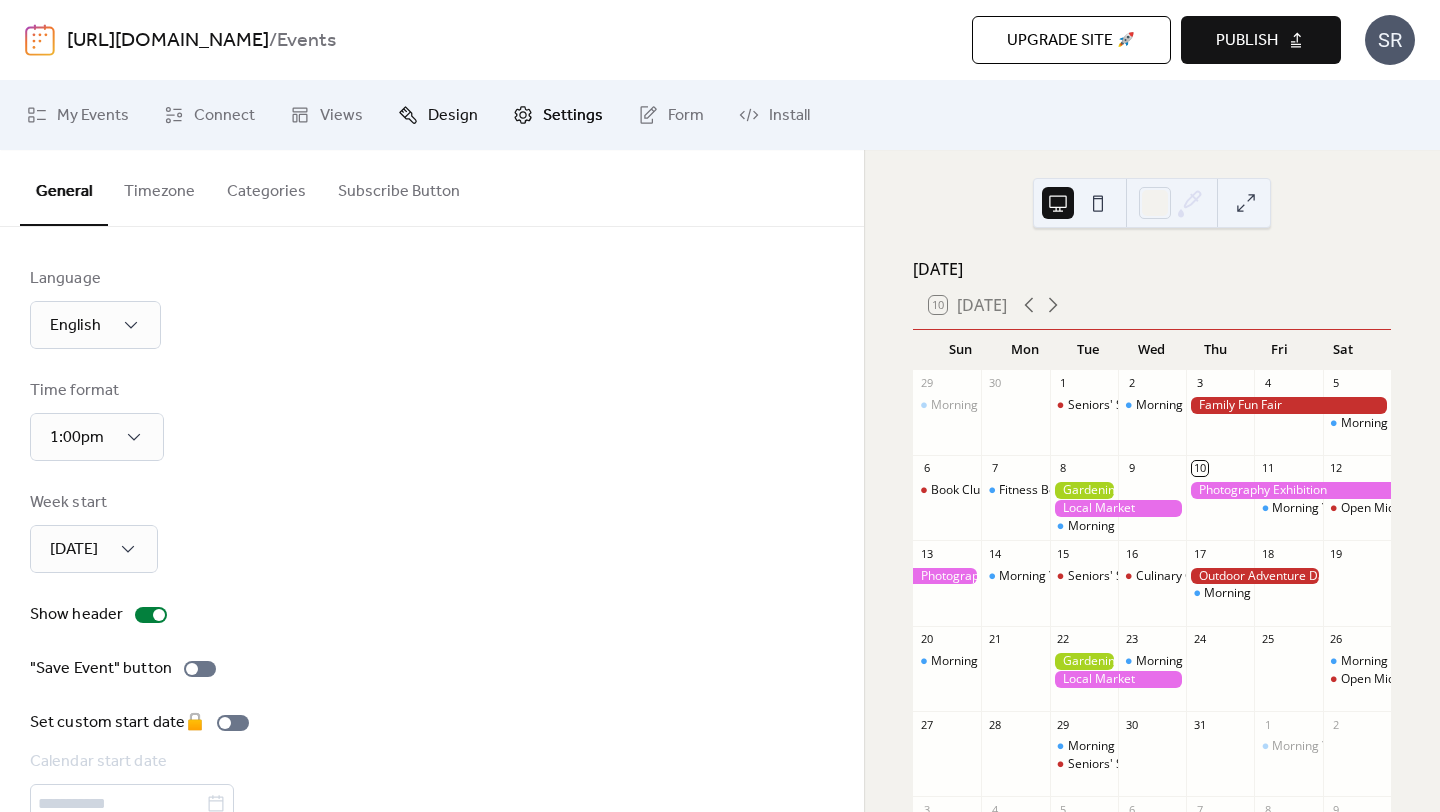 click on "Design" at bounding box center [453, 116] 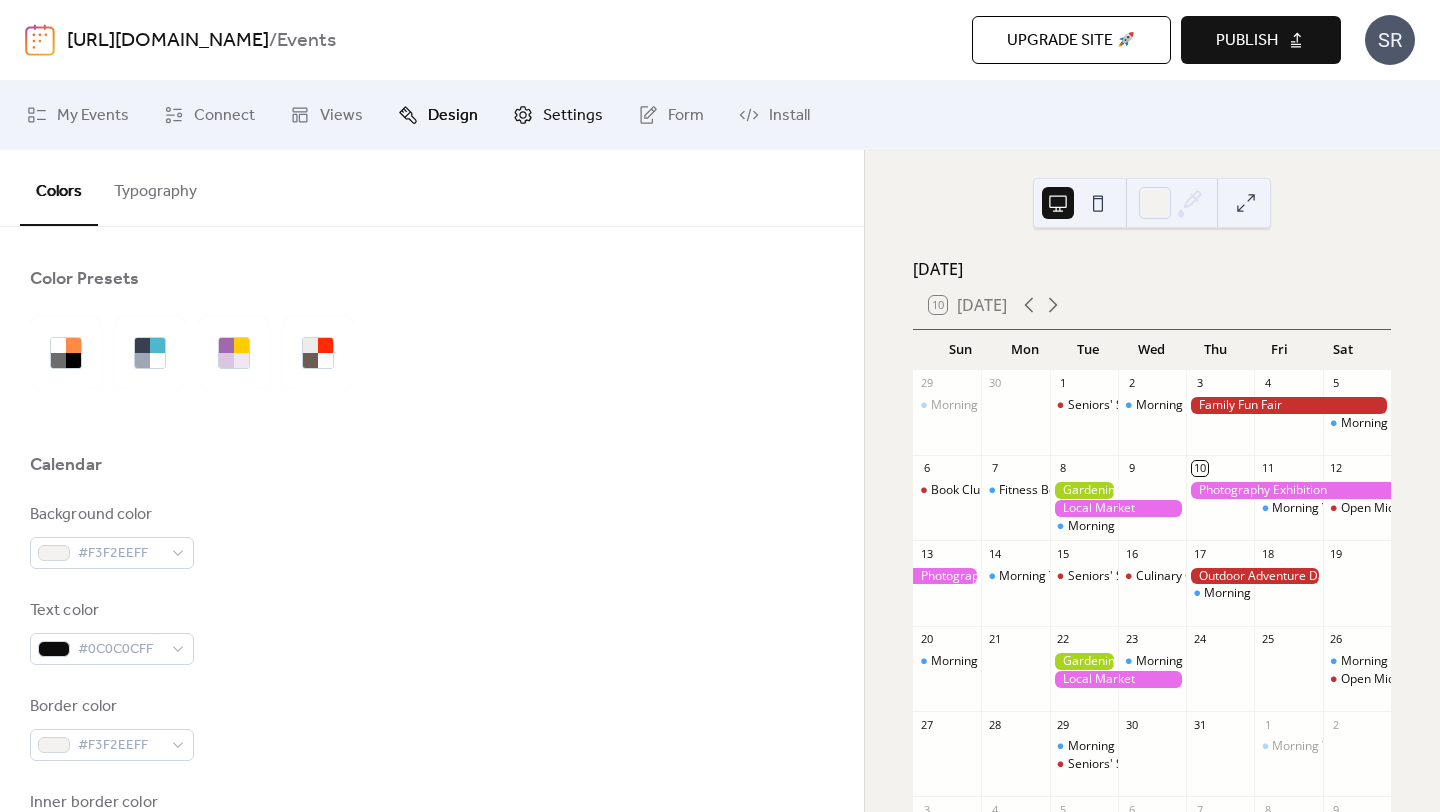 click on "Settings" at bounding box center (573, 116) 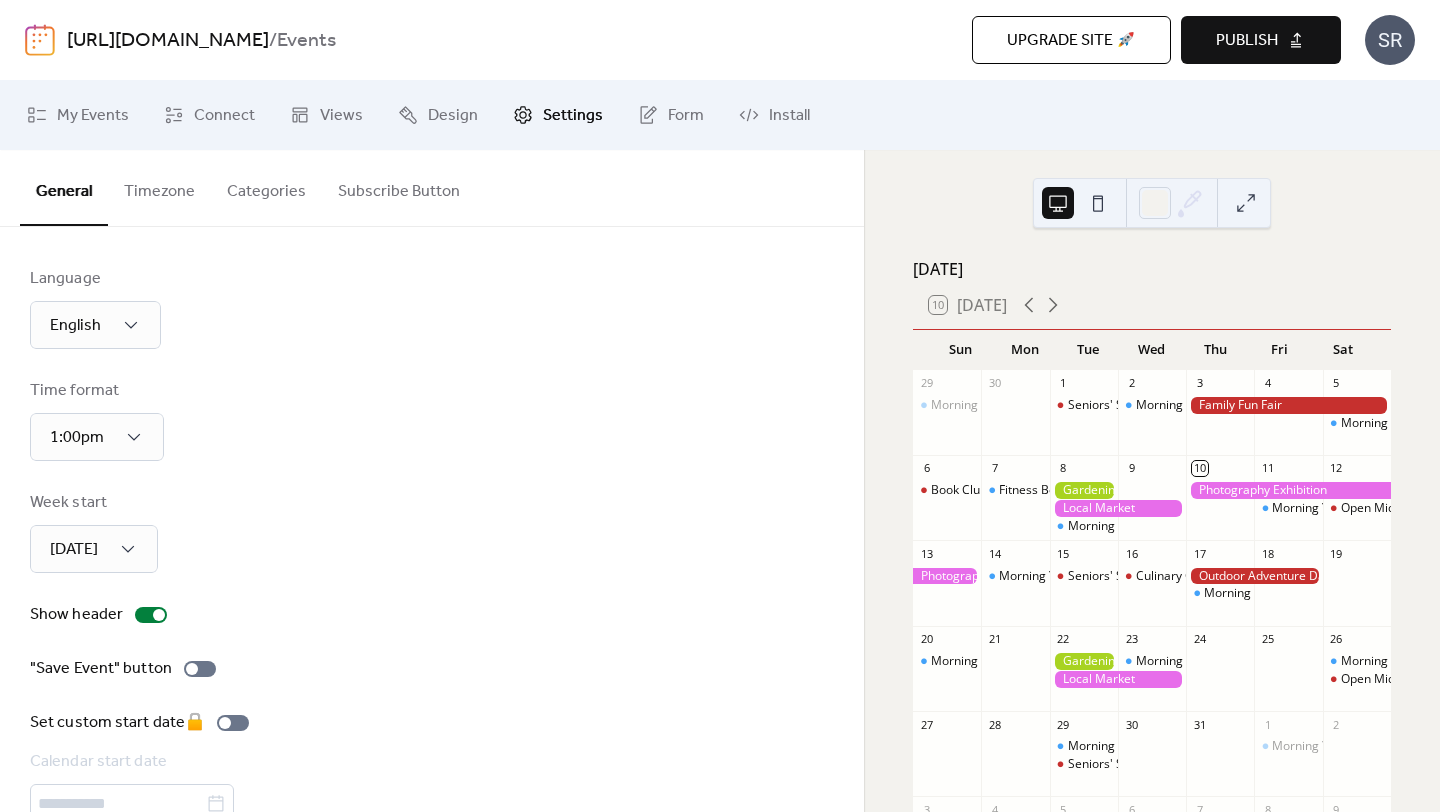 click on "Timezone" at bounding box center [159, 187] 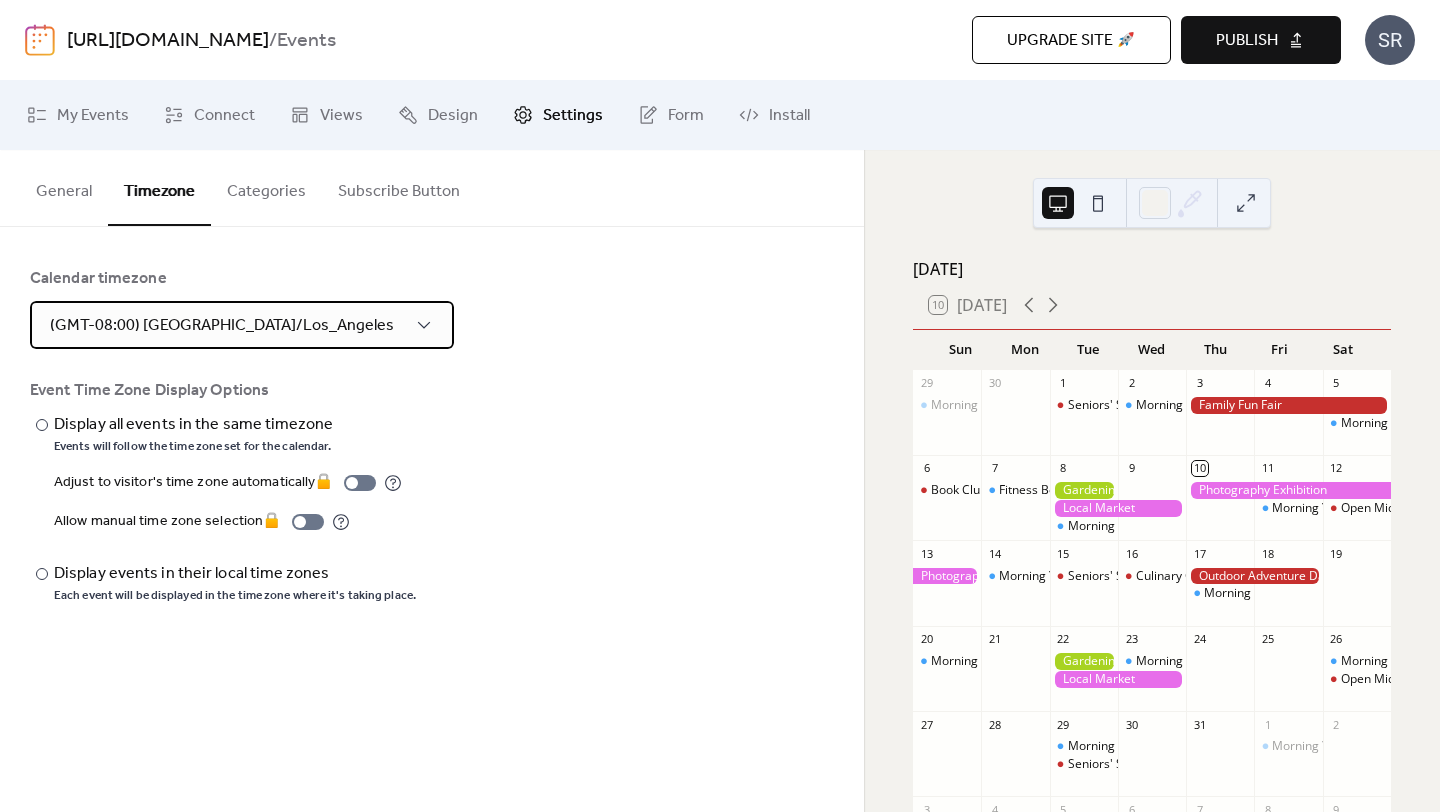 click on "(GMT-08:00) [GEOGRAPHIC_DATA]/Los_Angeles" at bounding box center (222, 325) 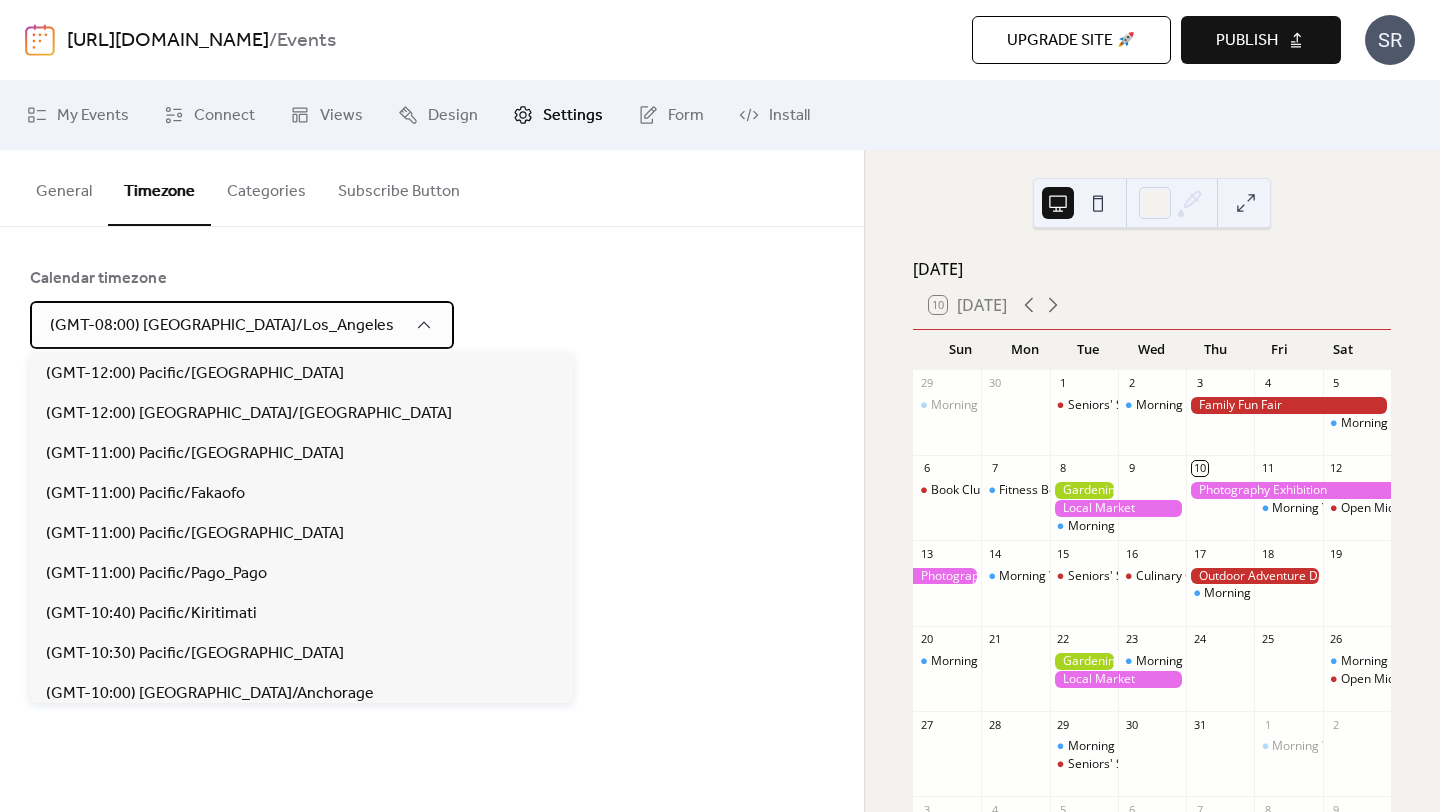 scroll, scrollTop: 600, scrollLeft: 0, axis: vertical 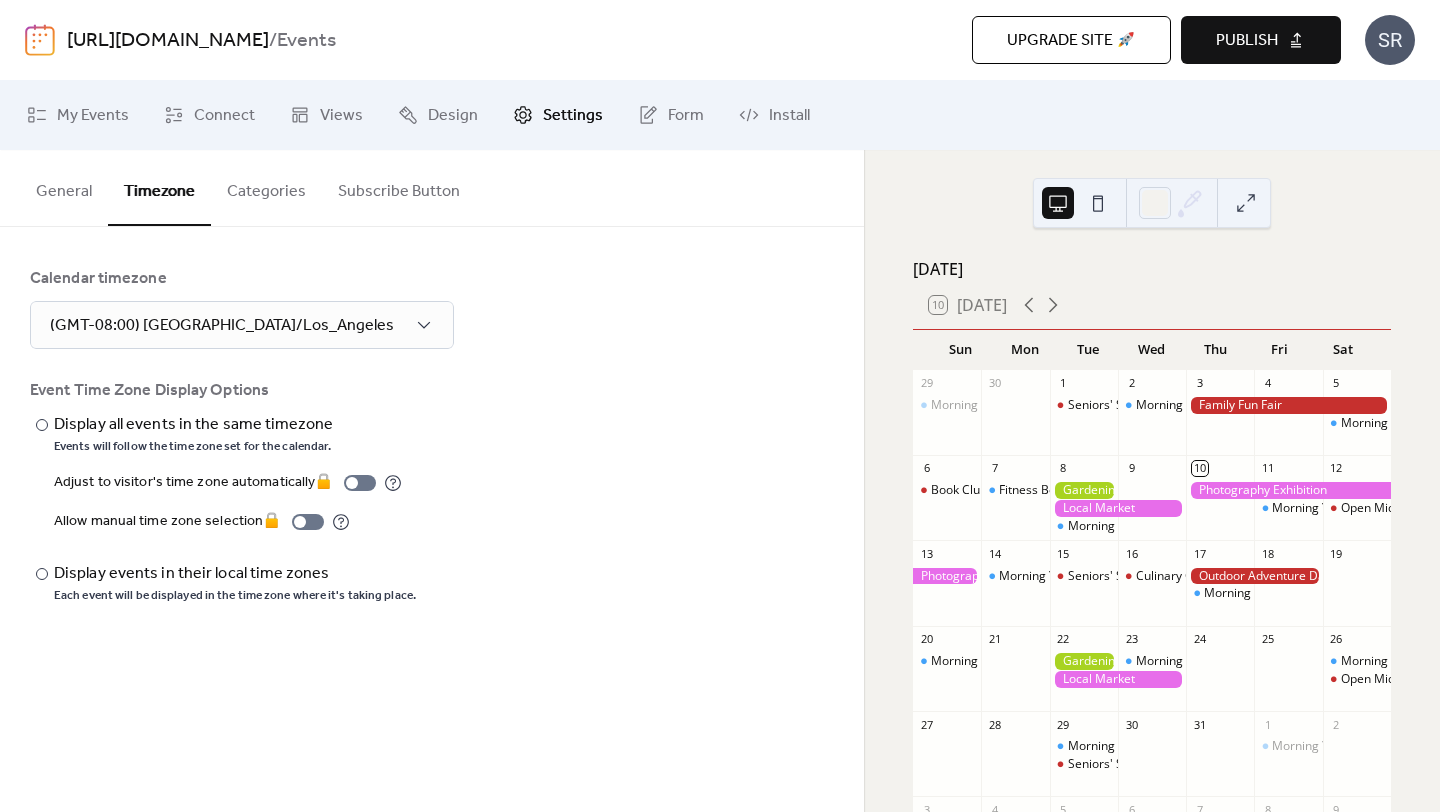 click on "Calendar timezone (GMT-08:00) [GEOGRAPHIC_DATA]/Los_Angeles" at bounding box center [432, 308] 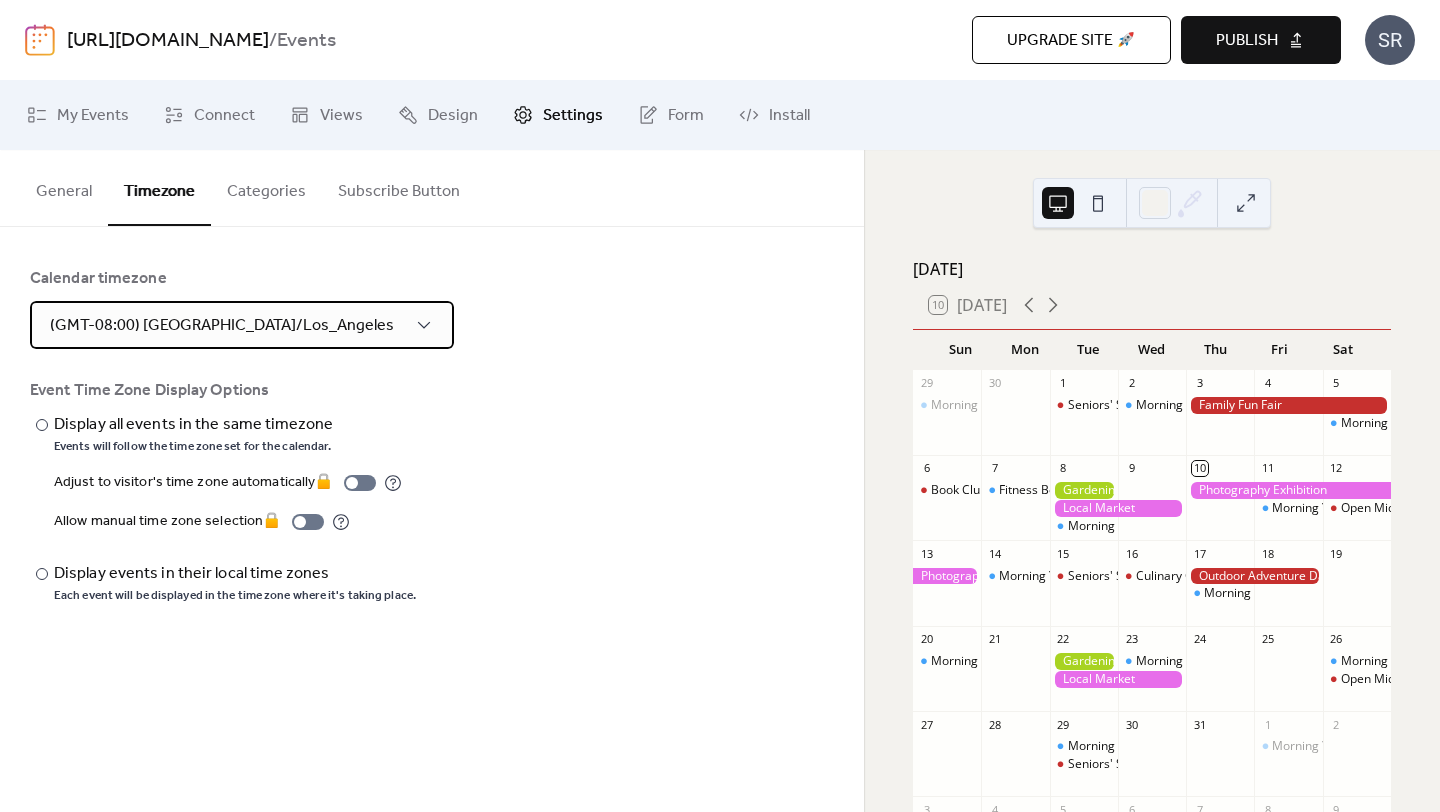 click on "(GMT-08:00) [GEOGRAPHIC_DATA]/Los_Angeles" at bounding box center [222, 325] 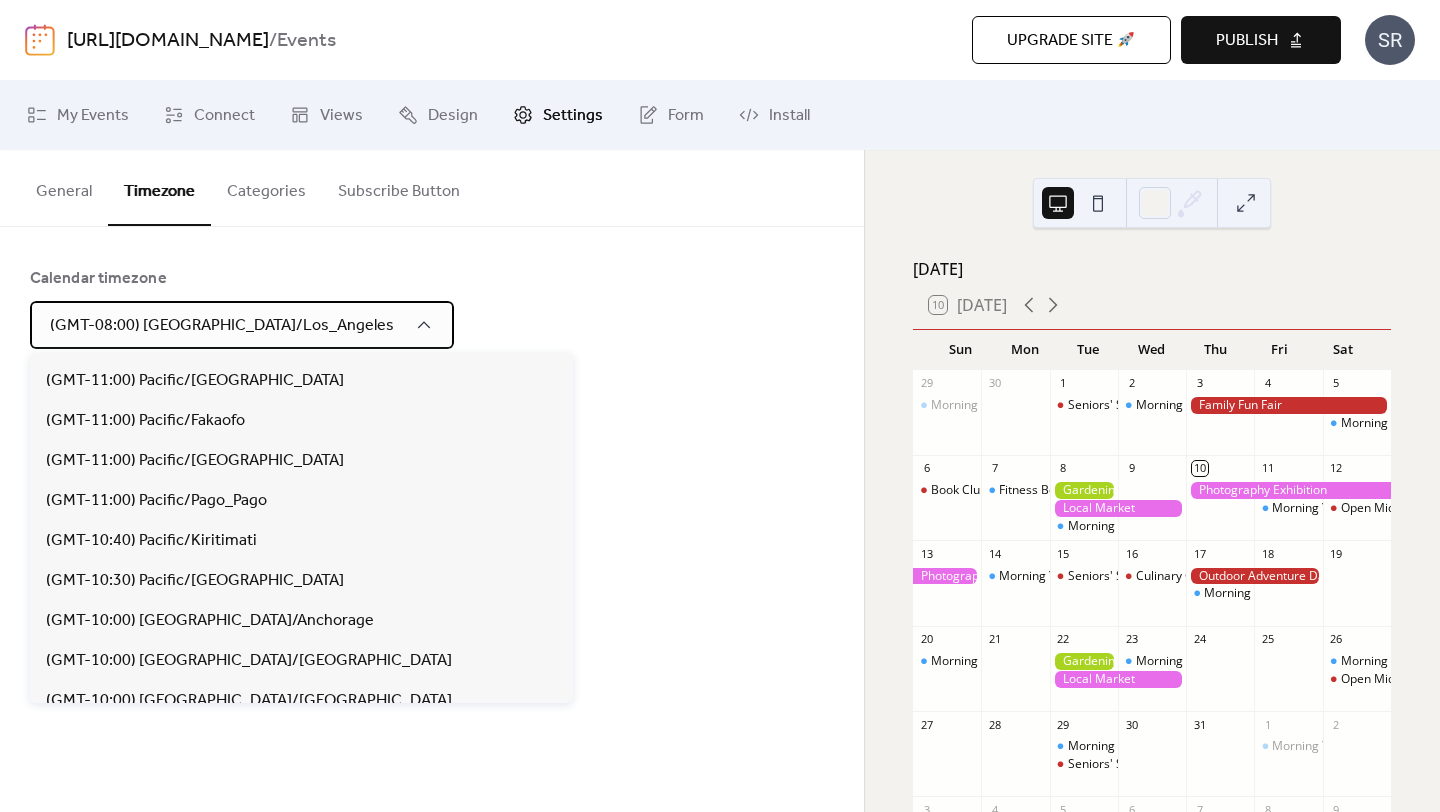 scroll, scrollTop: 91, scrollLeft: 0, axis: vertical 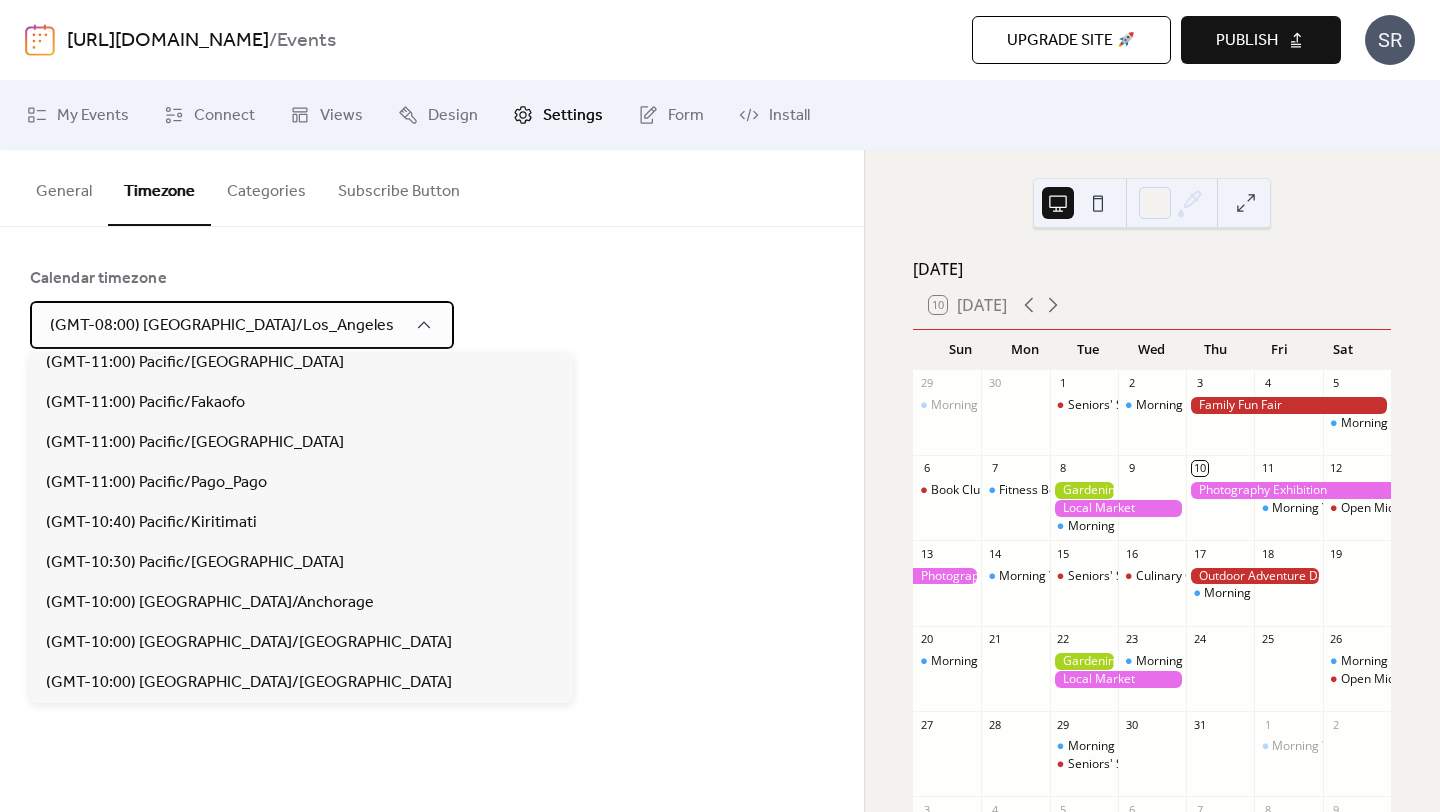 click on "(GMT-08:00) [GEOGRAPHIC_DATA]/Los_Angeles" at bounding box center [222, 325] 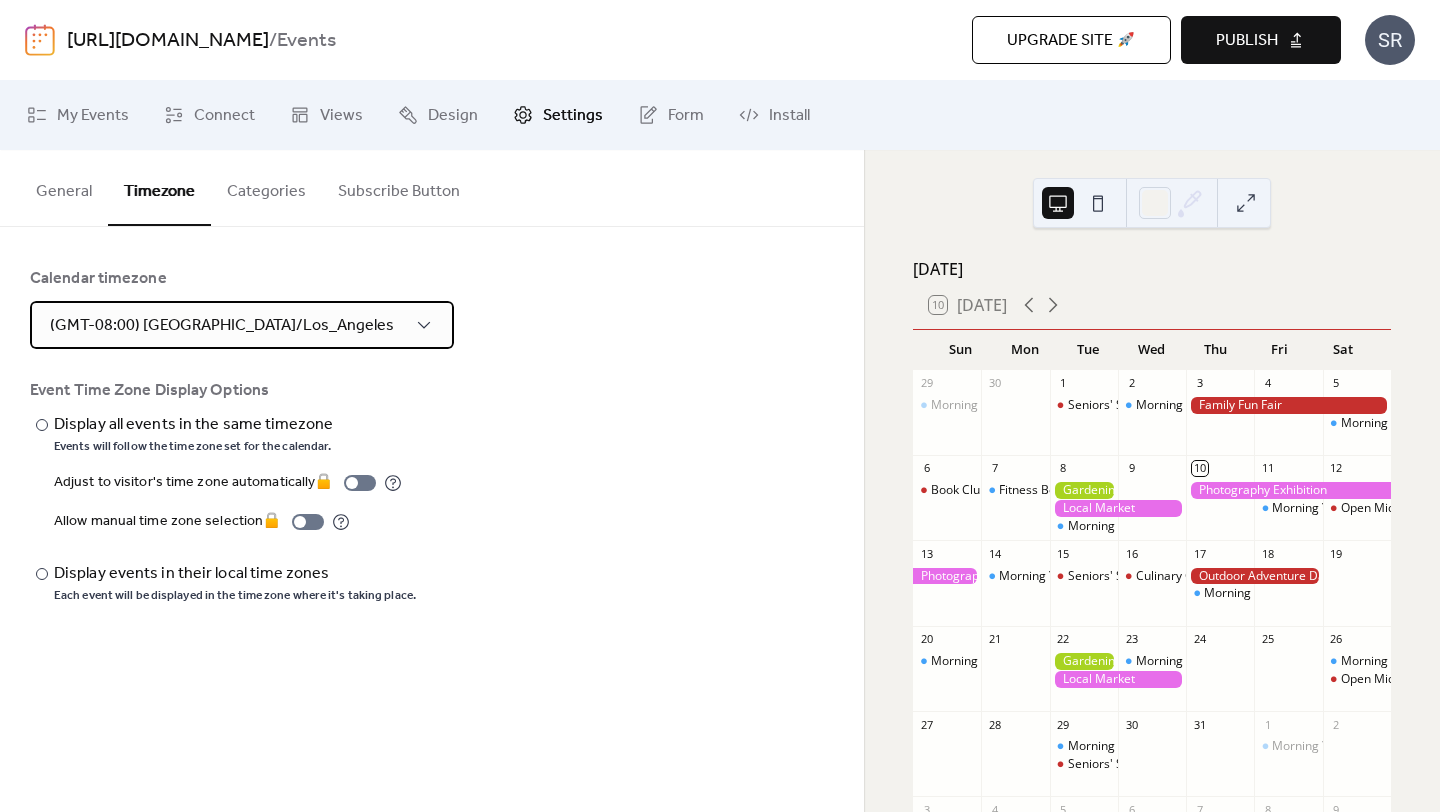 click on "(GMT-08:00) [GEOGRAPHIC_DATA]/Los_Angeles" at bounding box center (222, 325) 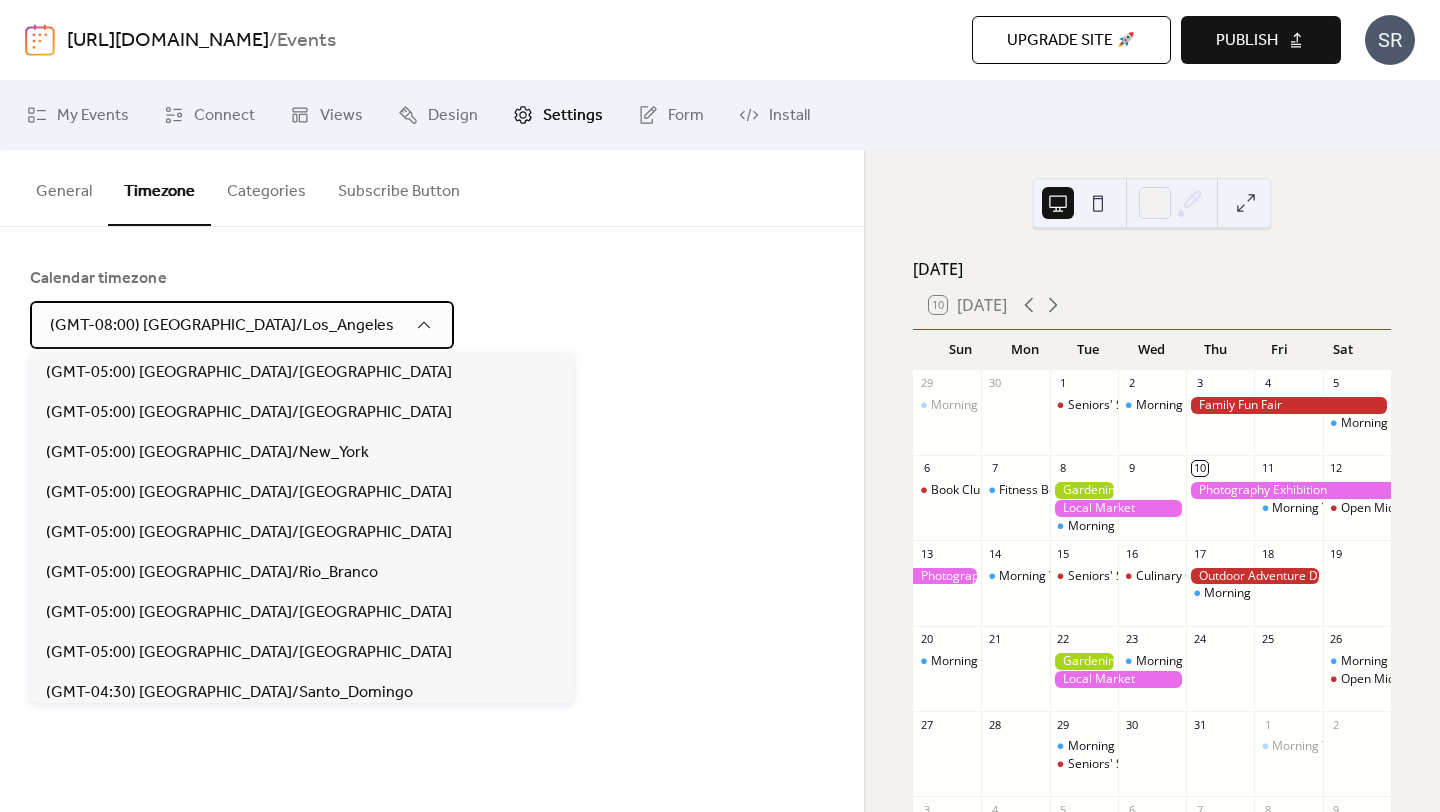 scroll, scrollTop: 1702, scrollLeft: 0, axis: vertical 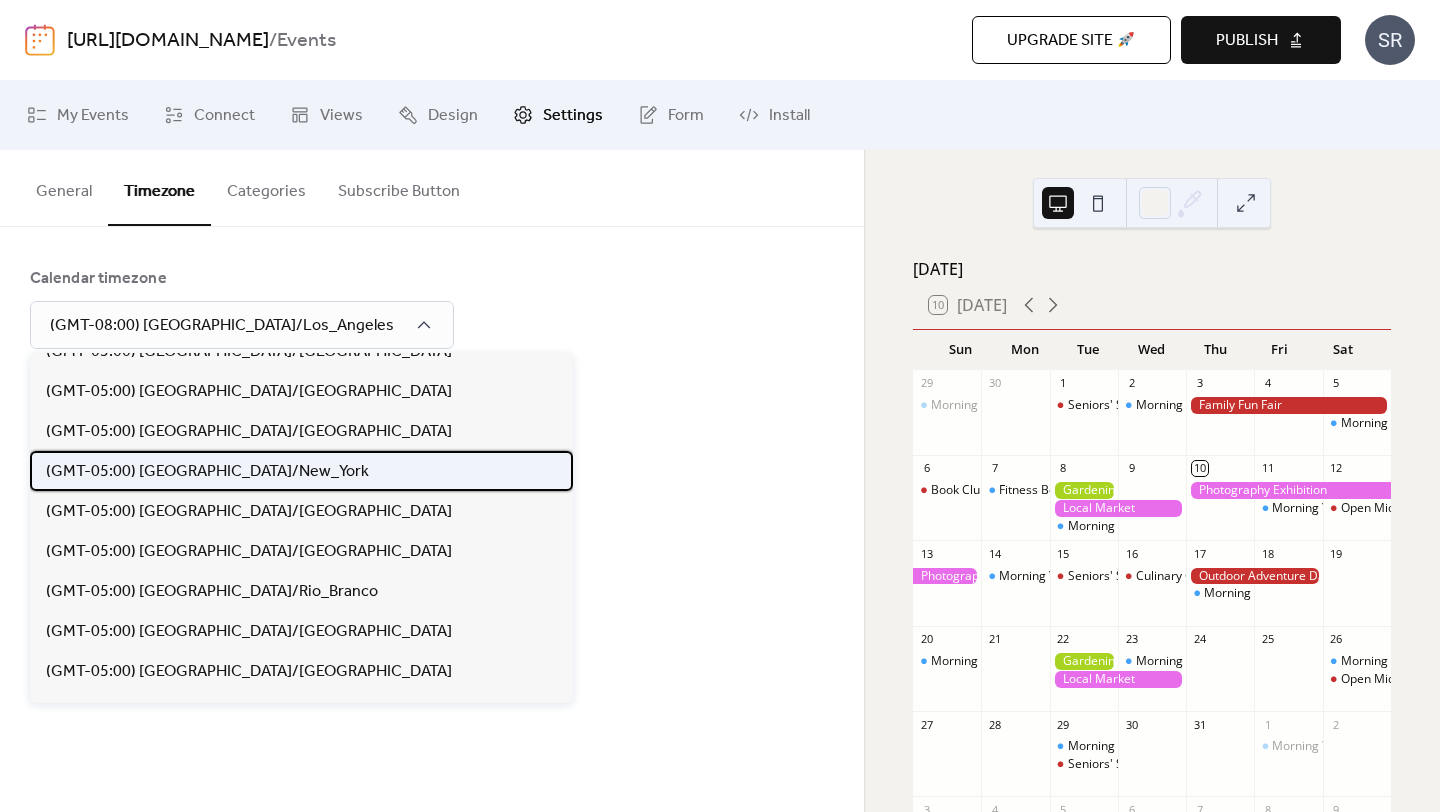 click on "(GMT-05:00) [GEOGRAPHIC_DATA]/New_York" at bounding box center (207, 472) 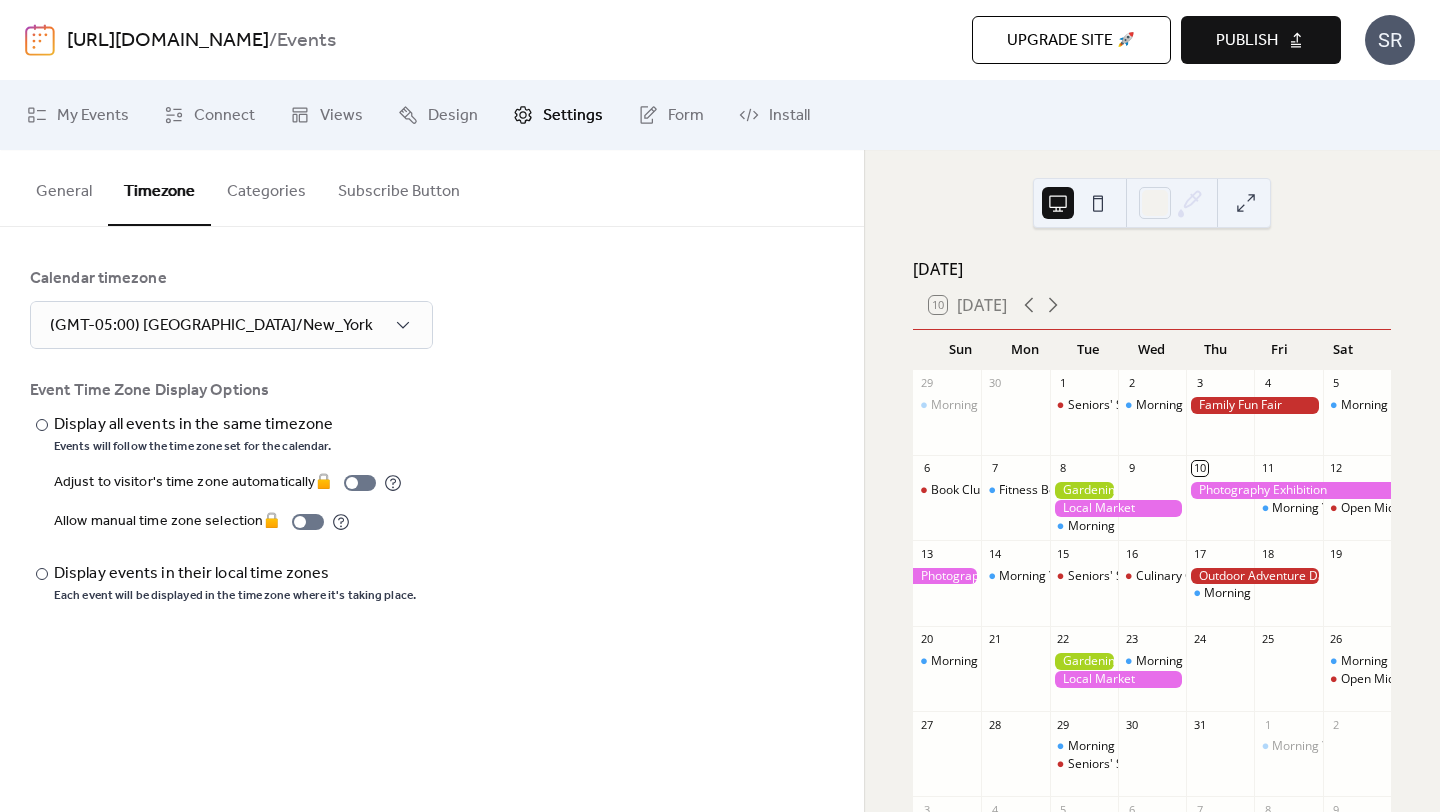 click on "Categories" at bounding box center (266, 187) 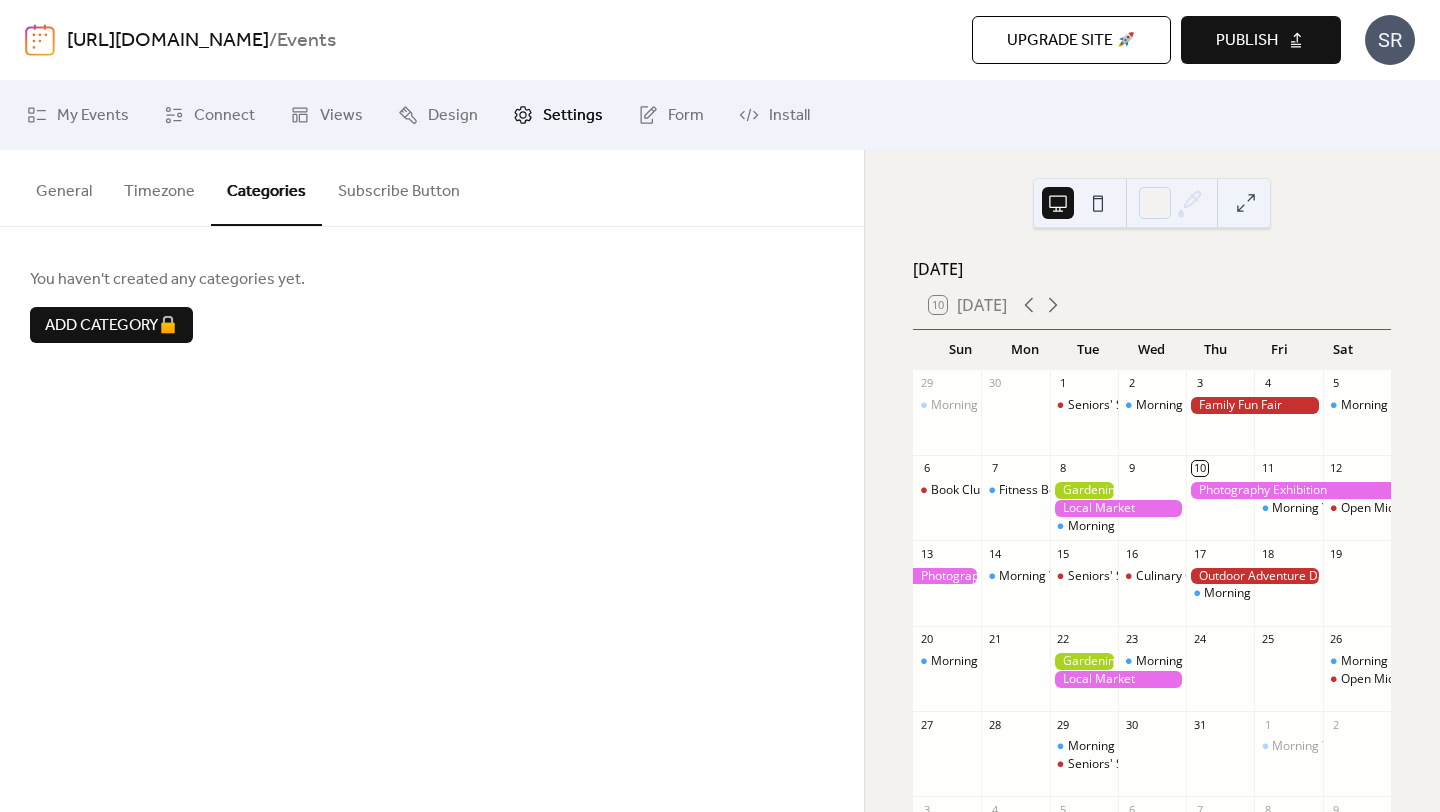 click on "Subscribe Button" at bounding box center (399, 187) 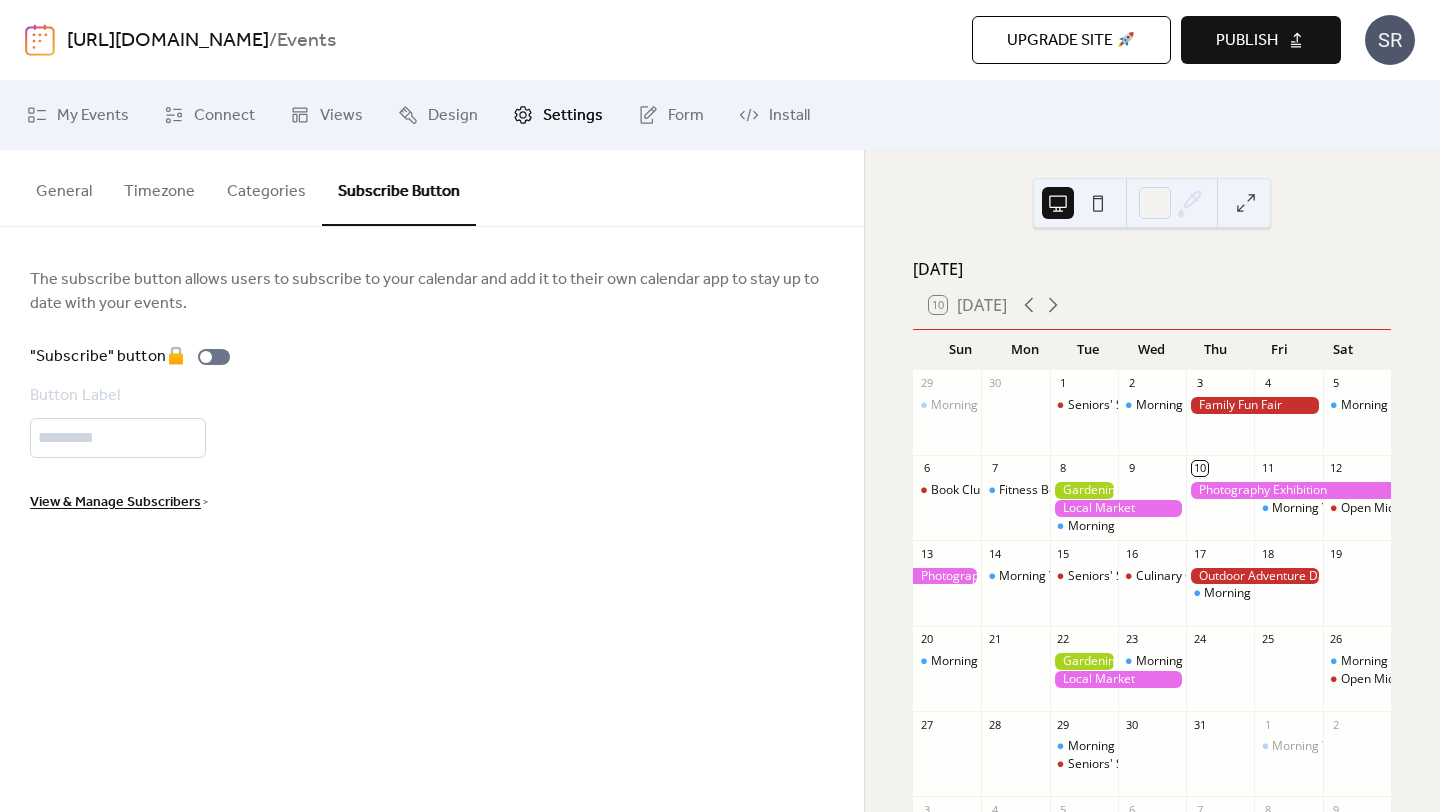 click on "Timezone" at bounding box center [159, 187] 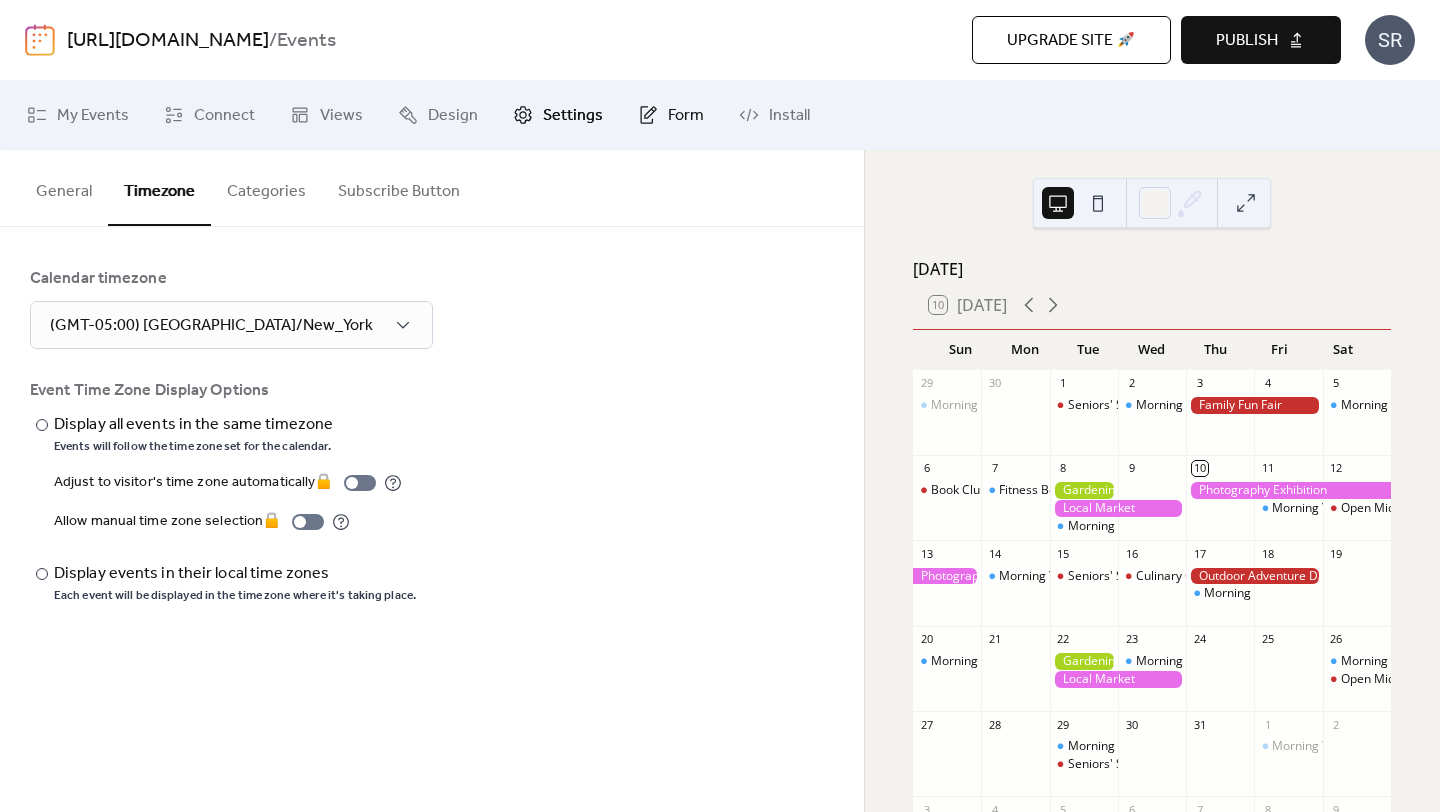 click on "Form" at bounding box center [686, 116] 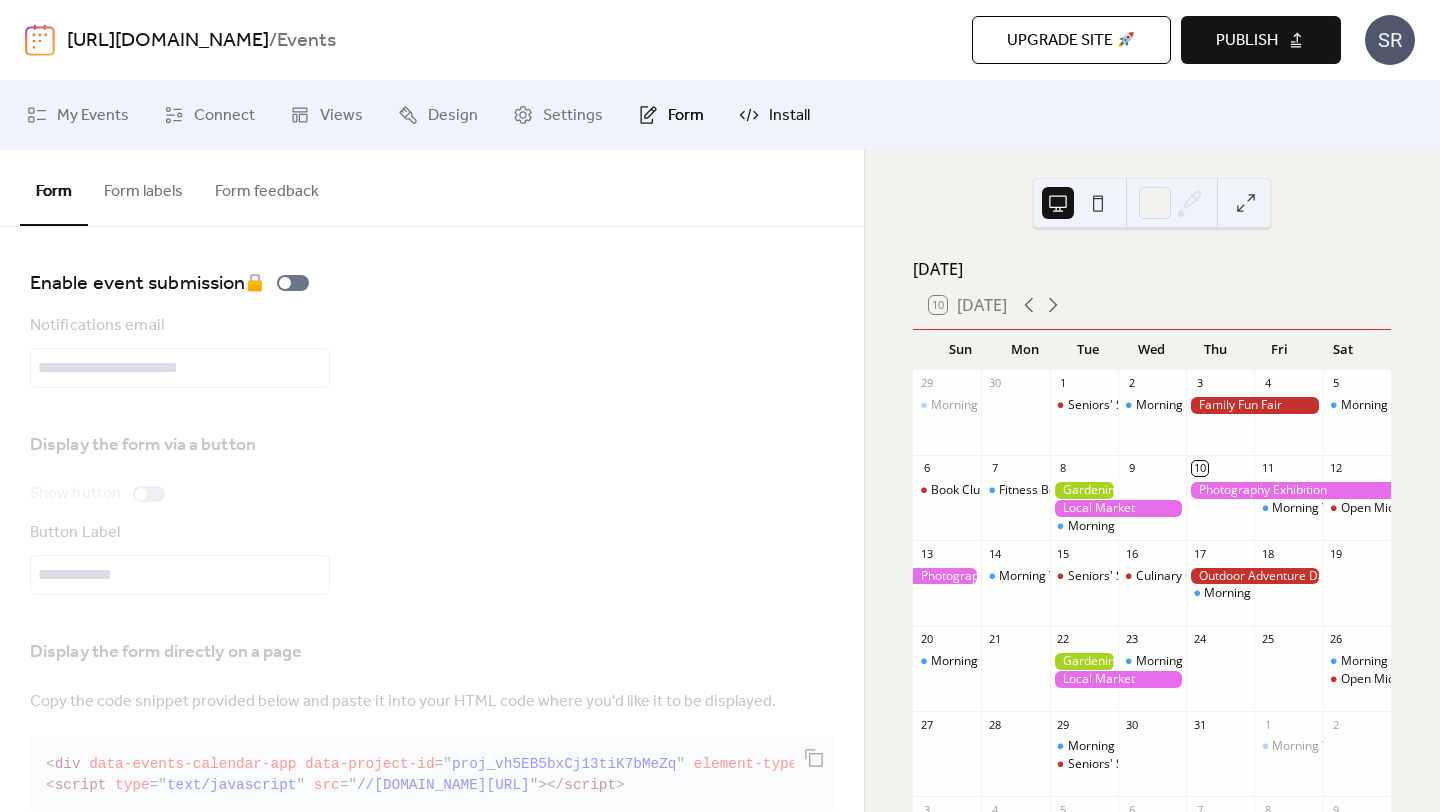 click on "Install" at bounding box center [789, 116] 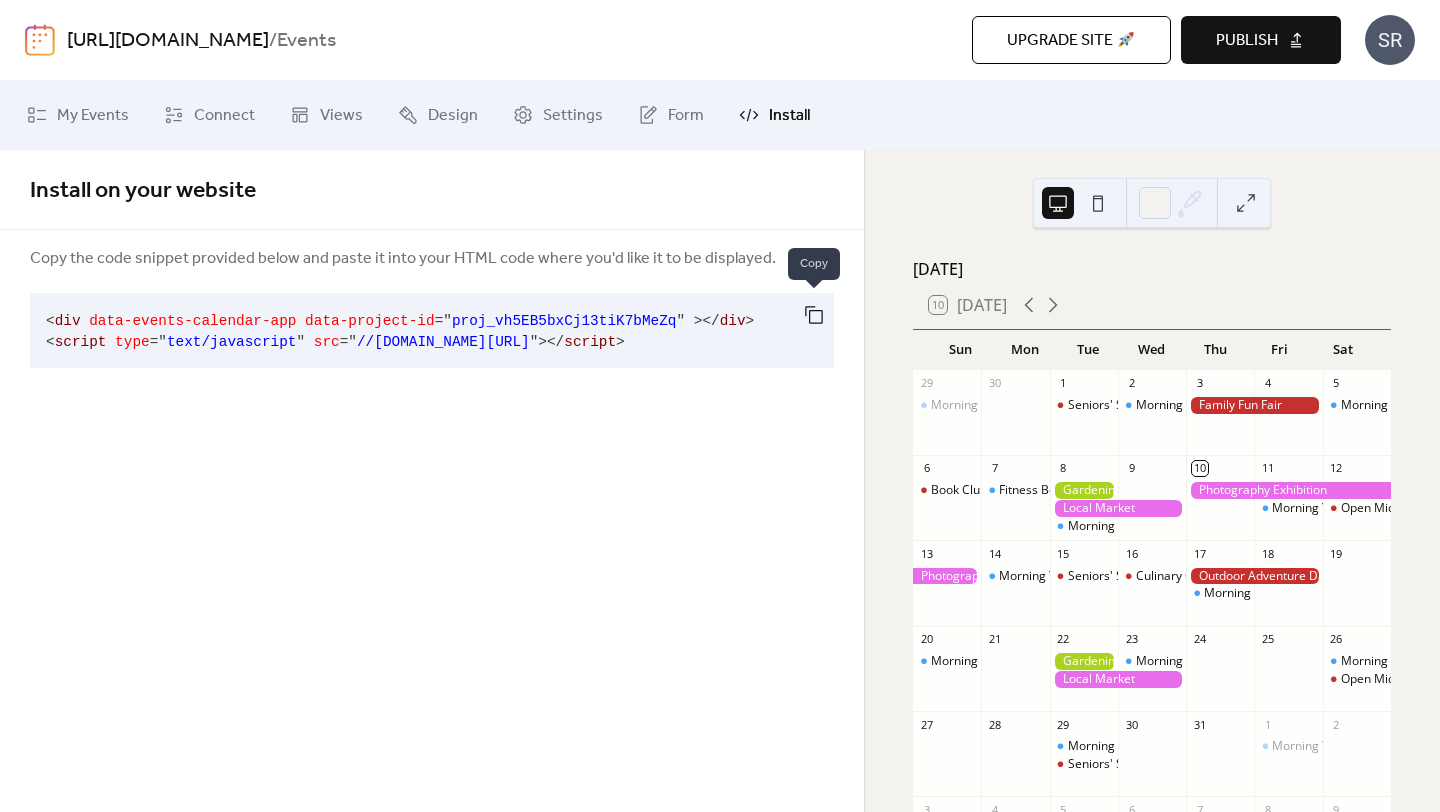 click at bounding box center [814, 315] 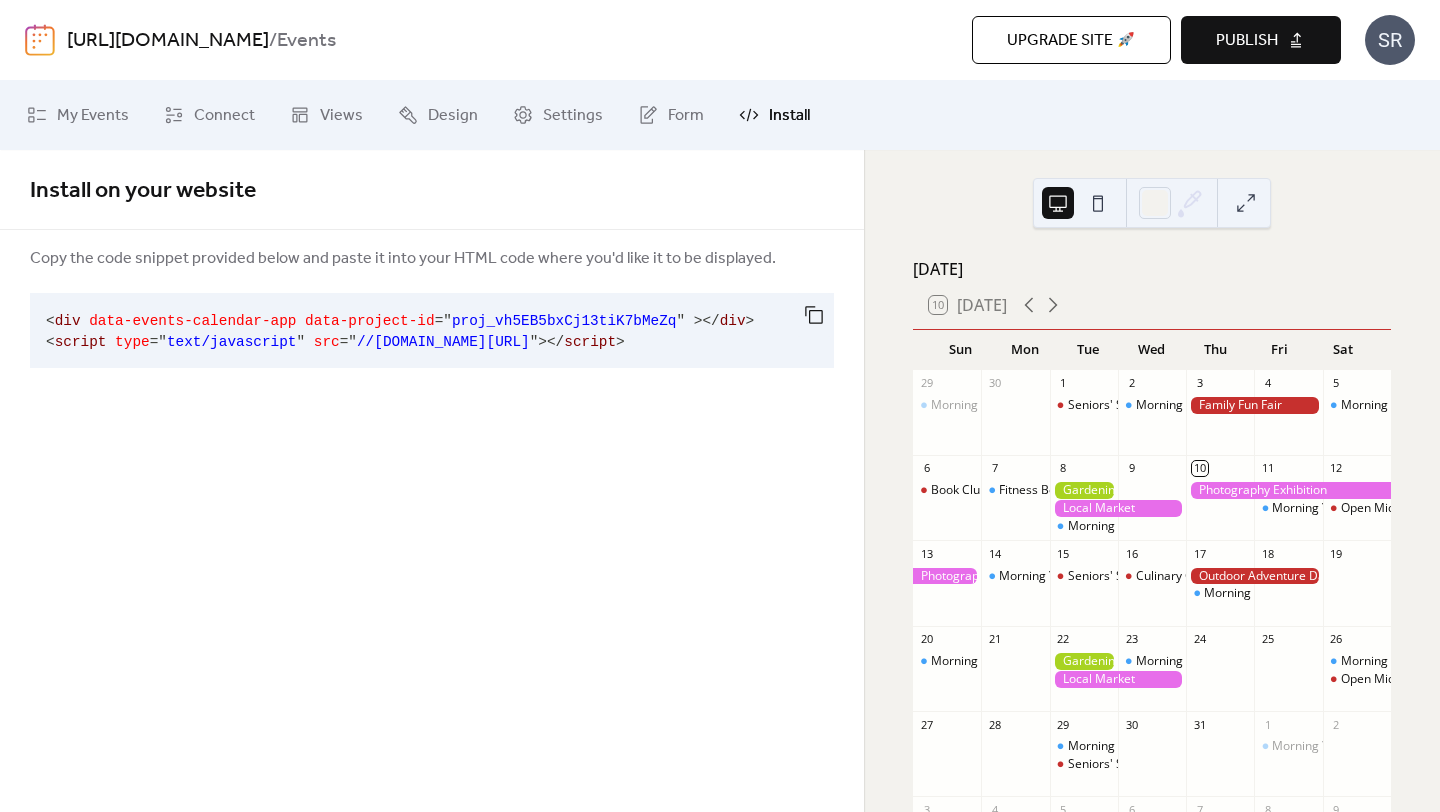 click on "Publish" at bounding box center (1247, 41) 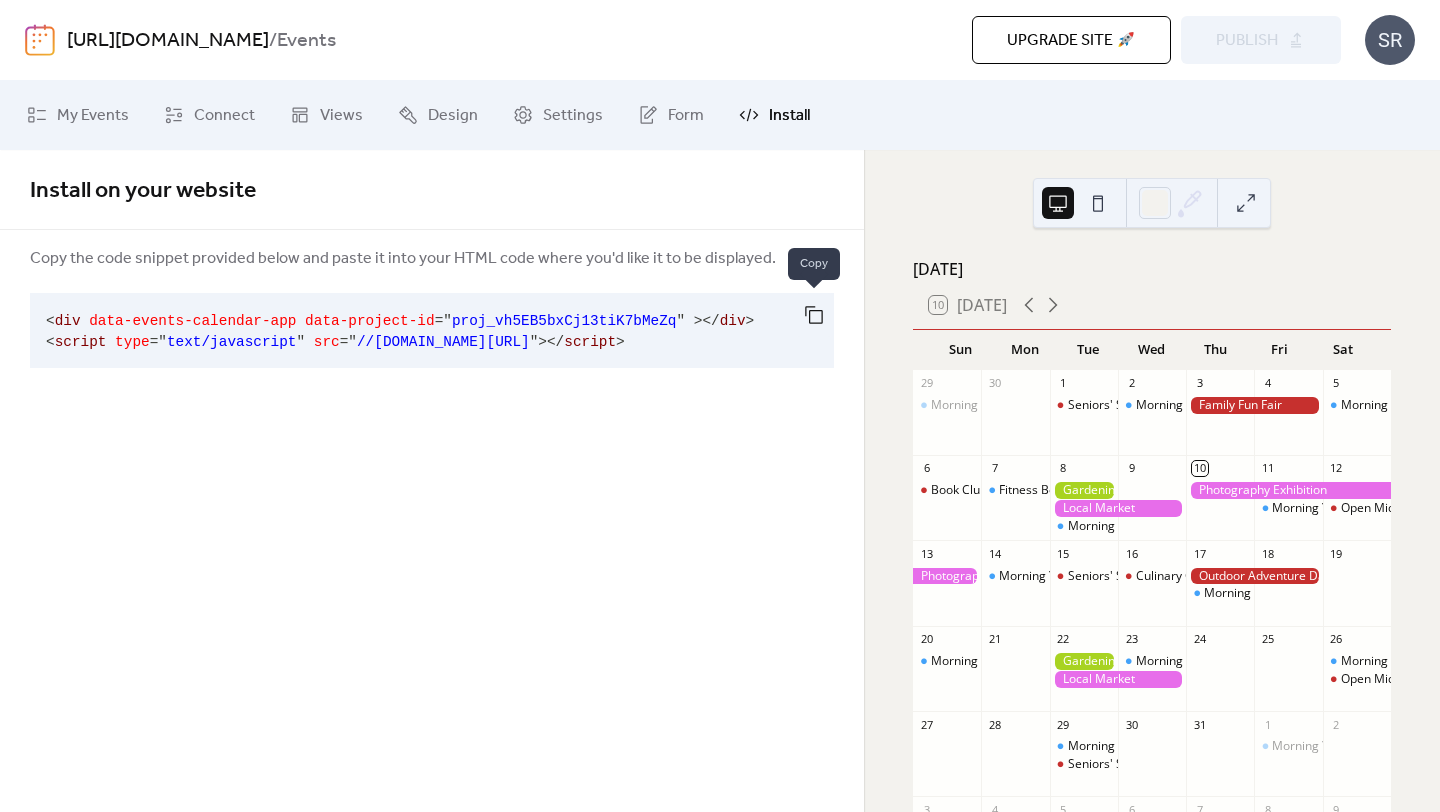 click at bounding box center (814, 315) 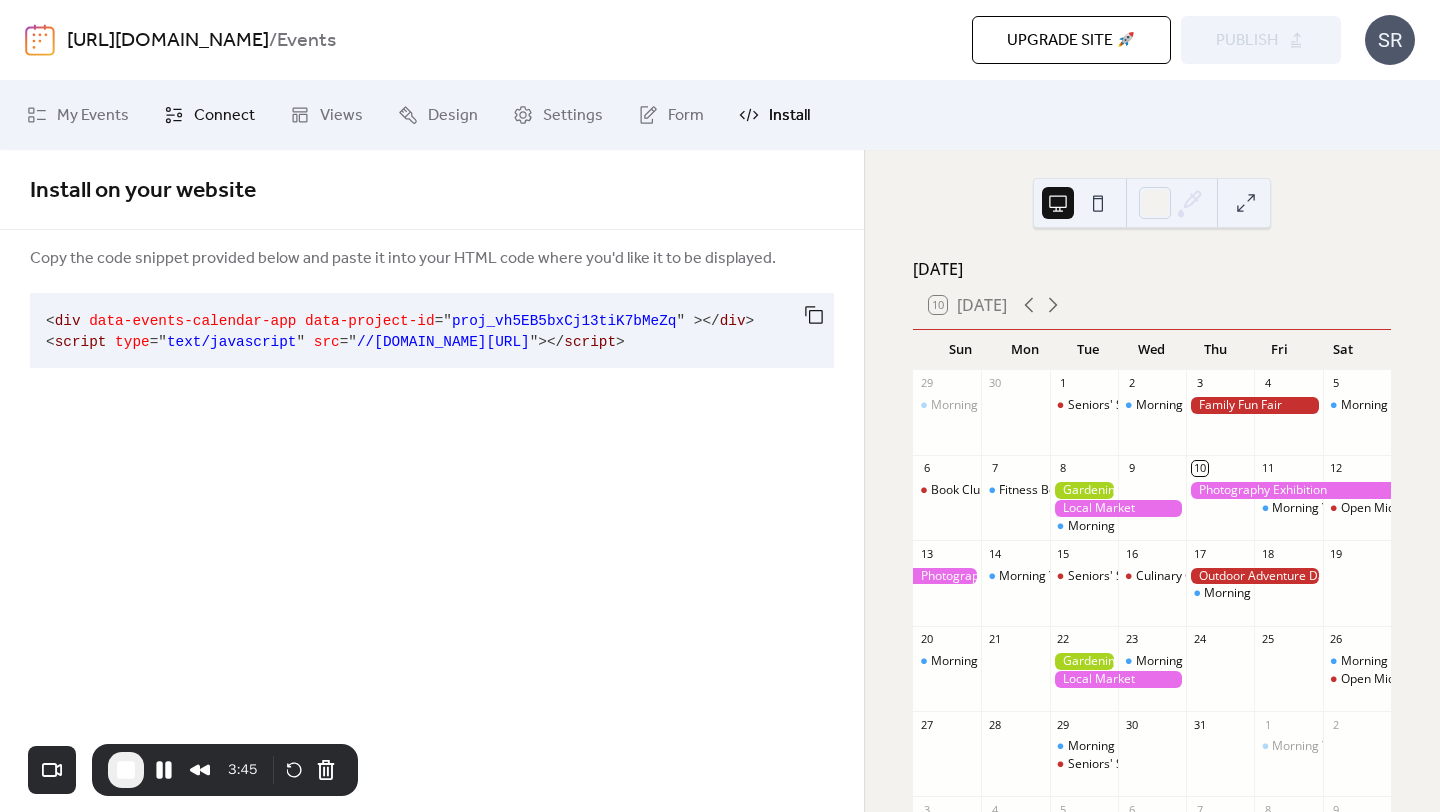 click on "Connect" at bounding box center [209, 115] 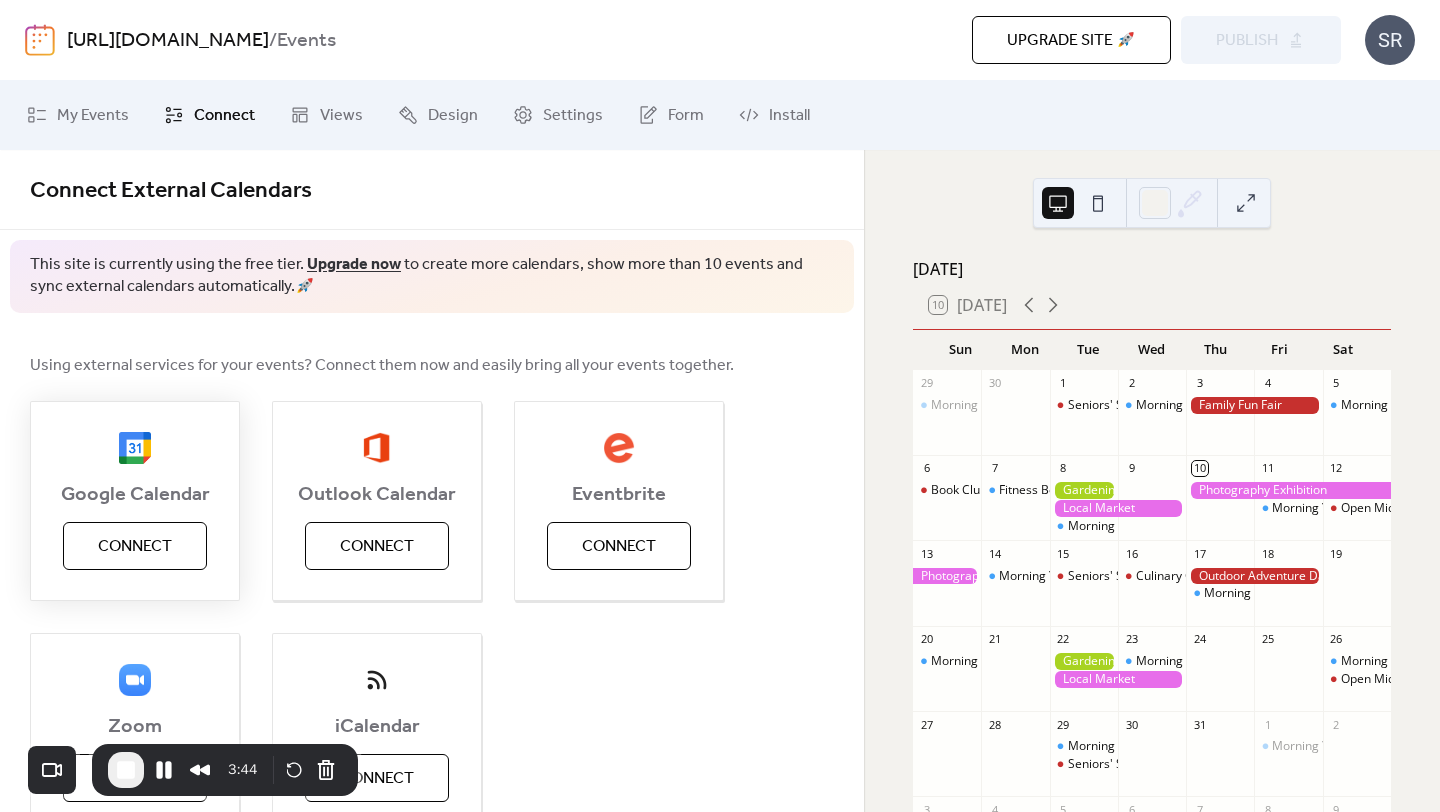 scroll, scrollTop: 102, scrollLeft: 0, axis: vertical 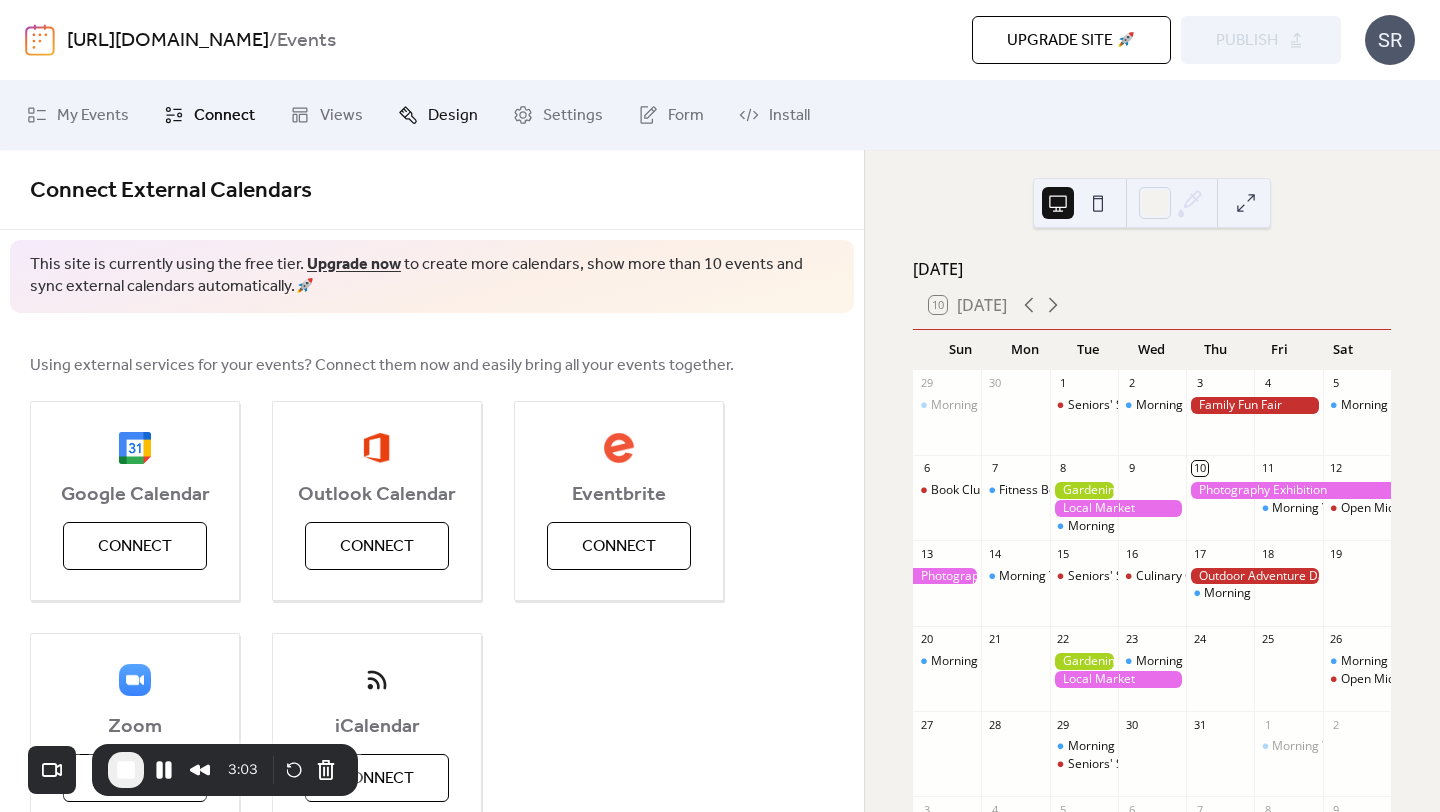 click on "Design" at bounding box center (438, 115) 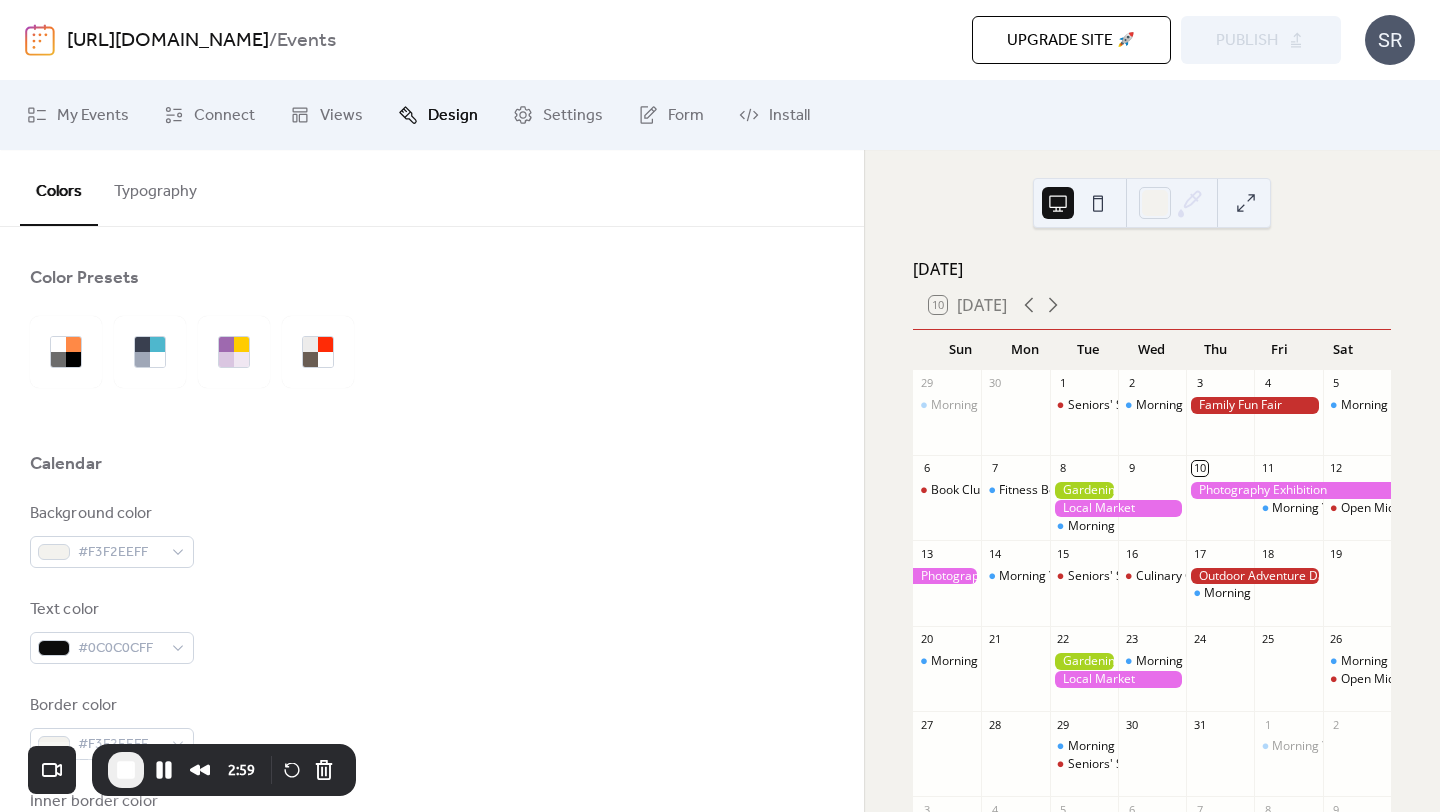 scroll, scrollTop: 0, scrollLeft: 0, axis: both 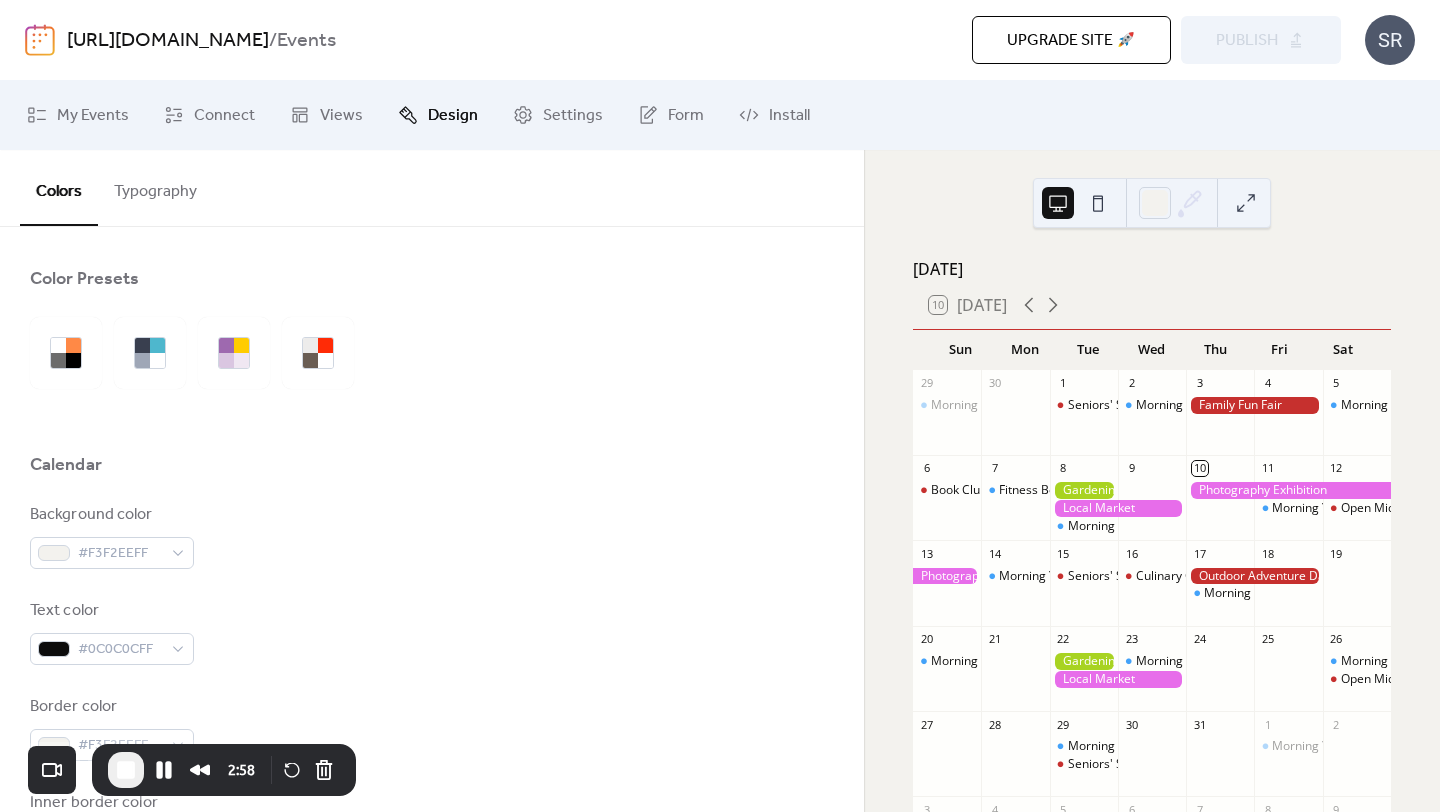 click on "Typography" at bounding box center [155, 187] 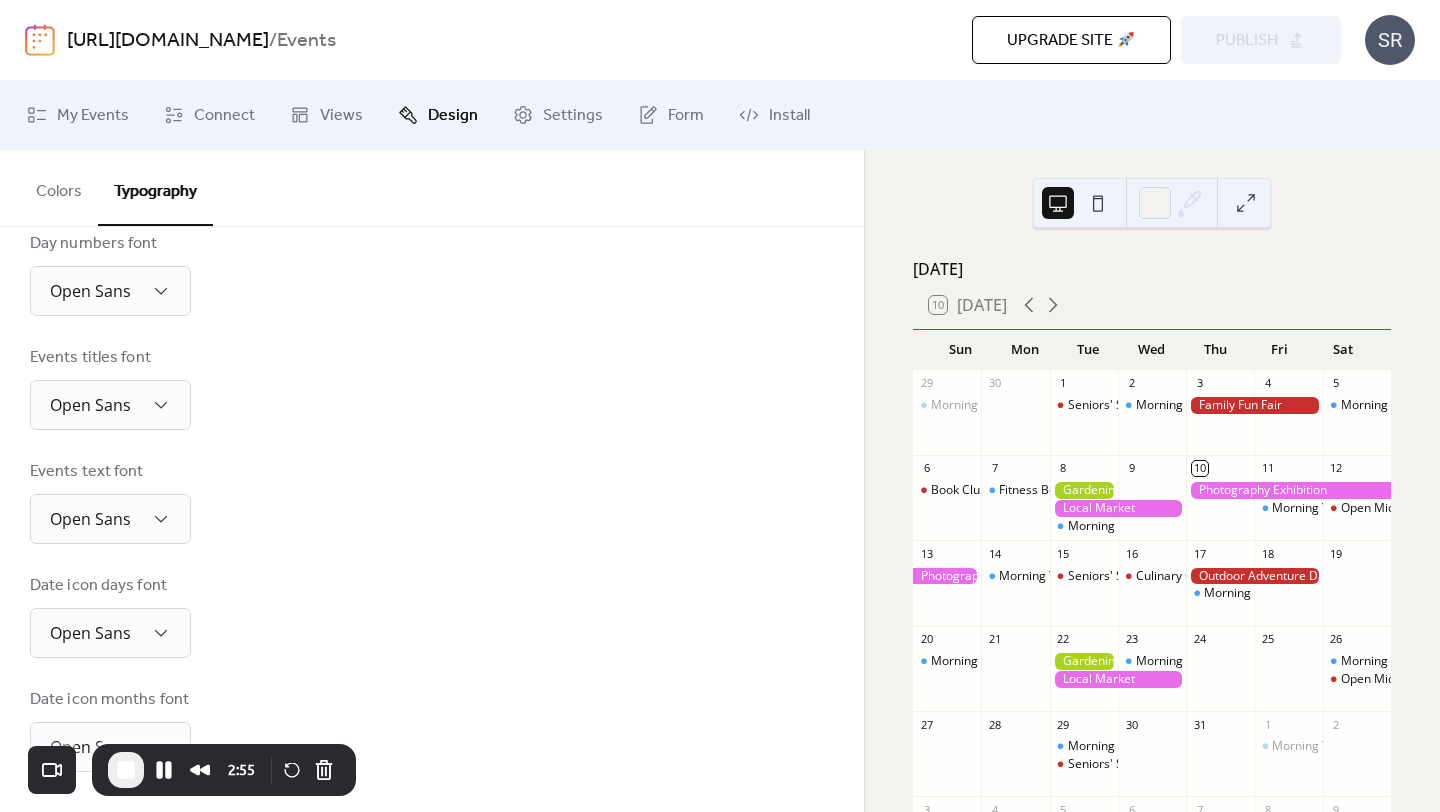 scroll, scrollTop: 0, scrollLeft: 0, axis: both 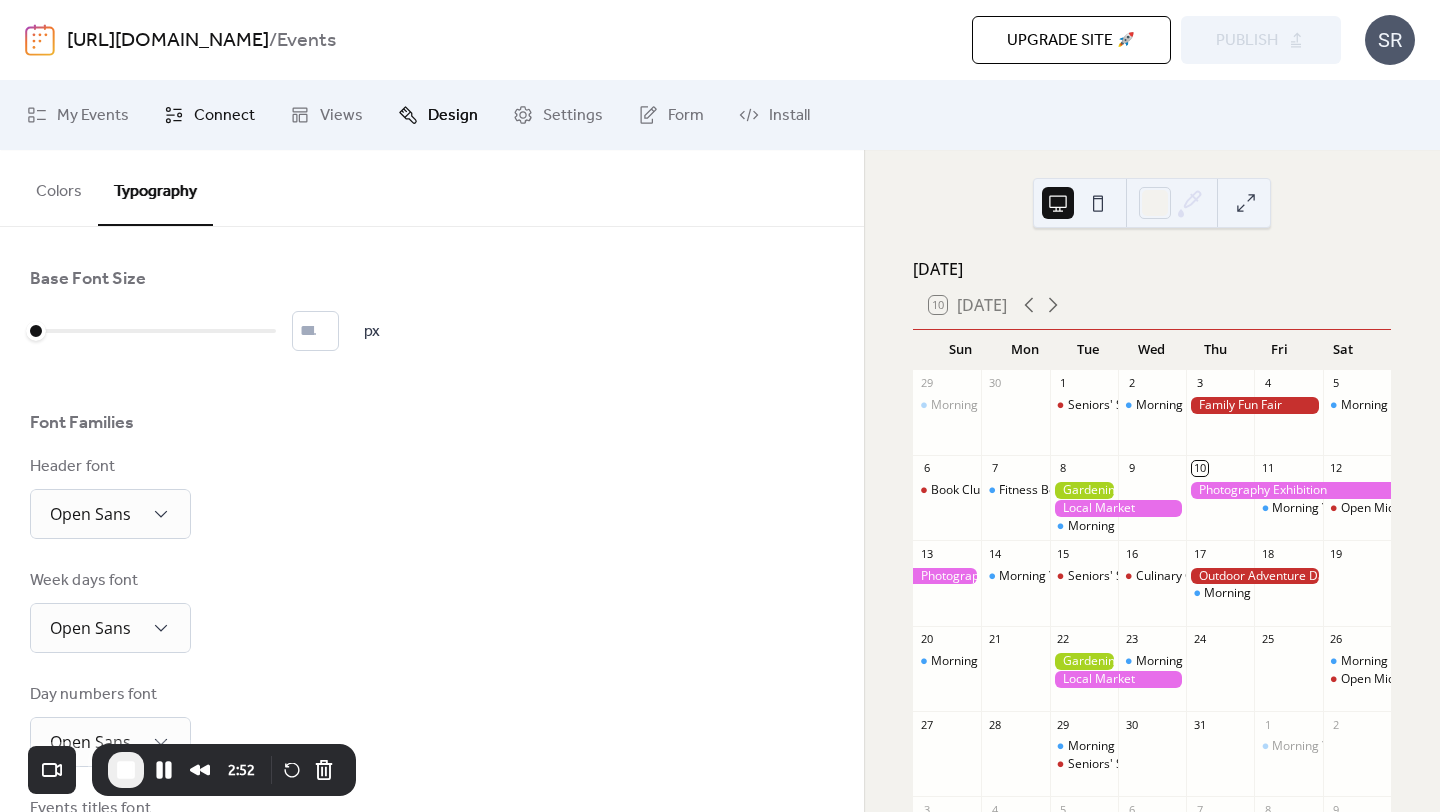 click on "Connect" at bounding box center (224, 116) 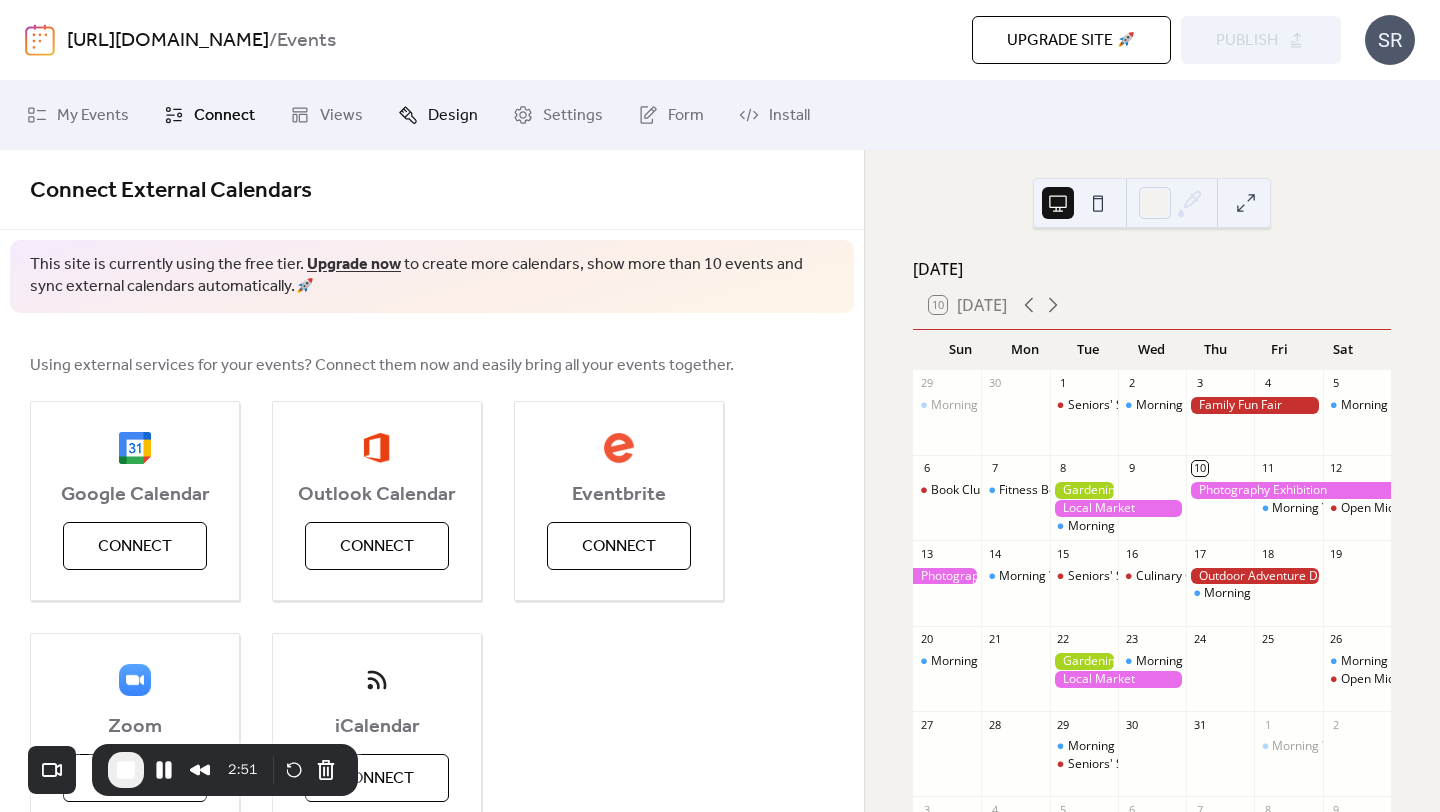 click on "Design" at bounding box center [453, 116] 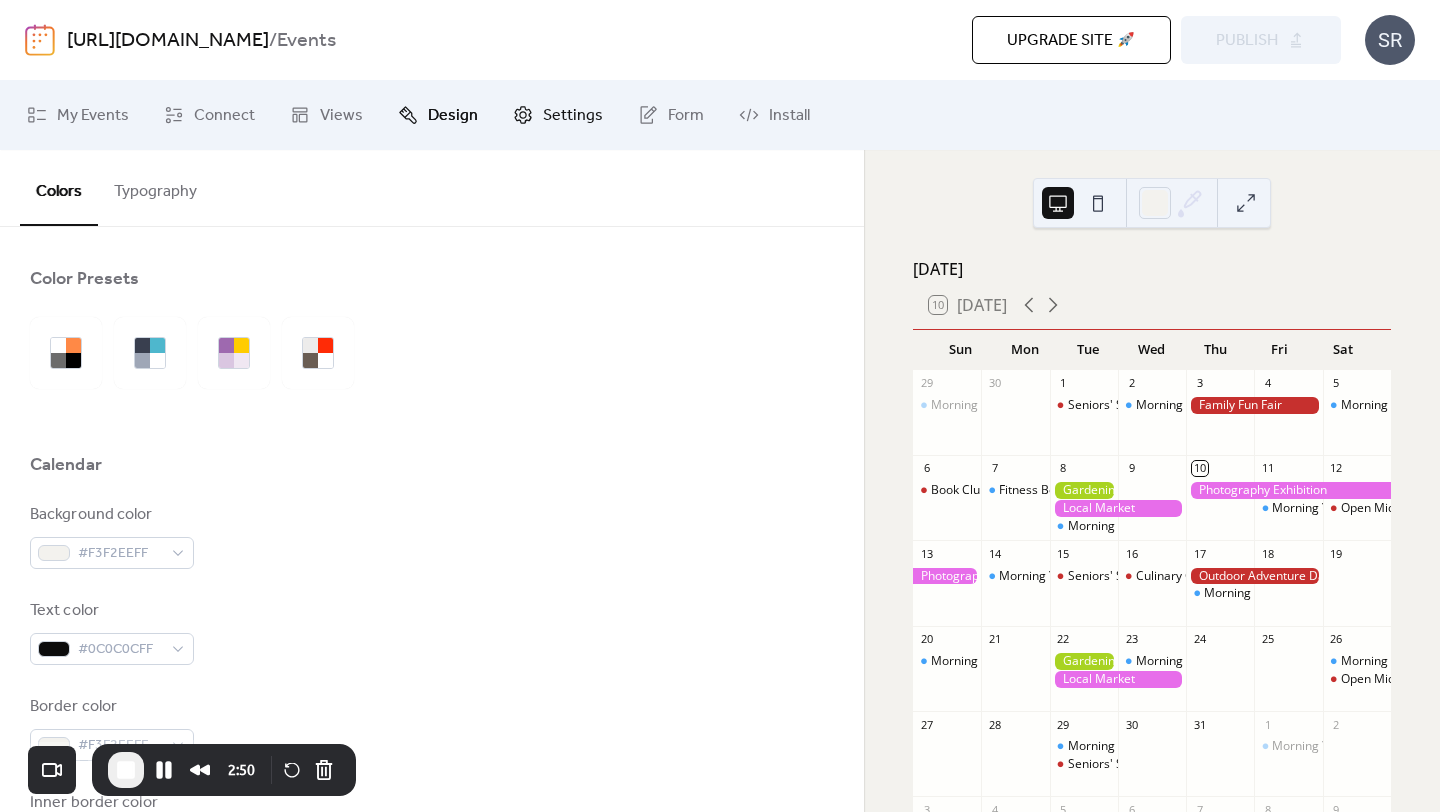 click on "Settings" at bounding box center (573, 116) 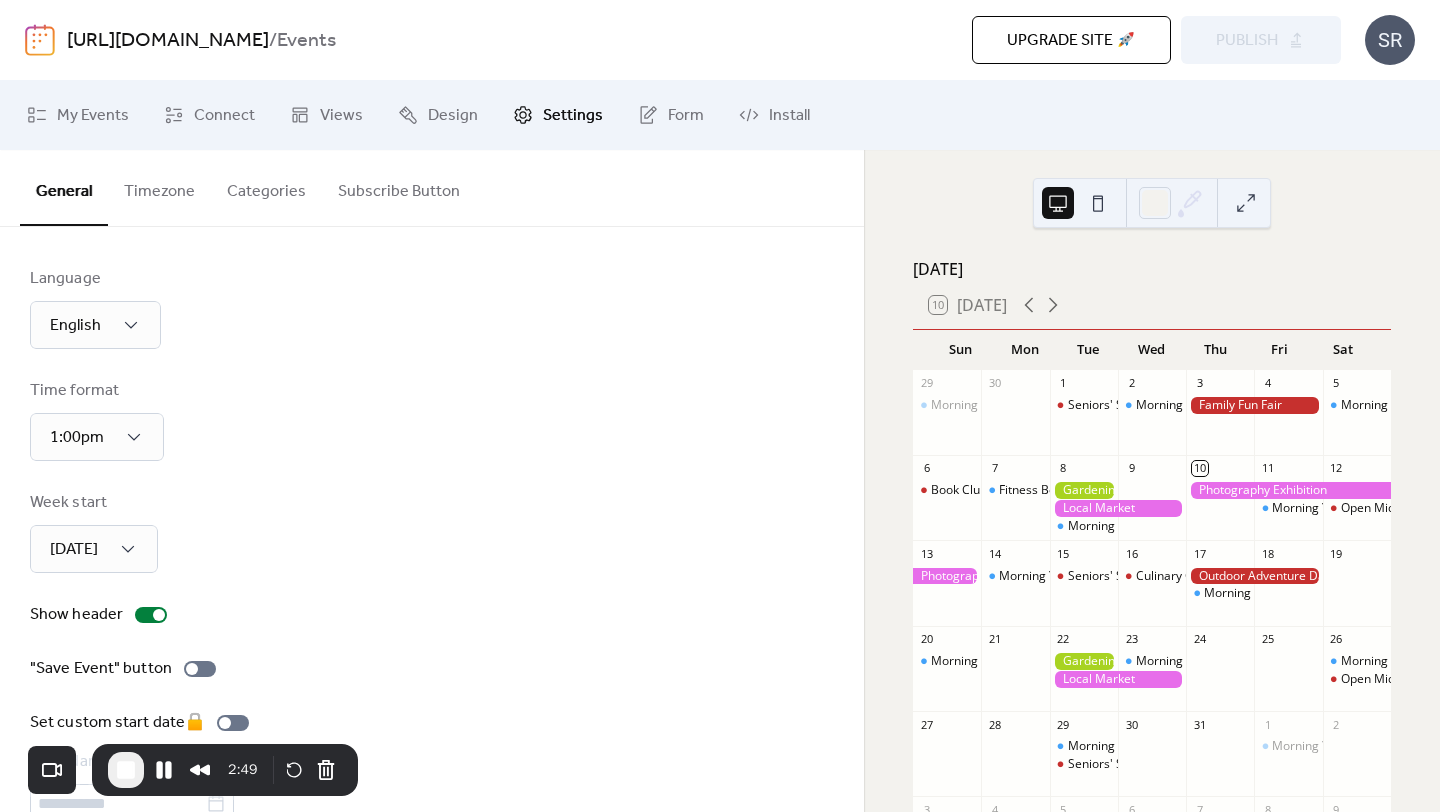 scroll, scrollTop: 106, scrollLeft: 0, axis: vertical 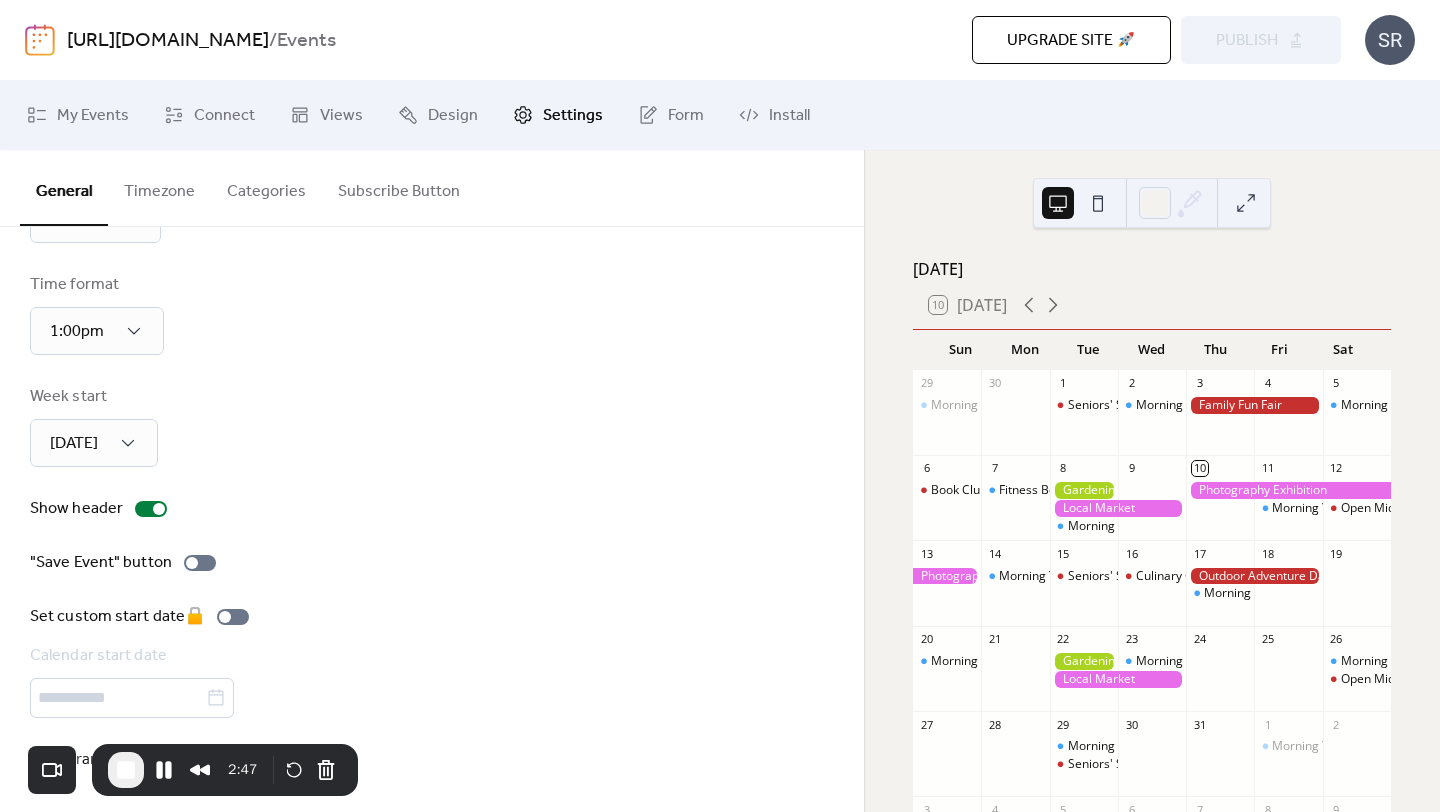 click on "Categories" at bounding box center (266, 187) 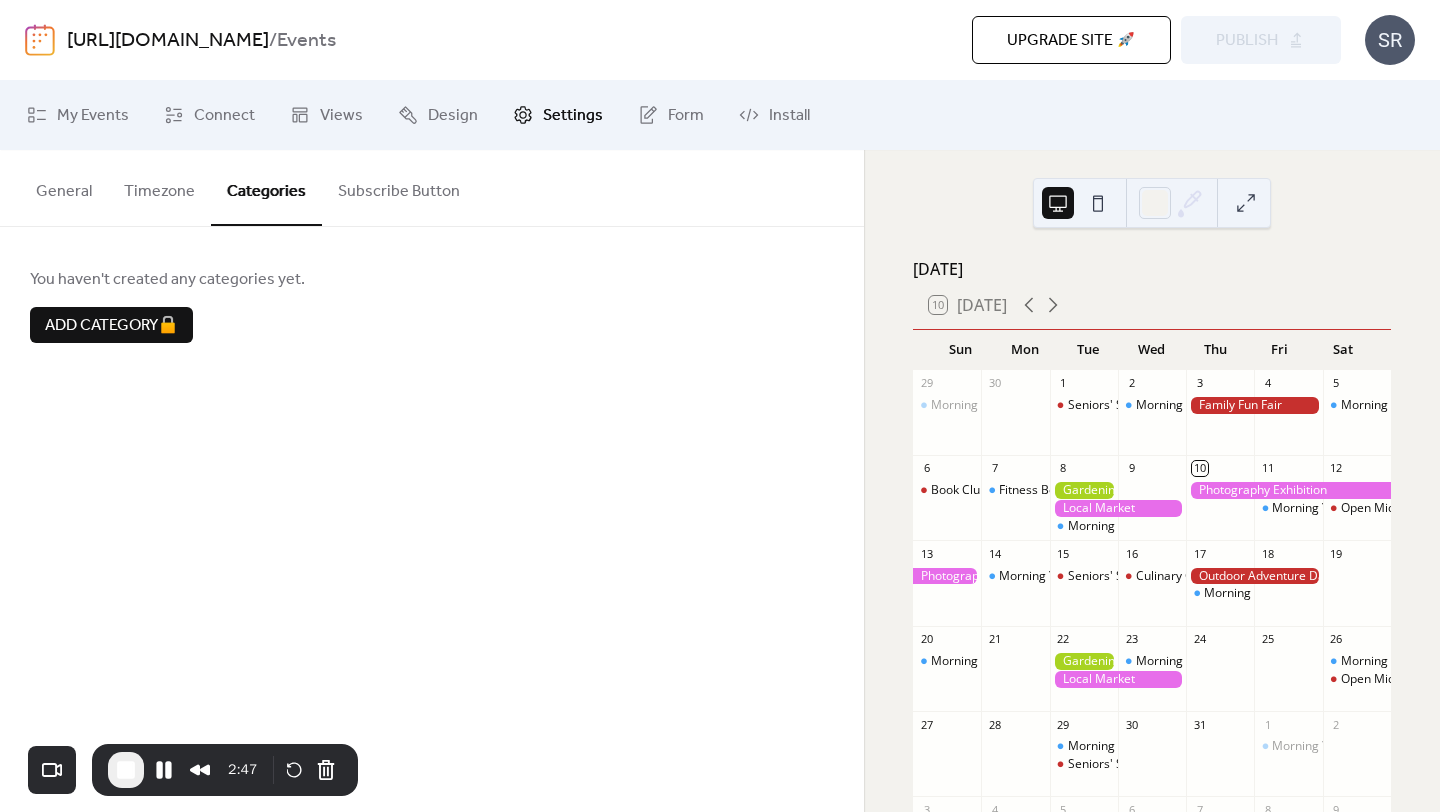 scroll, scrollTop: 0, scrollLeft: 0, axis: both 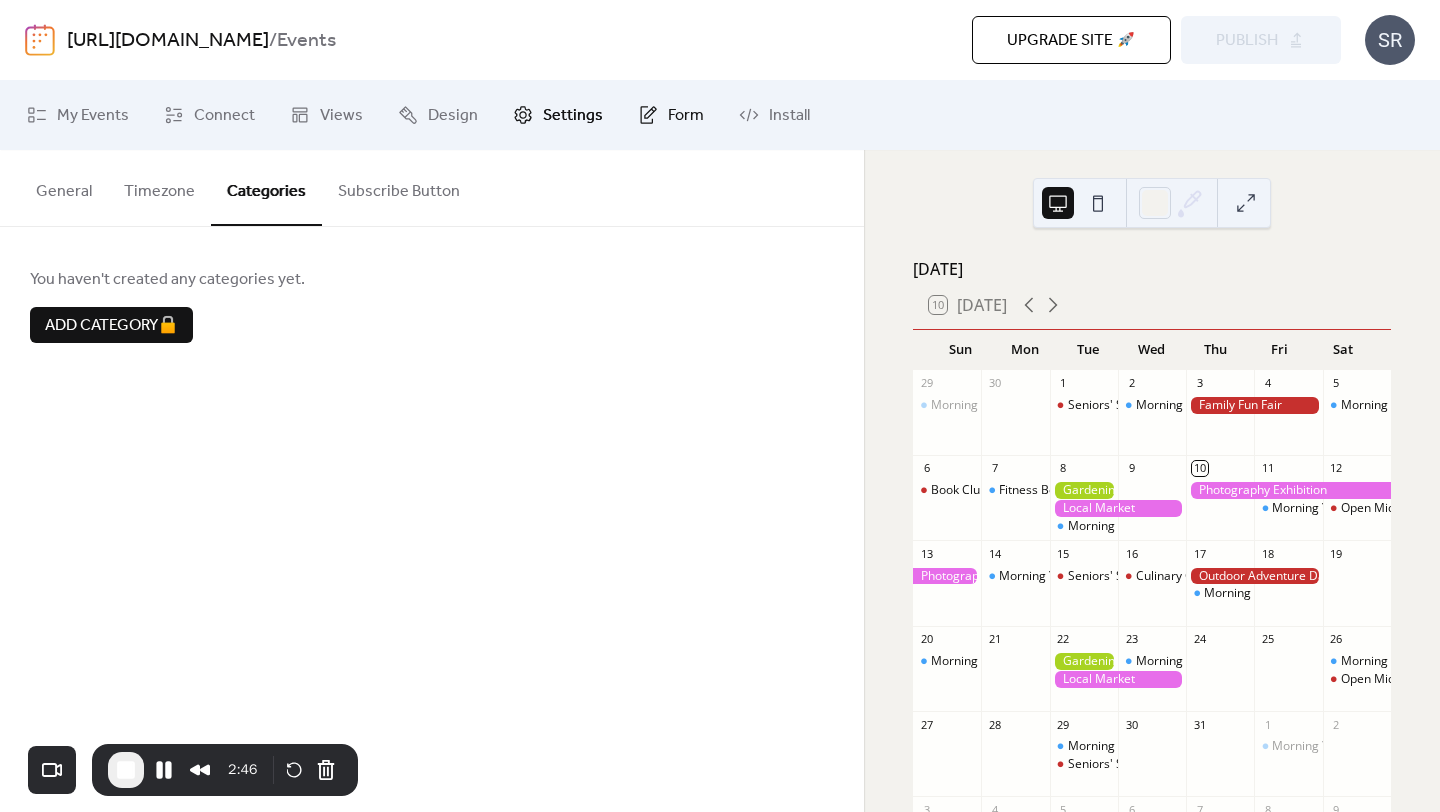 click on "Form" at bounding box center [686, 116] 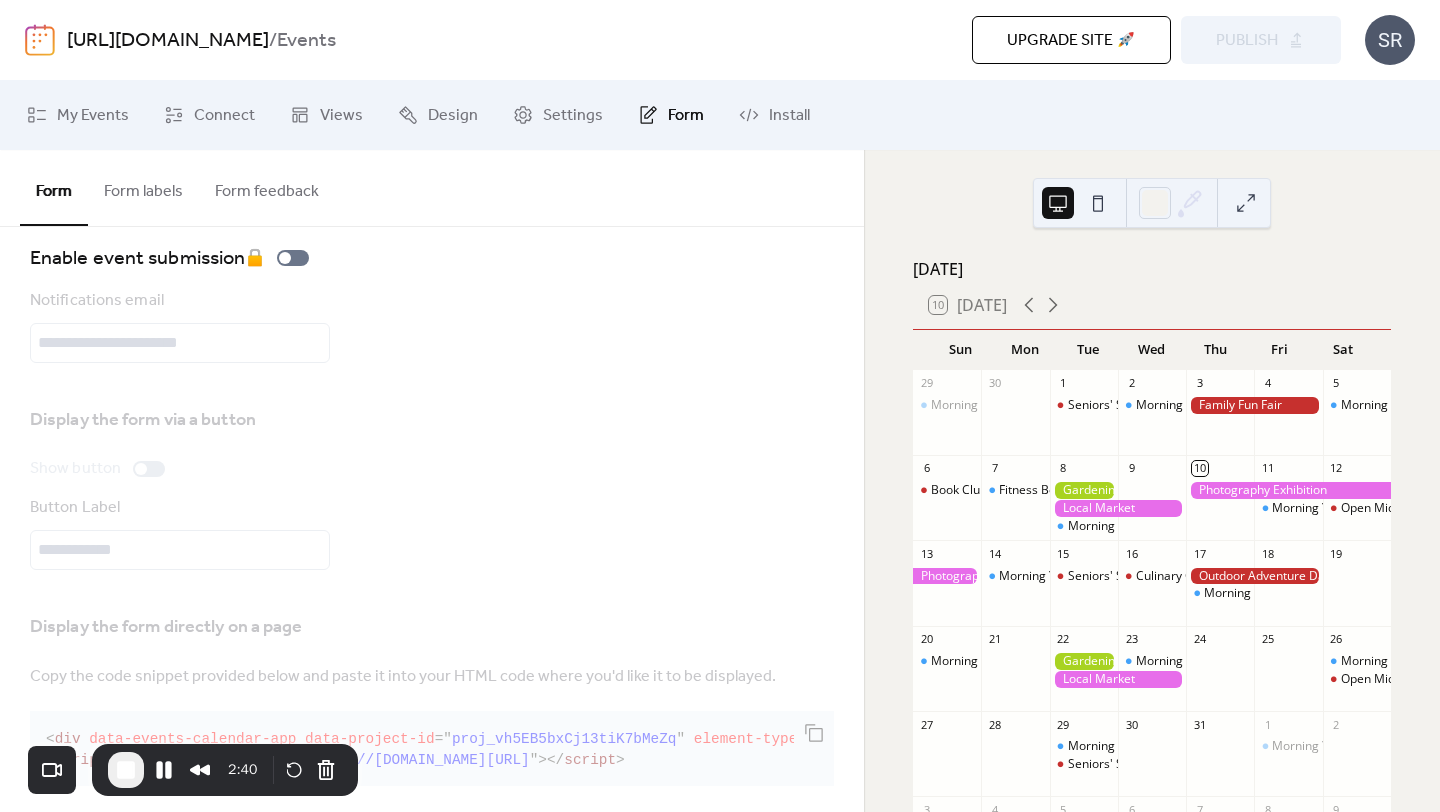 scroll, scrollTop: 0, scrollLeft: 0, axis: both 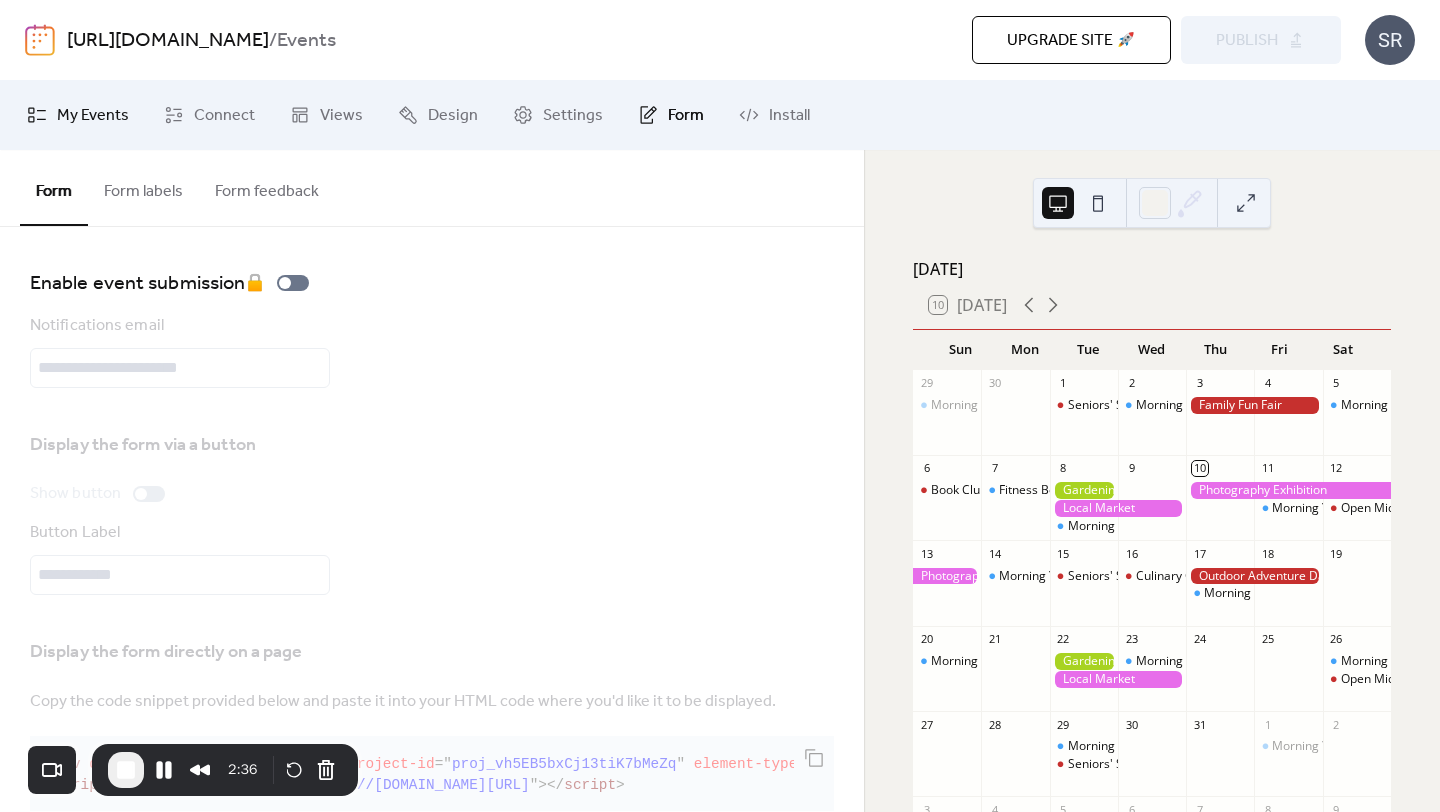 click on "My Events" at bounding box center [93, 116] 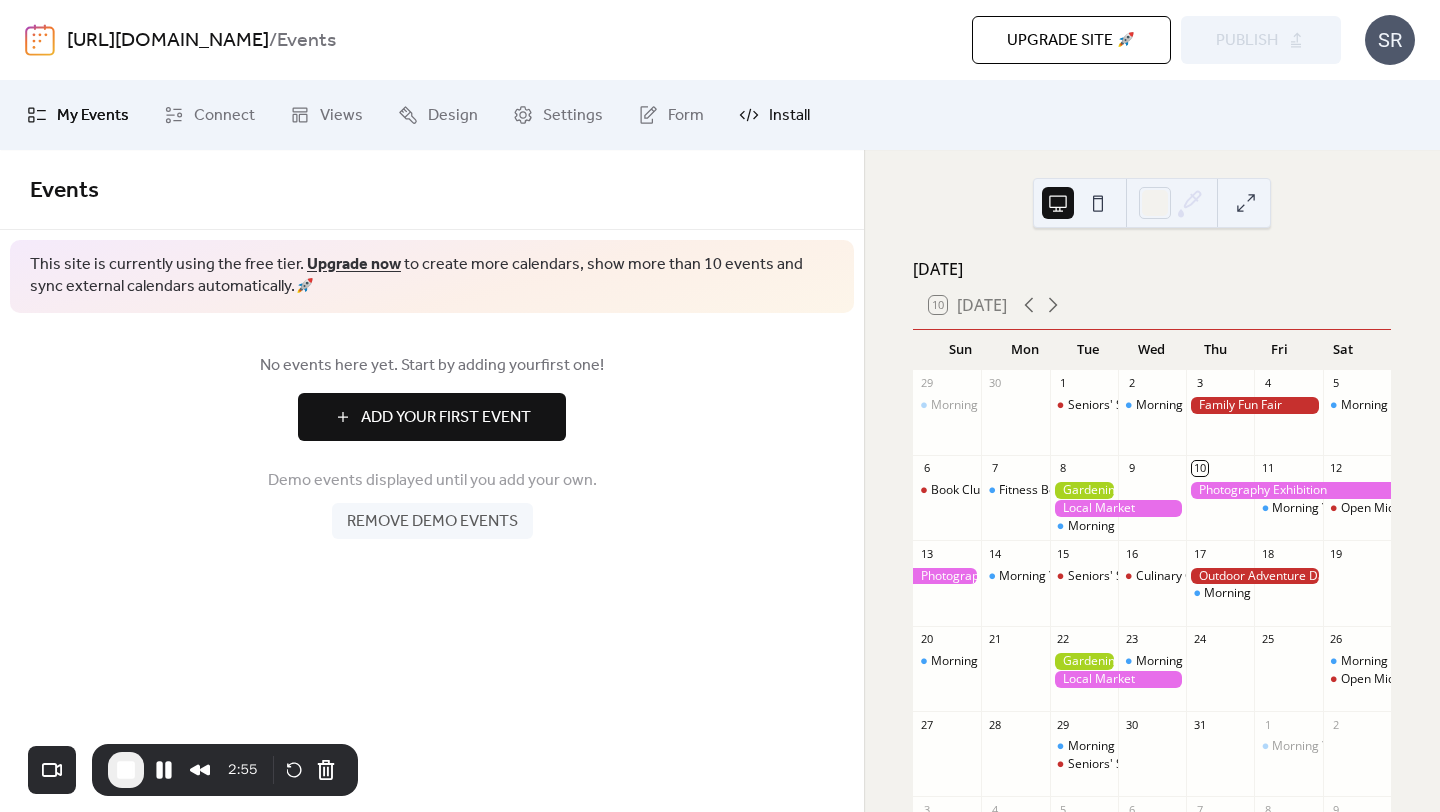 click on "Install" at bounding box center [789, 116] 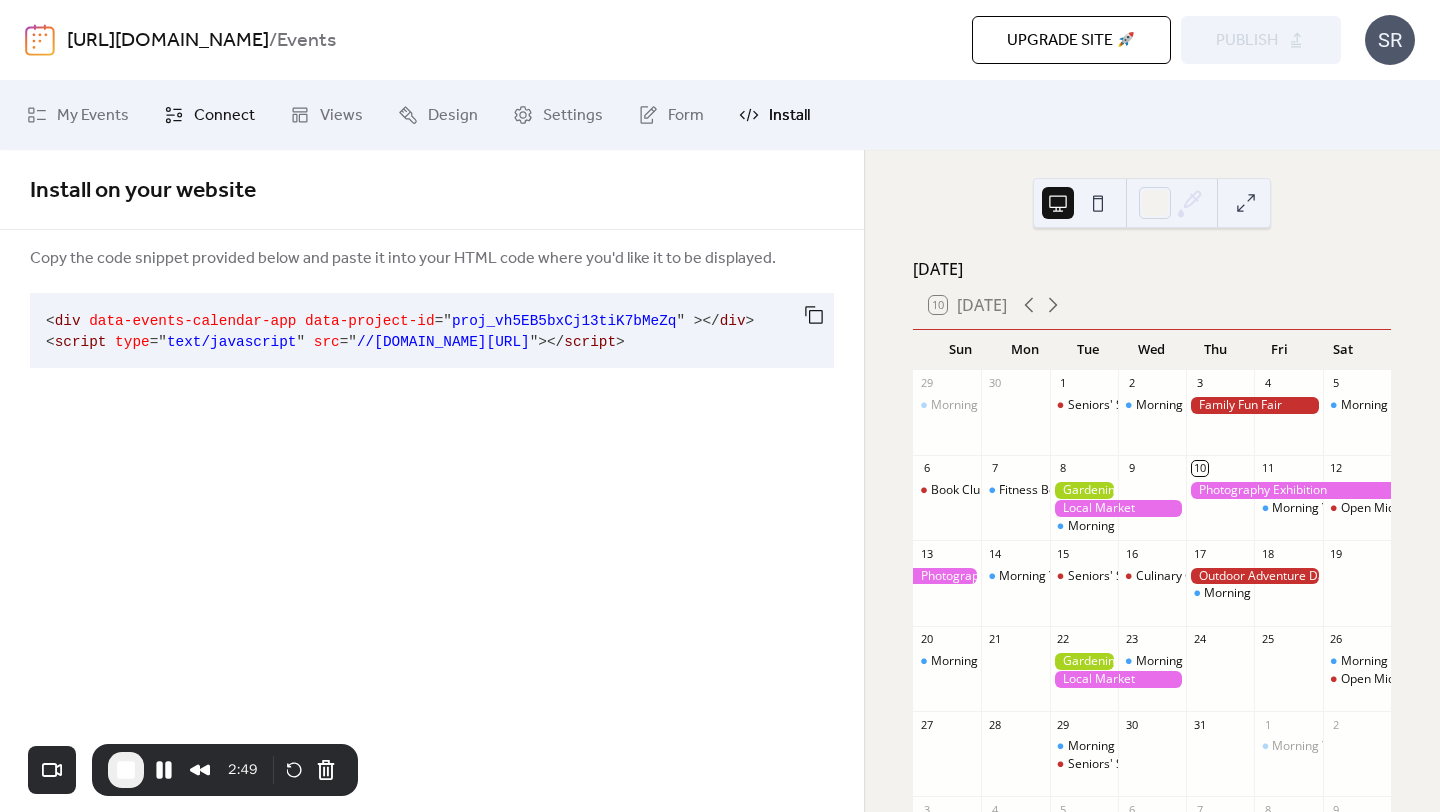 click on "Connect" at bounding box center [224, 116] 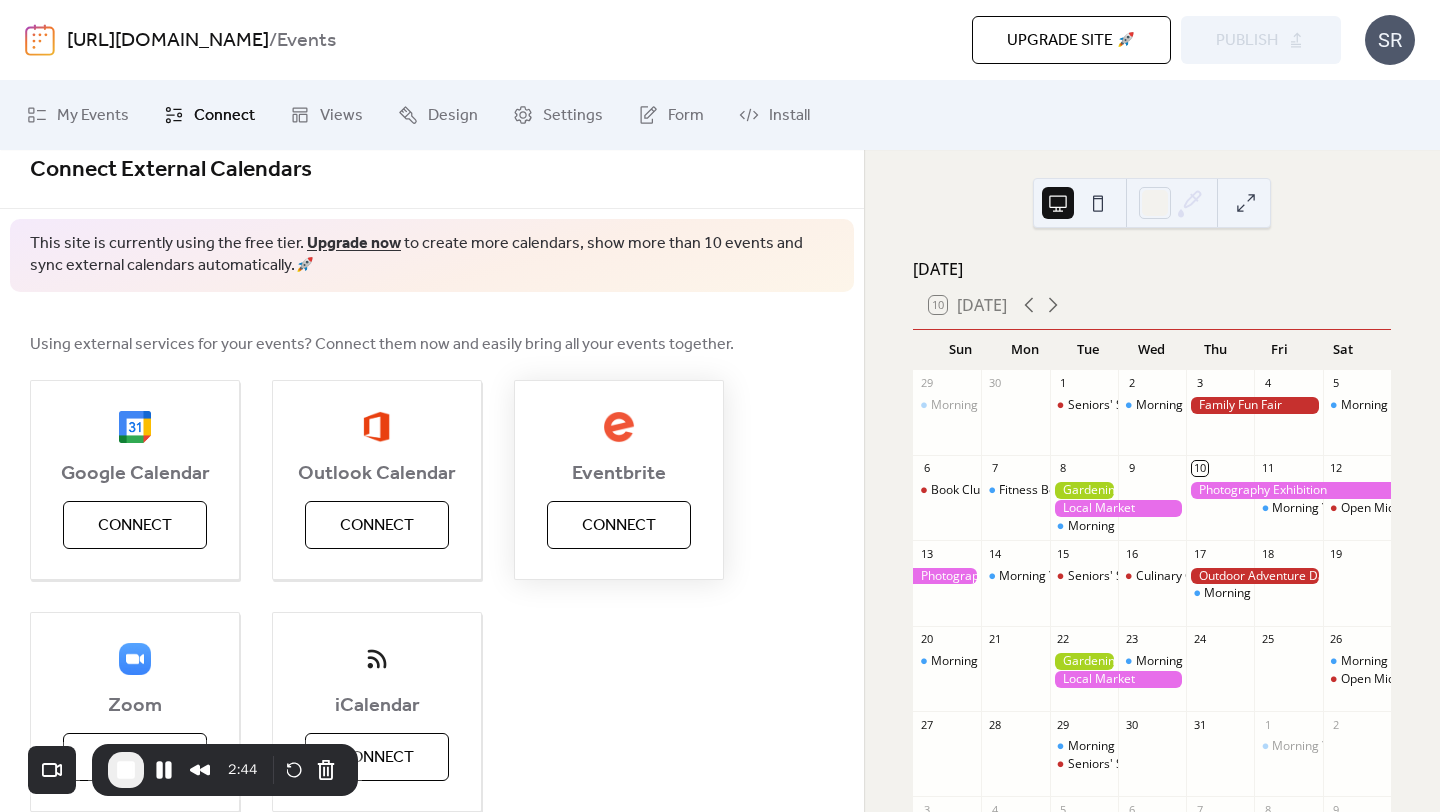 scroll, scrollTop: 0, scrollLeft: 0, axis: both 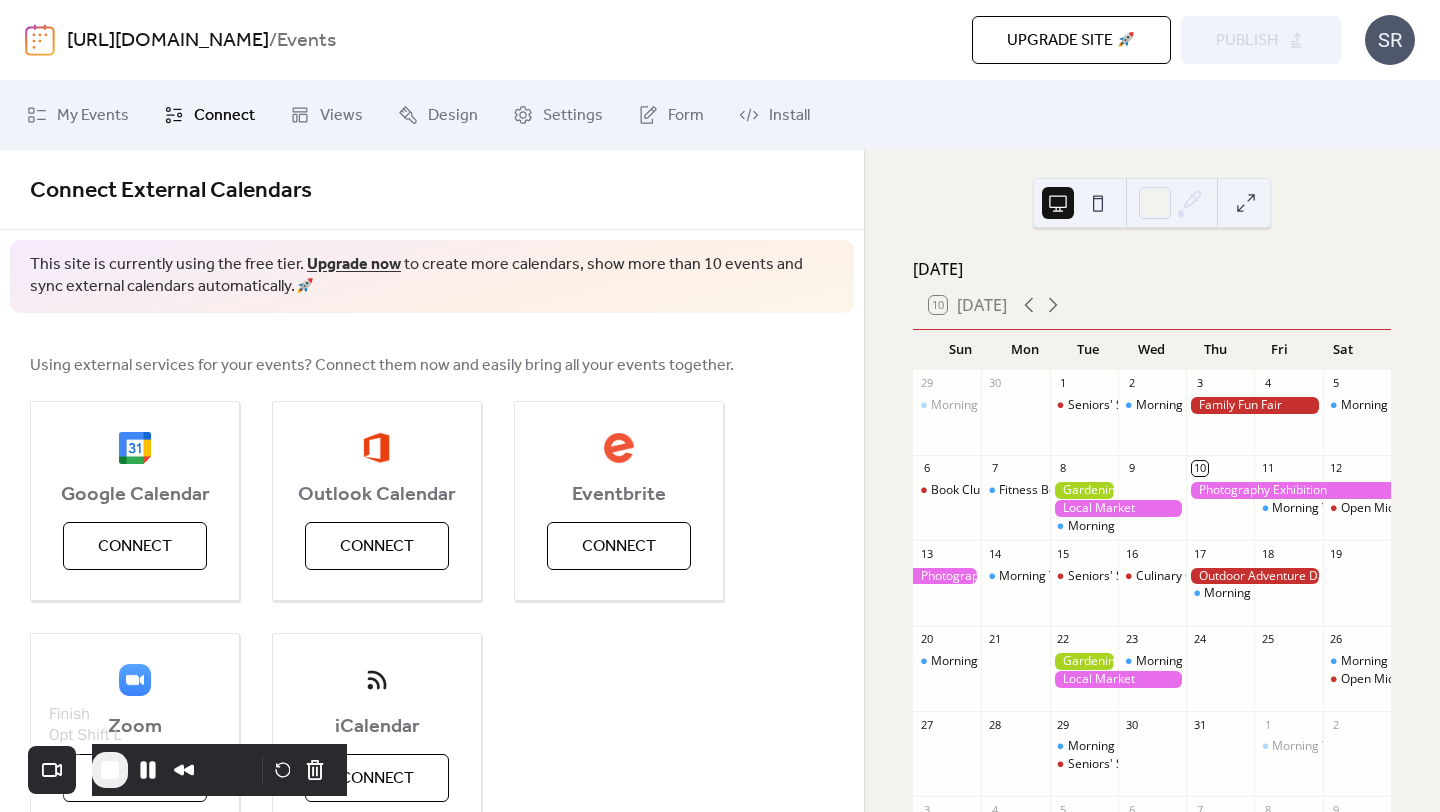 click at bounding box center [110, 770] 